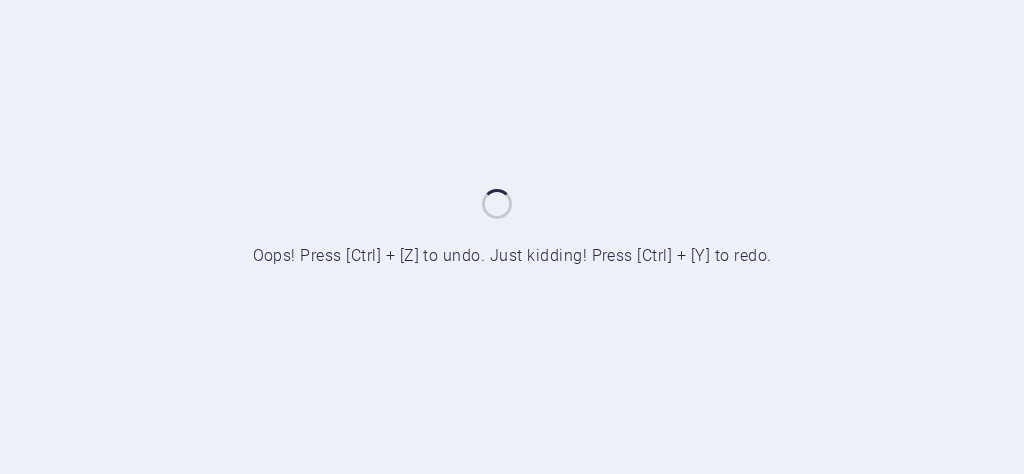 scroll, scrollTop: 0, scrollLeft: 0, axis: both 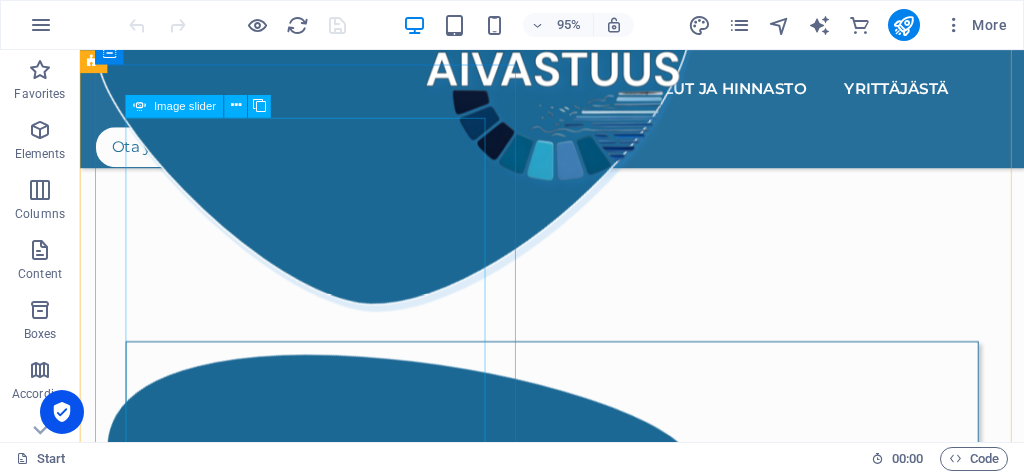 click at bounding box center [-1249, 7120] 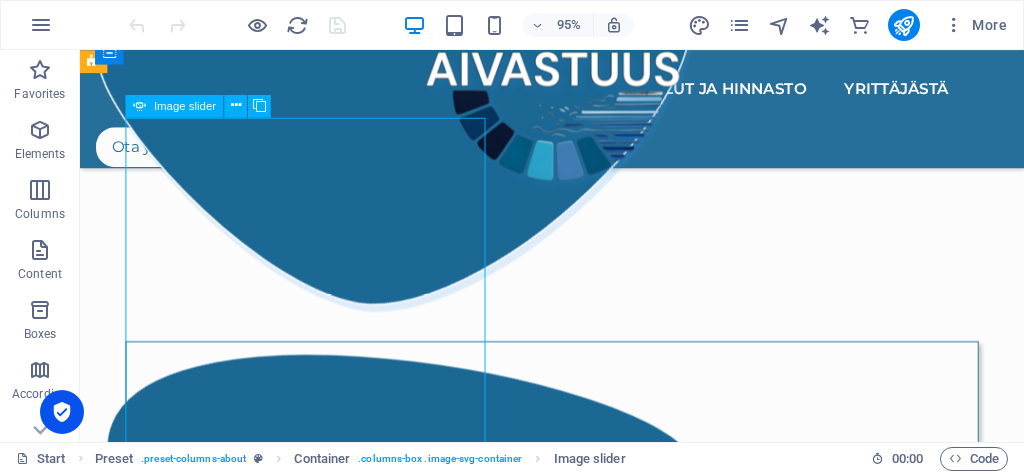 click at bounding box center (-1249, 7120) 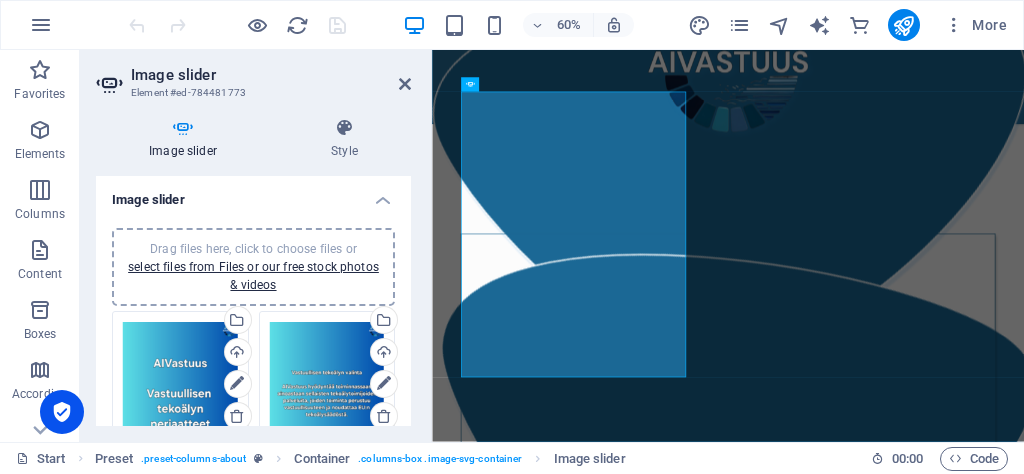 scroll, scrollTop: 1491, scrollLeft: 0, axis: vertical 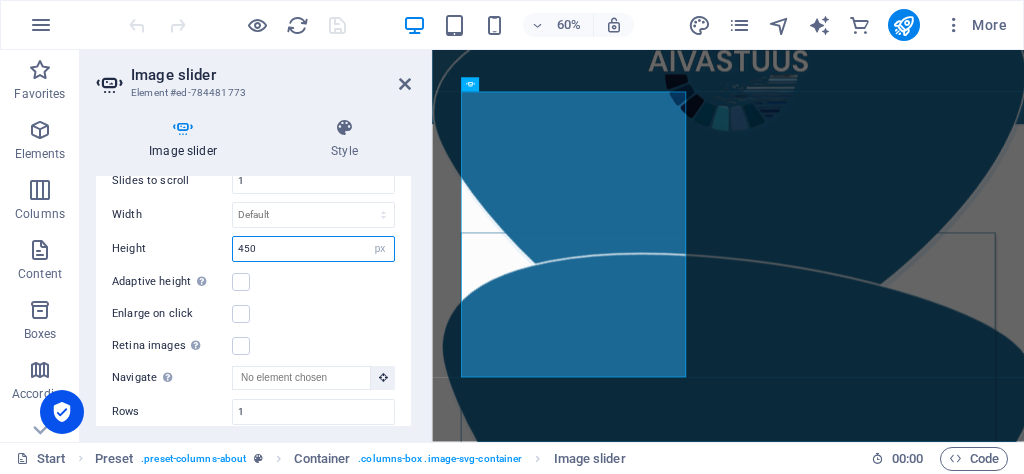 drag, startPoint x: 293, startPoint y: 244, endPoint x: 263, endPoint y: 236, distance: 31.04835 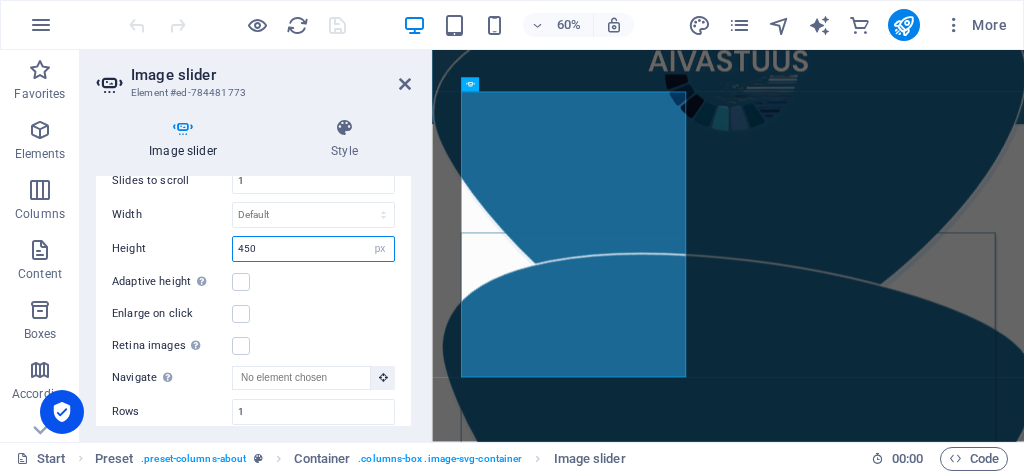click on "450" at bounding box center (313, 249) 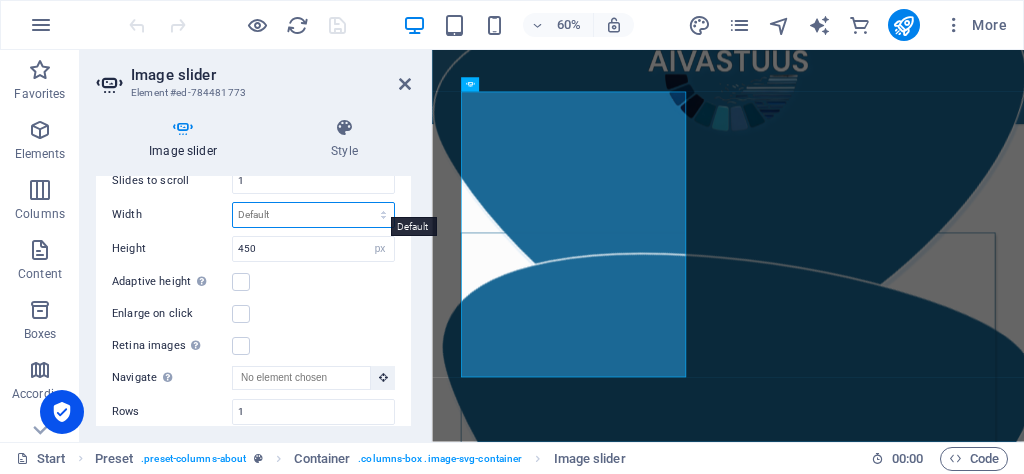 click on "Default px % rem em vw vh" at bounding box center (313, 215) 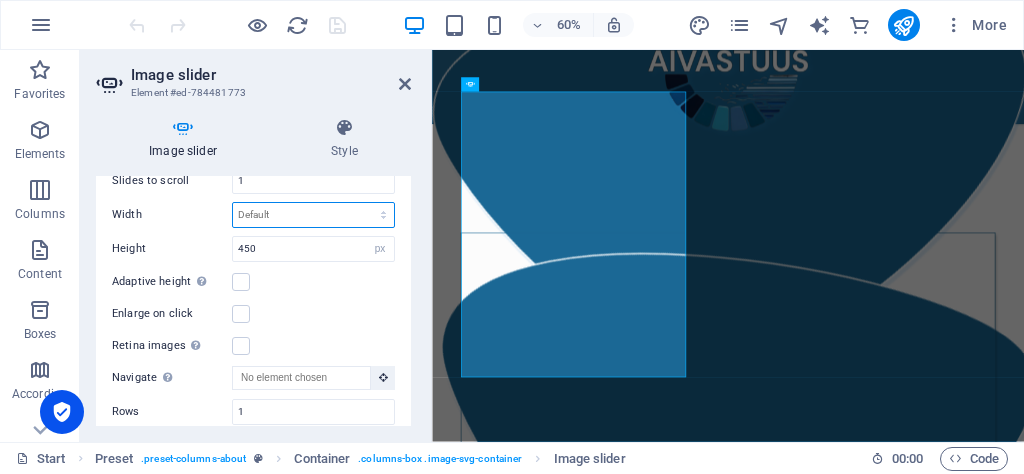 select on "px" 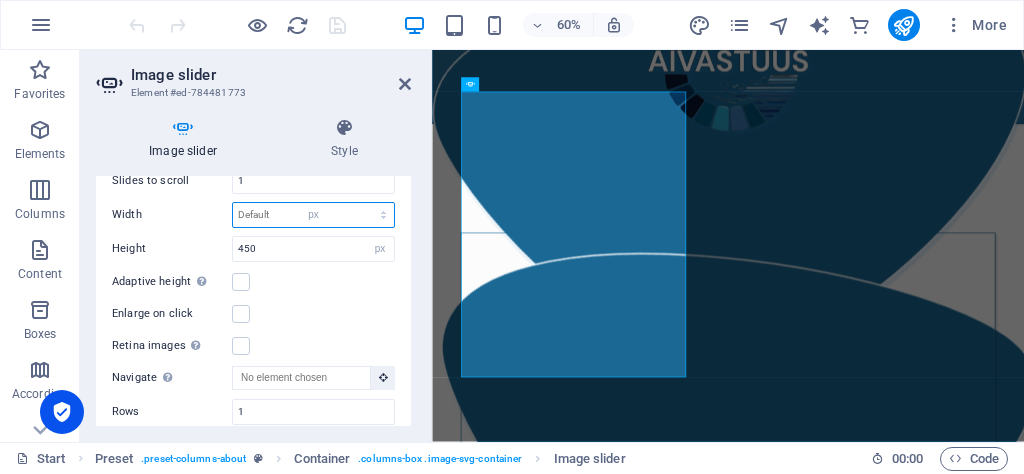 click on "Default px % rem em vw vh" at bounding box center [313, 215] 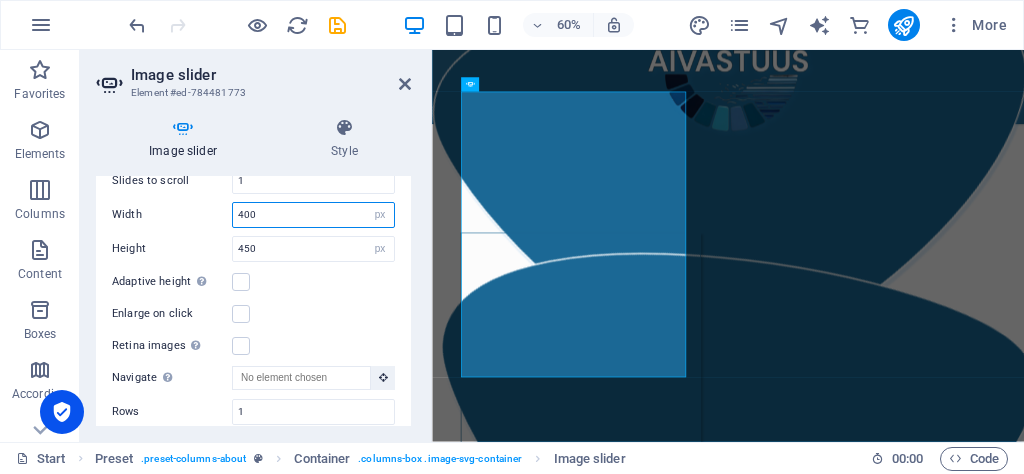 click on "400" at bounding box center [313, 215] 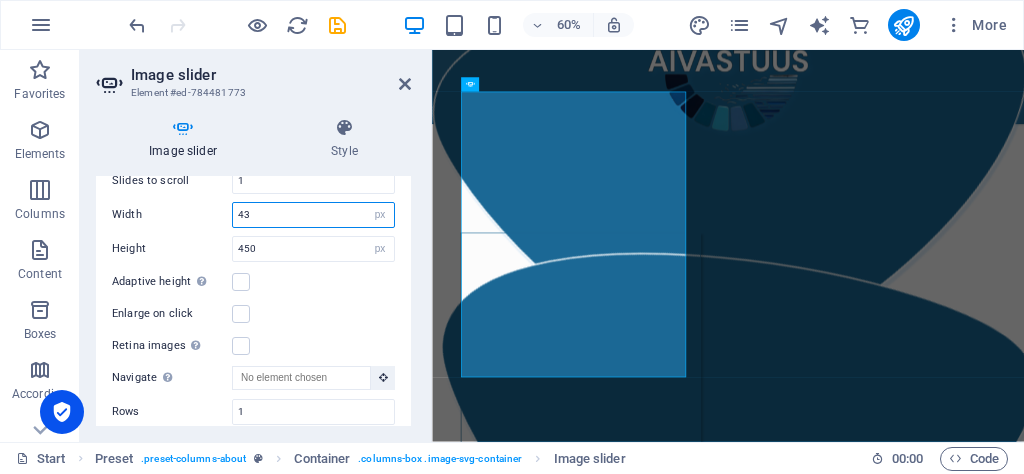 type on "4" 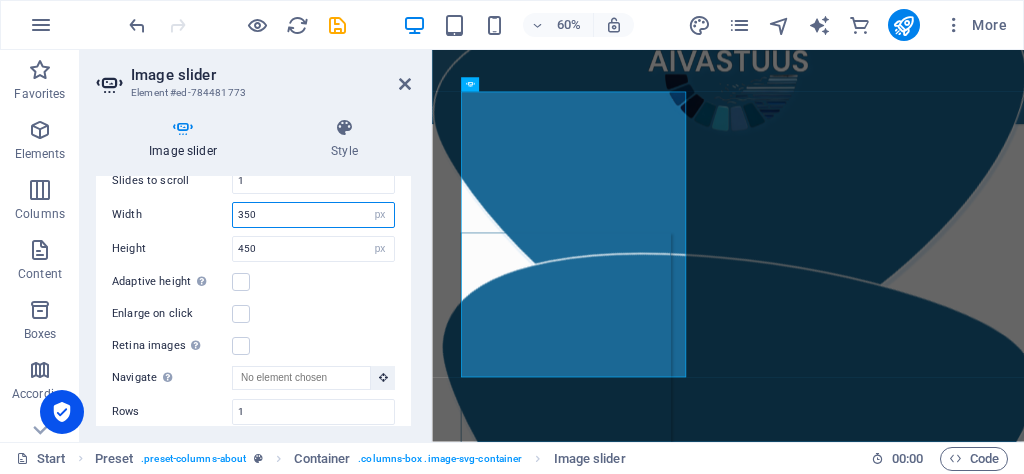 click on "350" at bounding box center [313, 215] 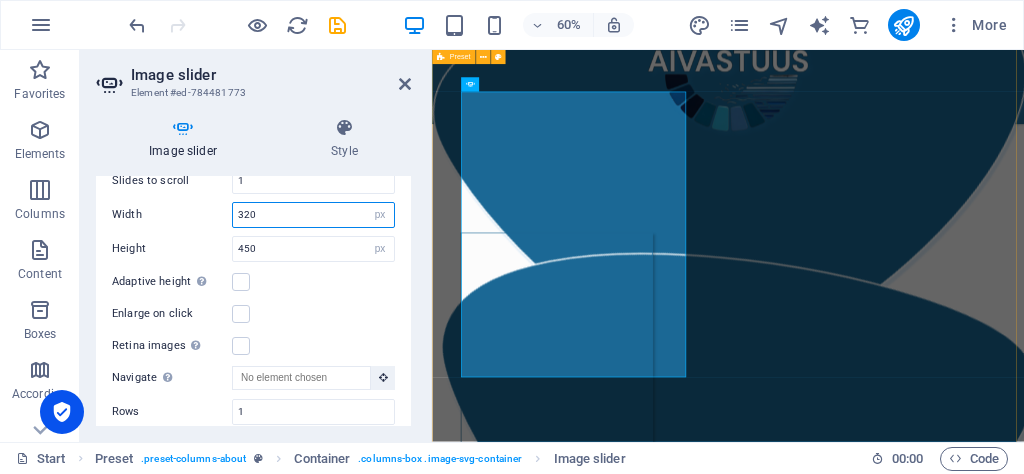 type on "320" 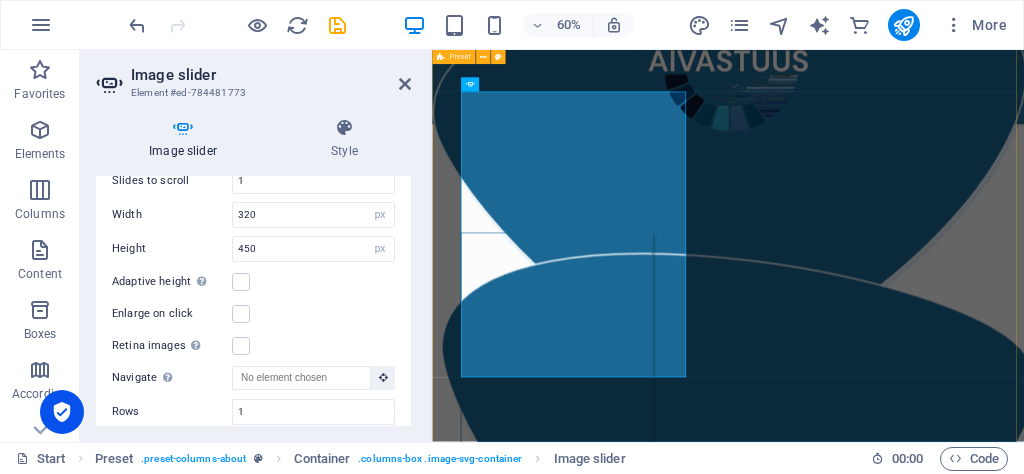 scroll, scrollTop: 1469, scrollLeft: 0, axis: vertical 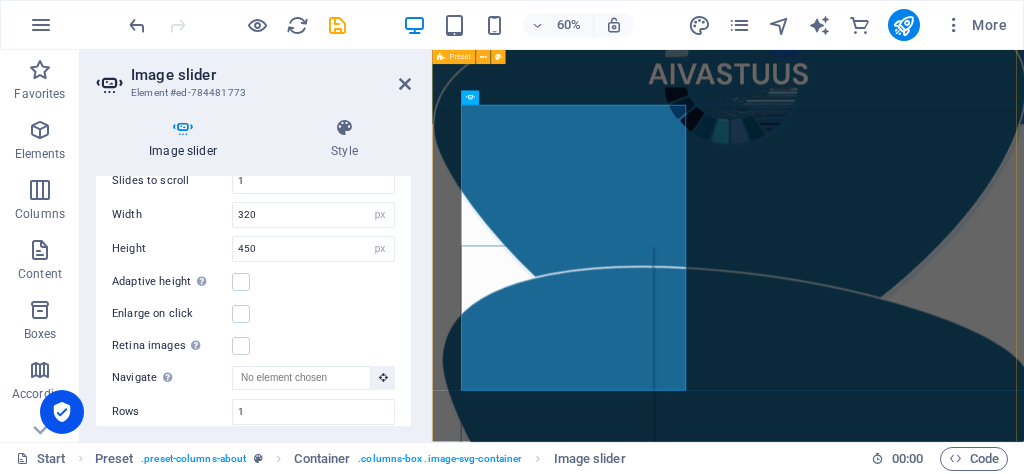 click on "Yritys AIVastuus on tekoälyvastuullisuuteen keskittyvä yritys, jonka missiona on edistää tekoälyn hyödyntämisen läpinäkyvyyttä. AIVastuus tarjoaa niin pienyrittäjille kuin suuremmillekin organisaatioille mahdollisuuden edistää tekoälyvastuullisuuttaan helposti, tekoälytoimiensa läpinäkyvyyttä parantamalla. Personoitujen vastuullisen tekoälyn periaatteiden avulla jokainen yritys voi olla osana vaikuttamassa avoimen tekoälyilmapiirin luomiseen olemalla avoin siitä, kuinka tekoälyä hyödynnetään organisaation toiminnassa ja mitä toimenpiteitä sen käyttöön kohdistuu vastuullisuuden edistämiseksi.
.cls-1{fill:#1a171b;stroke:#fff;stroke-miterlimit:10;} Element 2
.cls-1{fill:#1a171b;stroke:#fff;stroke-miterlimit:10;} Element 2
Yrityksen omat vastuullisen tekoälyn periaatteet Yrityksen omat vastuullisen tekoälyn periaatteet Yrityksen omat vastuullisen tekoälyn periaatteet Yrityksen omat vastuullisen tekoälyn periaatteet 1 2 3 4 5" at bounding box center (925, 329) 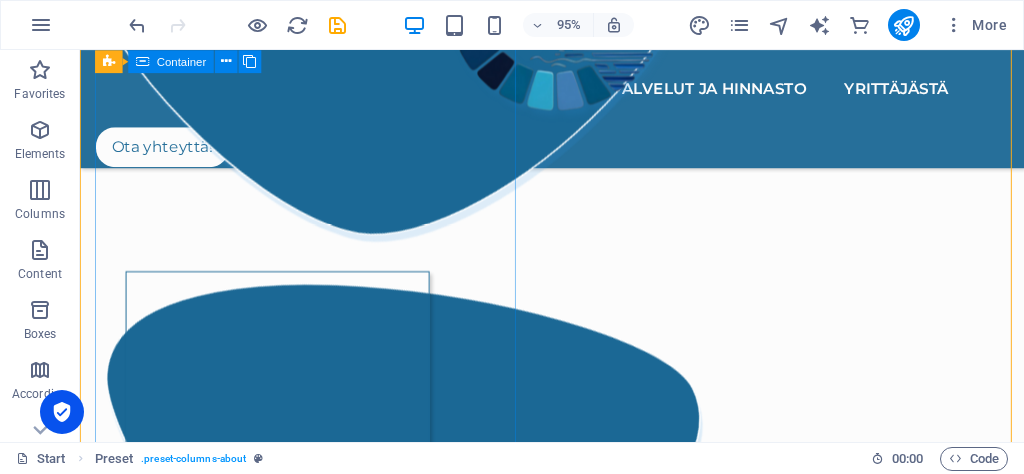 scroll, scrollTop: 1562, scrollLeft: 0, axis: vertical 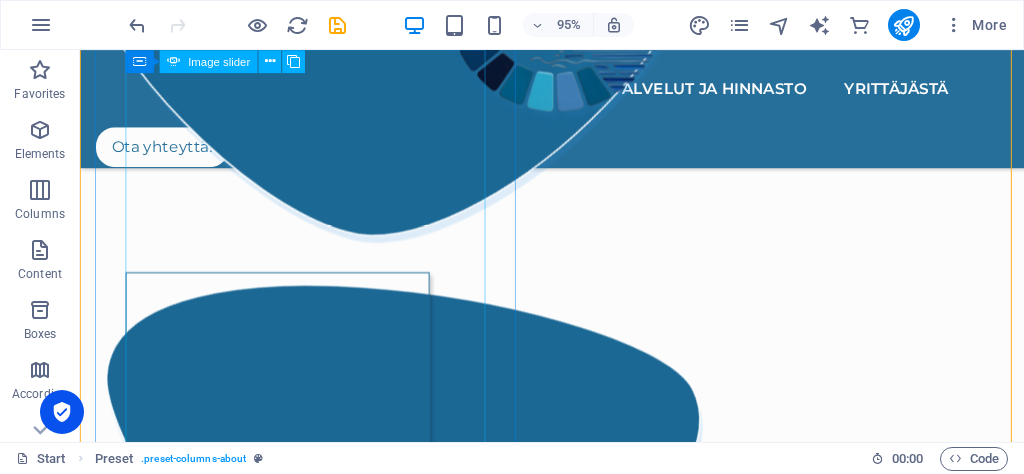 click at bounding box center (-959, 7048) 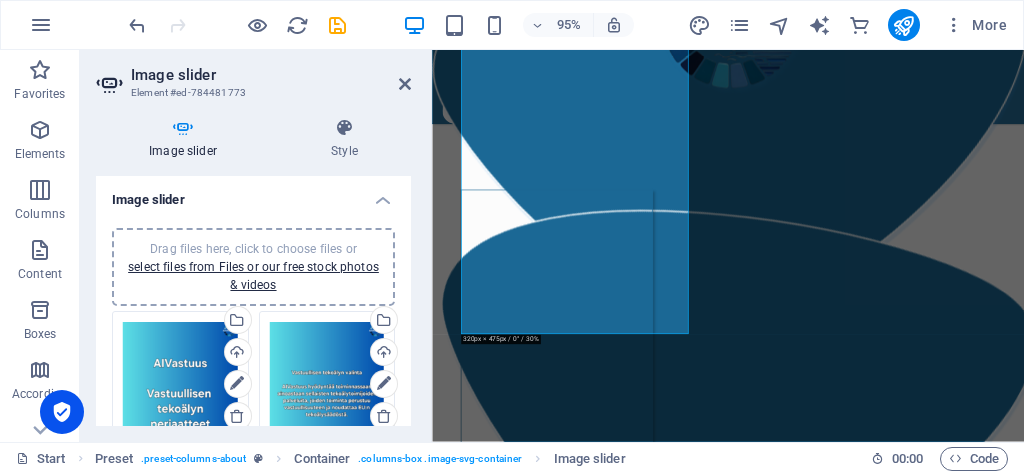 scroll, scrollTop: 1562, scrollLeft: 0, axis: vertical 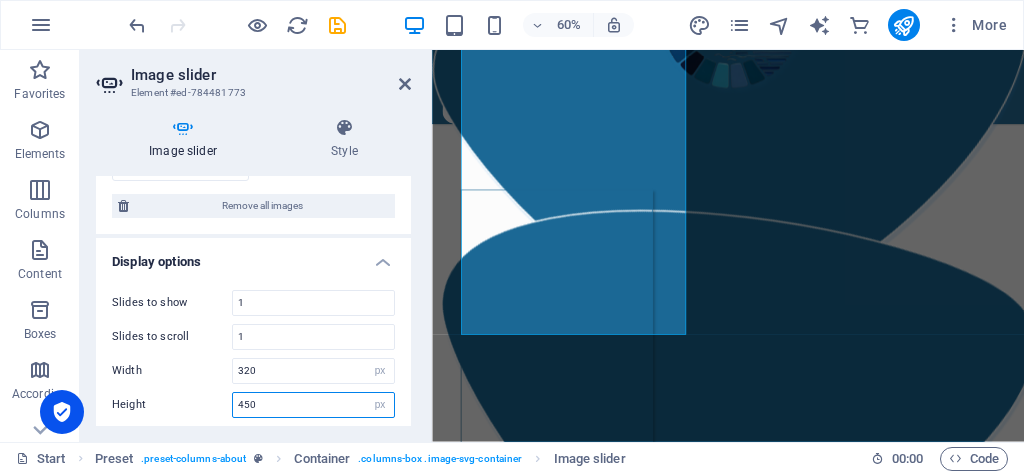 click on "450" at bounding box center [313, 405] 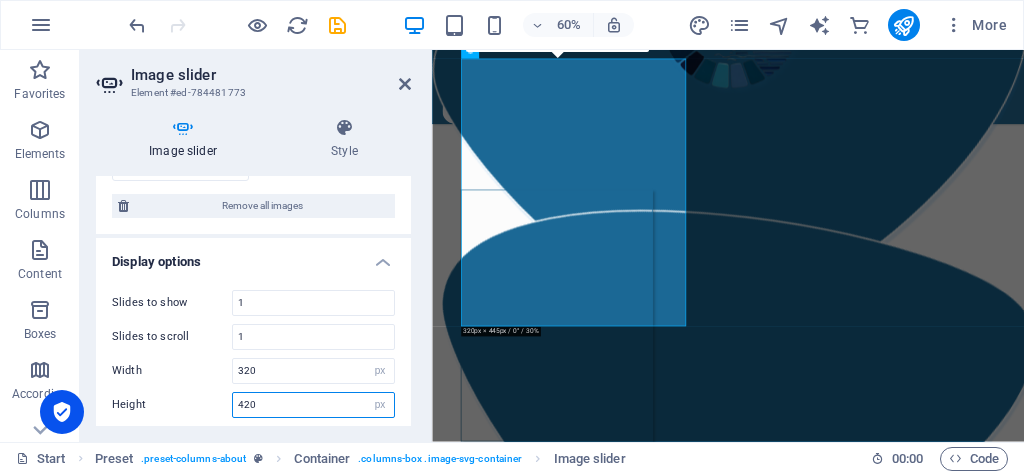 scroll, scrollTop: 1556, scrollLeft: 0, axis: vertical 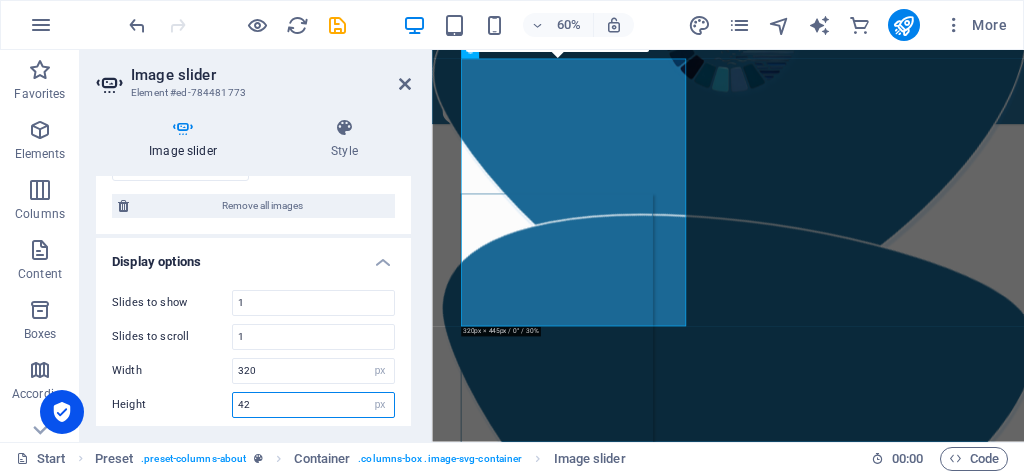 type on "4" 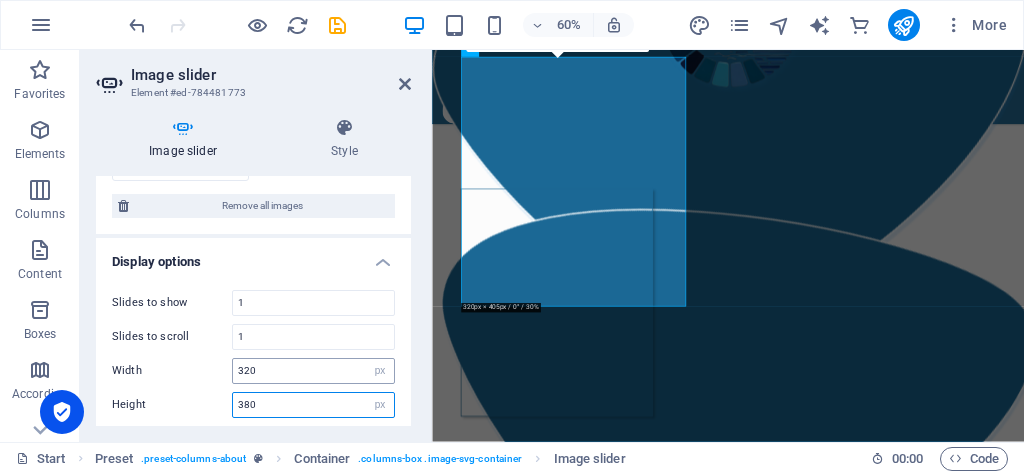 scroll, scrollTop: 1569, scrollLeft: 0, axis: vertical 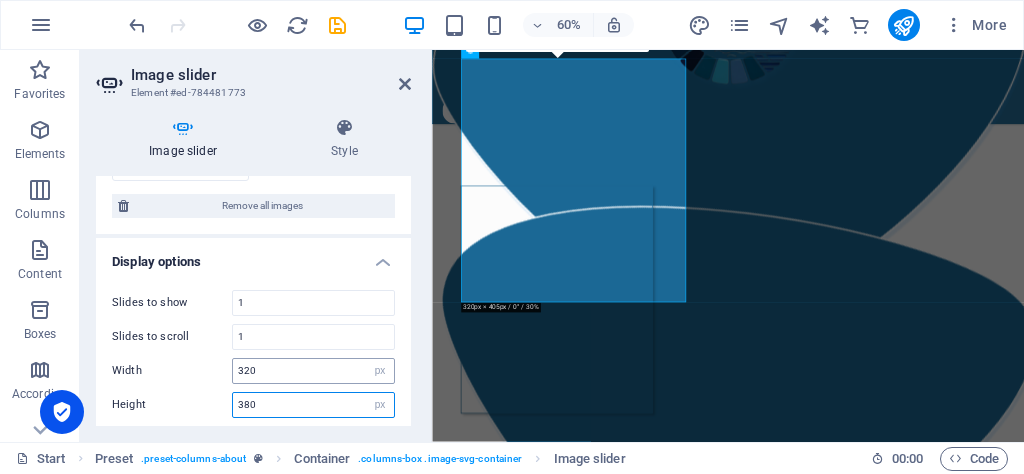 type on "380" 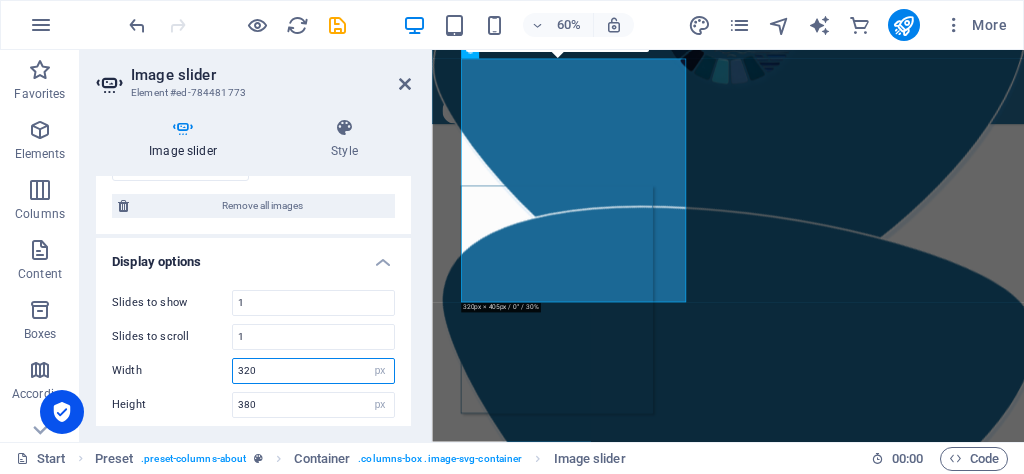 click on "320" at bounding box center [313, 371] 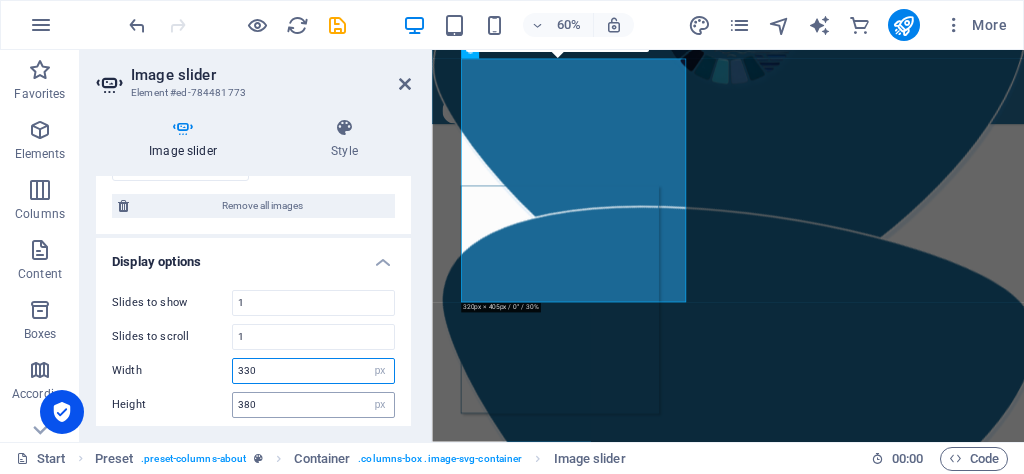 type on "330" 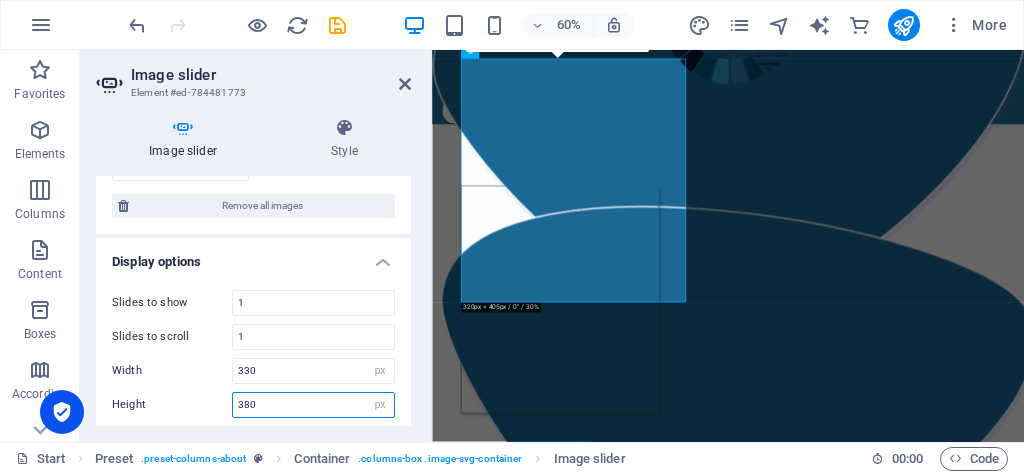 click on "380" at bounding box center [313, 405] 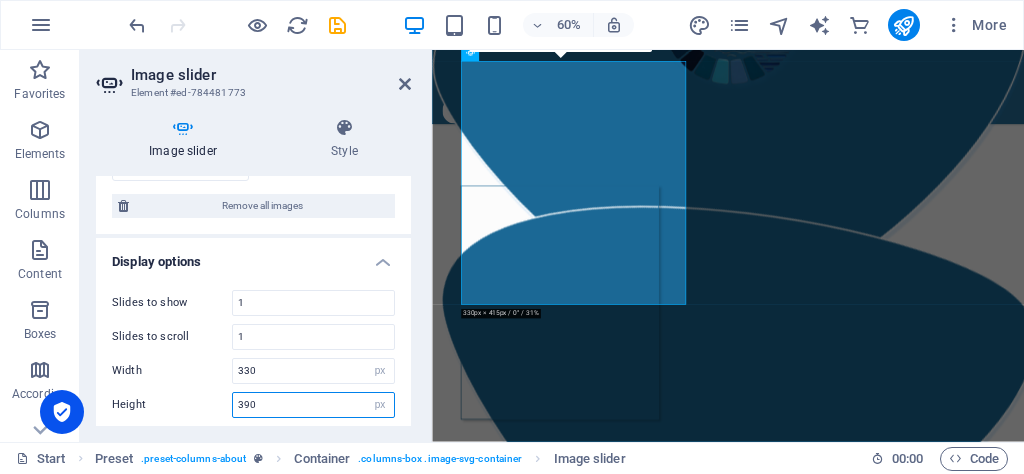 scroll, scrollTop: 1565, scrollLeft: 0, axis: vertical 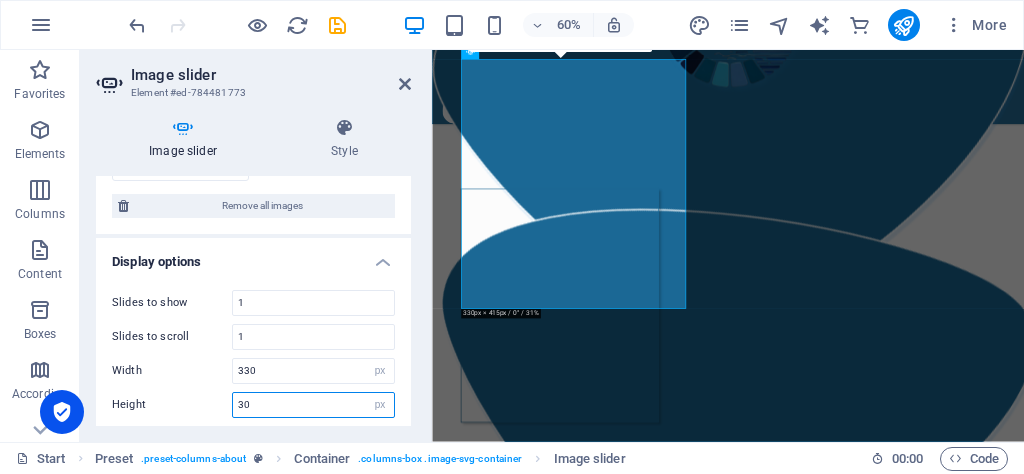 type on "380" 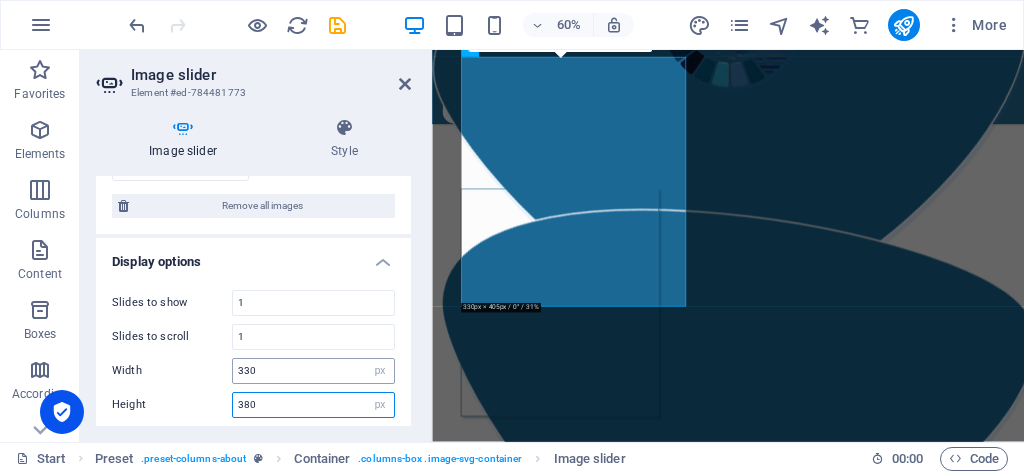 scroll, scrollTop: 1569, scrollLeft: 0, axis: vertical 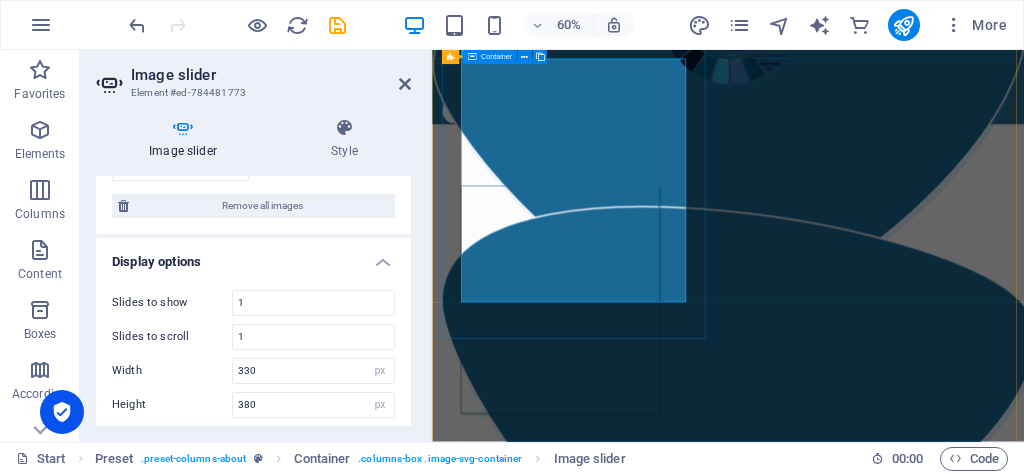 click on ".cls-1{fill:#1a171b;stroke:#fff;stroke-miterlimit:10;} Element 2
Yrityksen omat vastuullisen tekoälyn periaatteet Yrityksen omat vastuullisen tekoälyn periaatteet Yrityksen omat vastuullisen tekoälyn periaatteet Yrityksen omat vastuullisen tekoälyn periaatteet Yrityksen omat vastuullisen tekoälyn periaatteet Yrityksen omat vastuullisen tekoälyn periaatteet Yrityksen omat vastuullisen tekoälyn periaatteet Yrityksen omat vastuullisen tekoälyn periaatteet Yrityksen omat vastuullisen tekoälyn periaatteet 1 2 3 4 5" at bounding box center (925, 455) 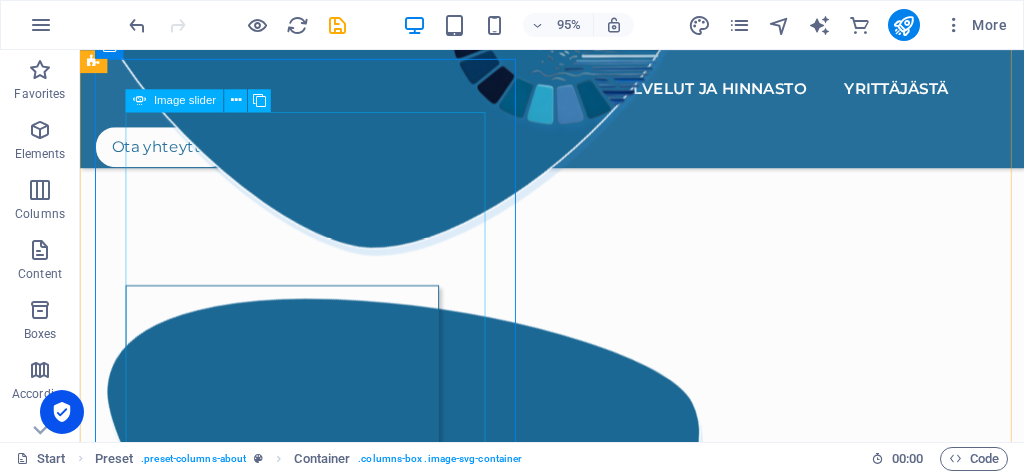 scroll, scrollTop: 1552, scrollLeft: 0, axis: vertical 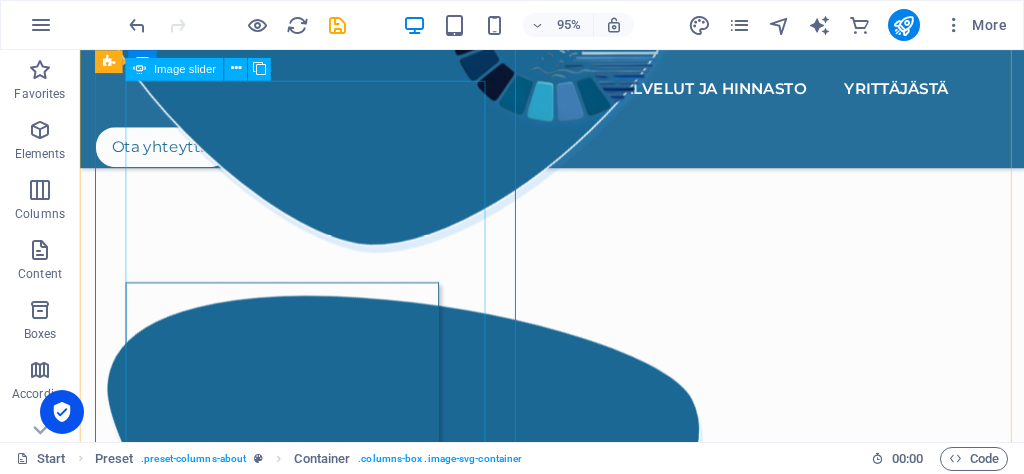 click at bounding box center (-1009, 7058) 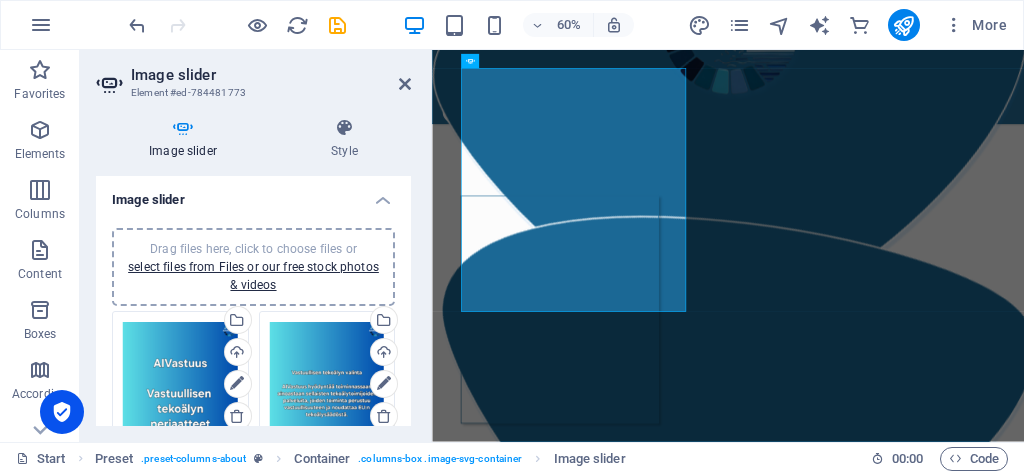 scroll, scrollTop: 1553, scrollLeft: 0, axis: vertical 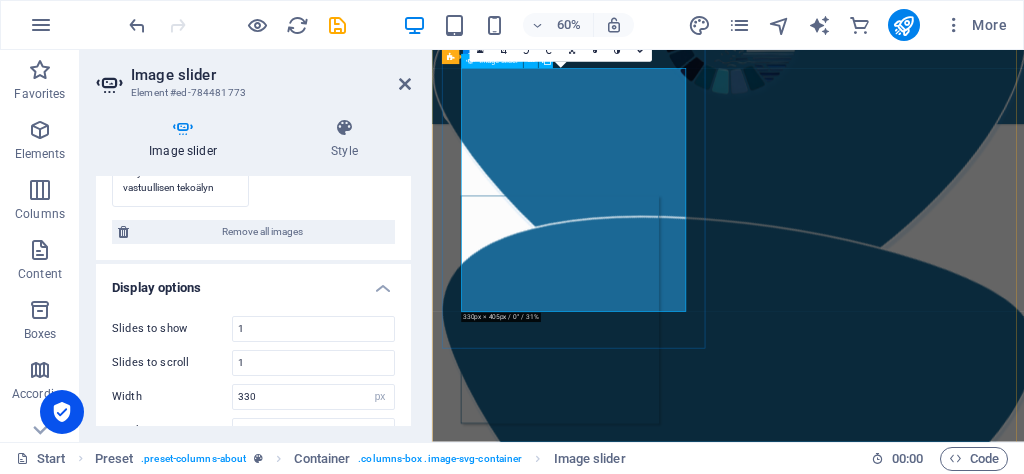click at bounding box center [481, 311] 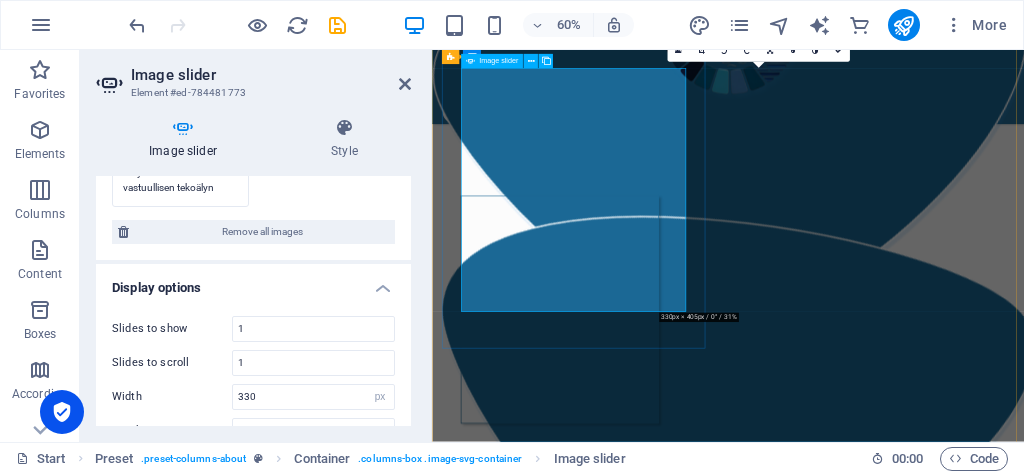 click at bounding box center [481, 311] 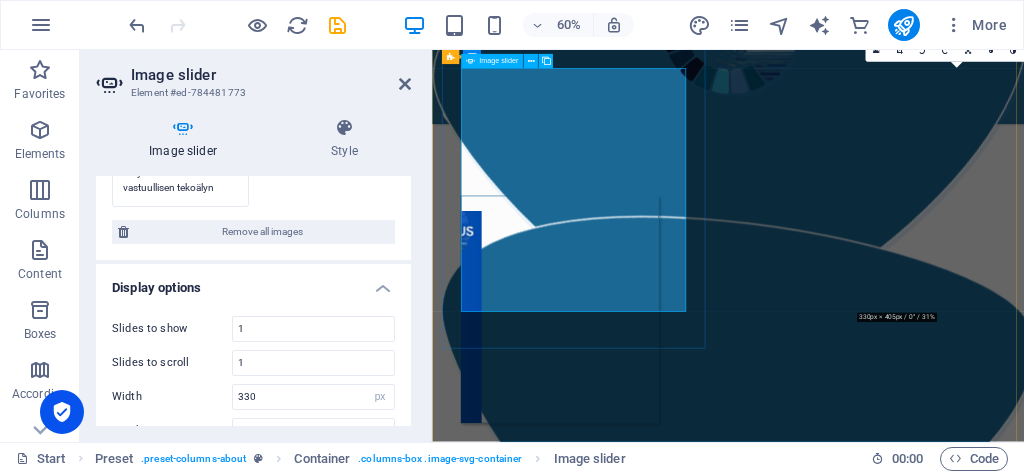 click at bounding box center (481, 311) 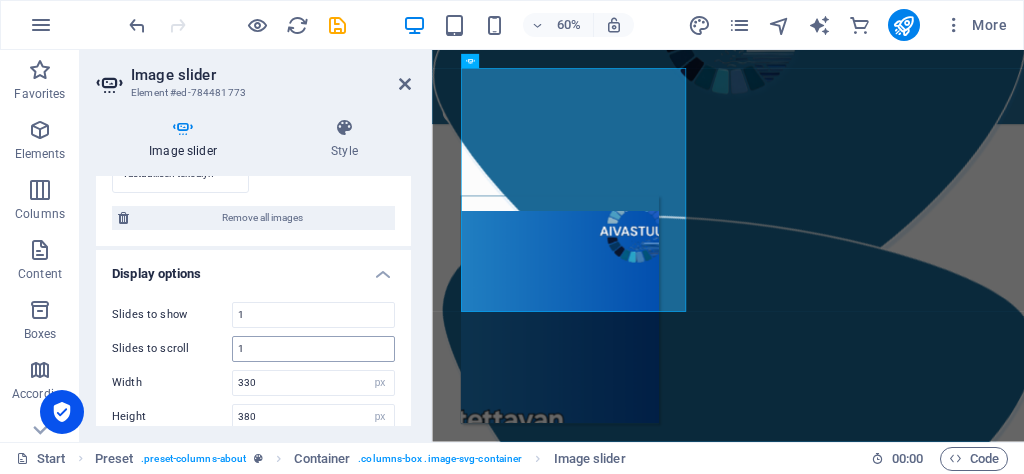 scroll, scrollTop: 762, scrollLeft: 0, axis: vertical 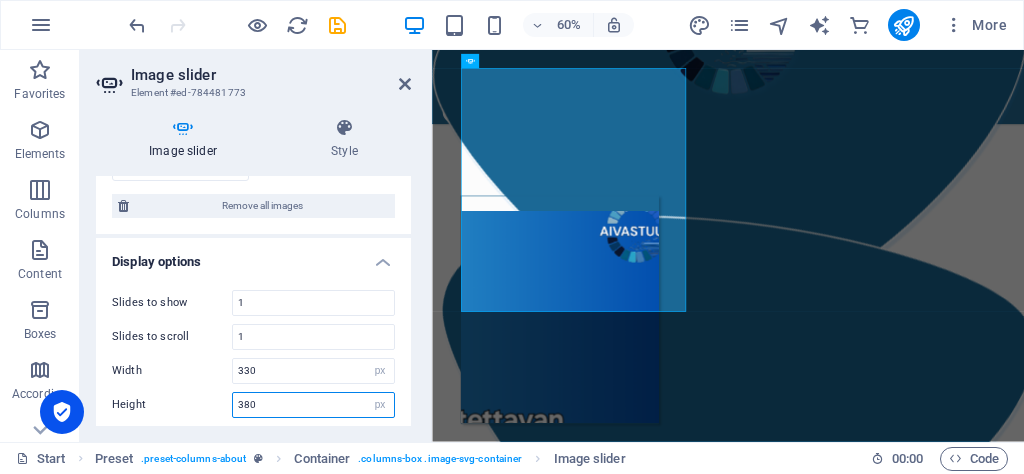 click on "380" at bounding box center (313, 405) 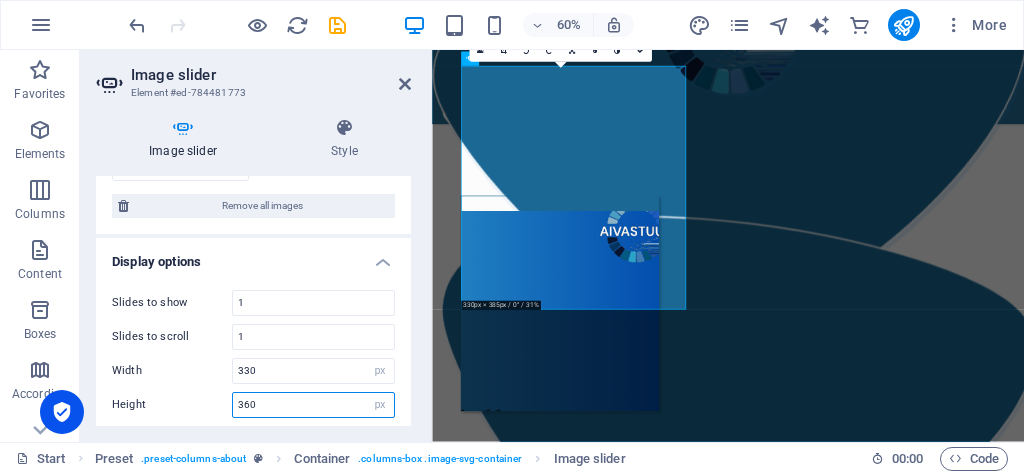 scroll, scrollTop: 1557, scrollLeft: 0, axis: vertical 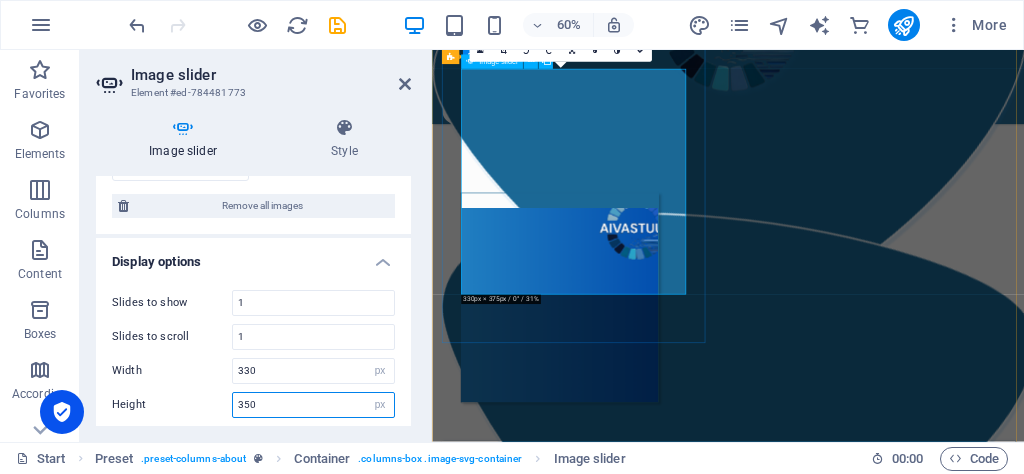 type on "350" 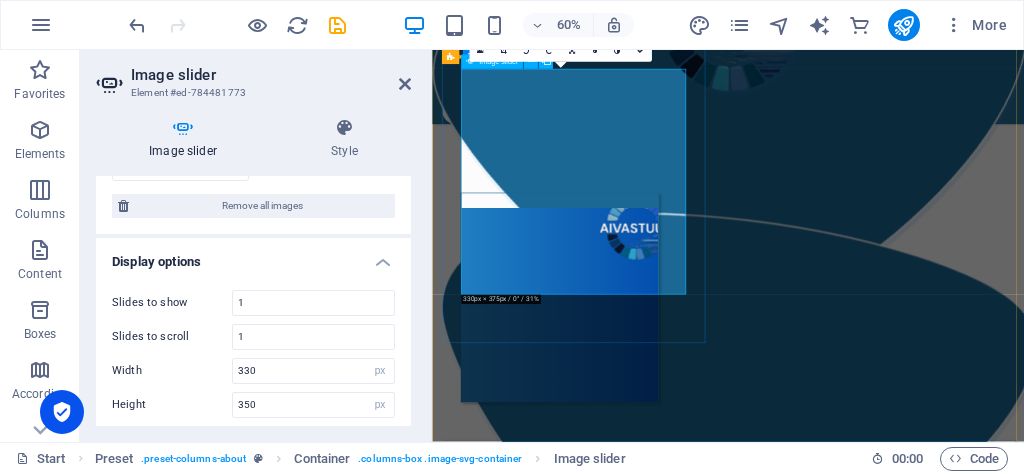 click at bounding box center (481, 11421) 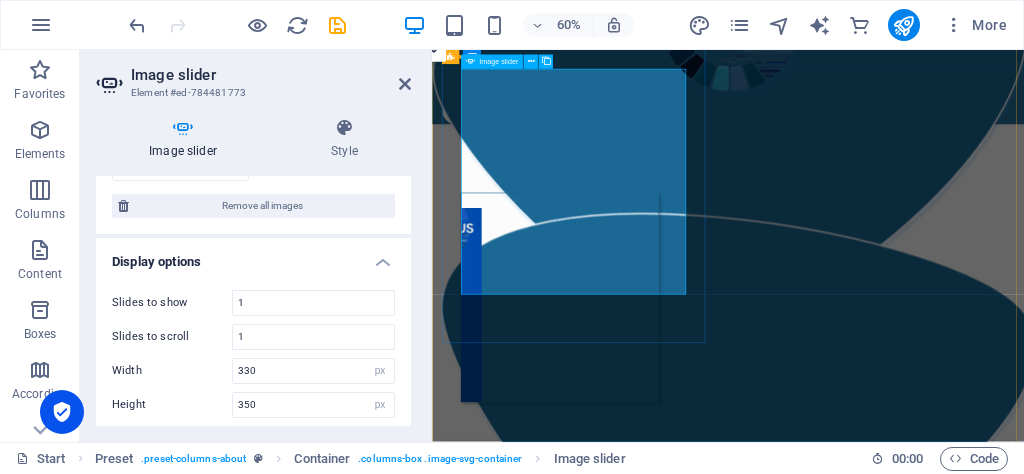 click at bounding box center (481, 11421) 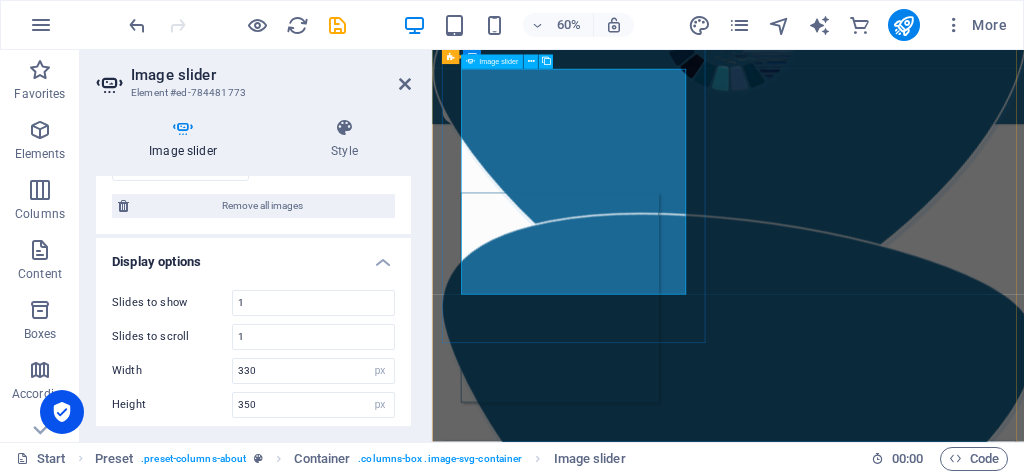 click at bounding box center [481, 11421] 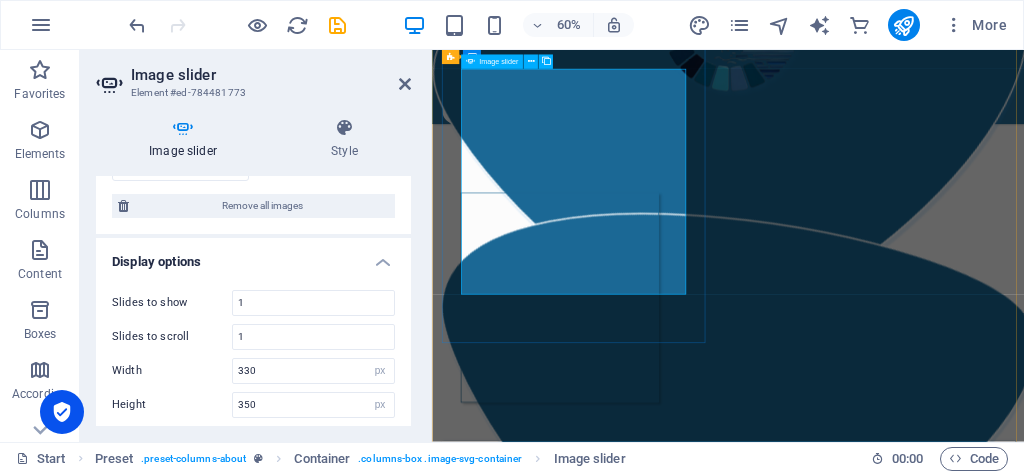 click at bounding box center [481, 11421] 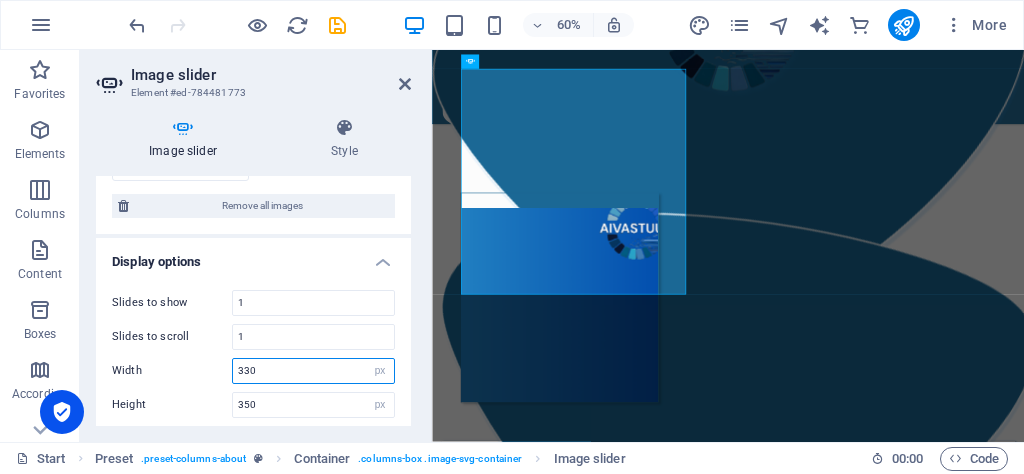 click on "330" at bounding box center (313, 371) 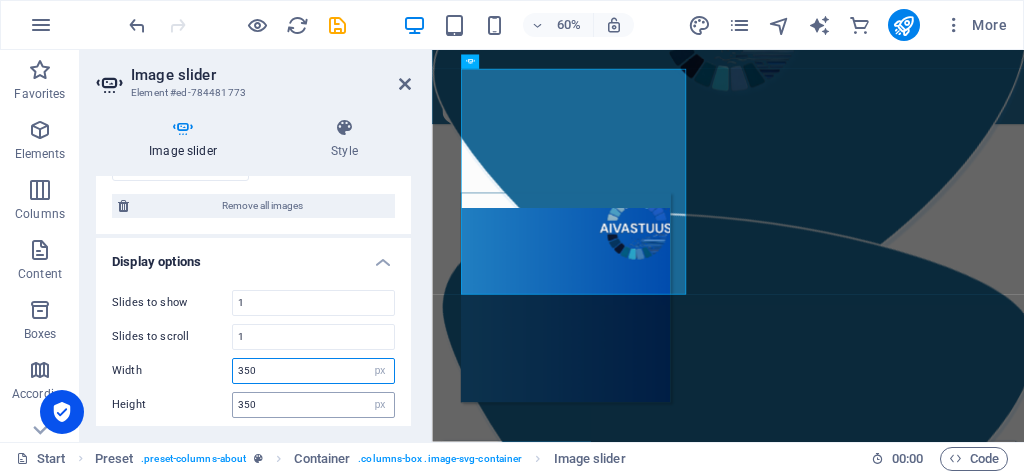 type on "350" 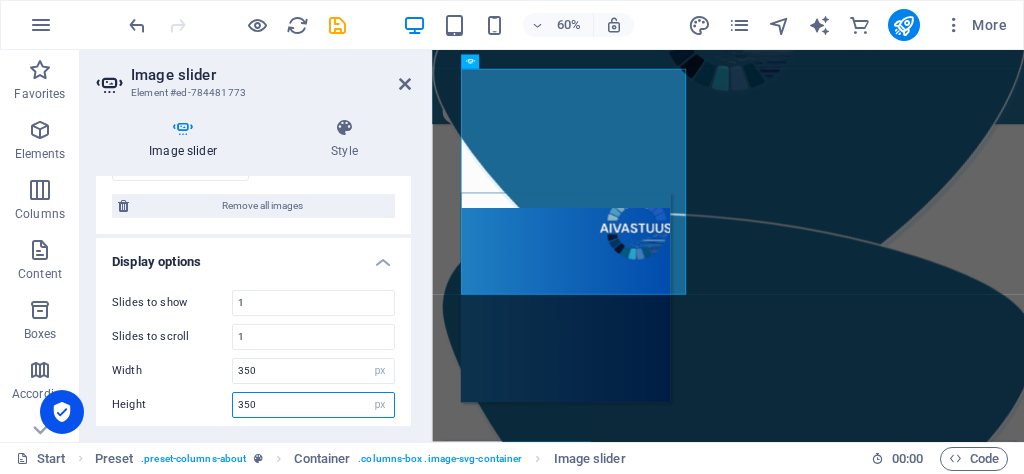 click on "350" at bounding box center [313, 405] 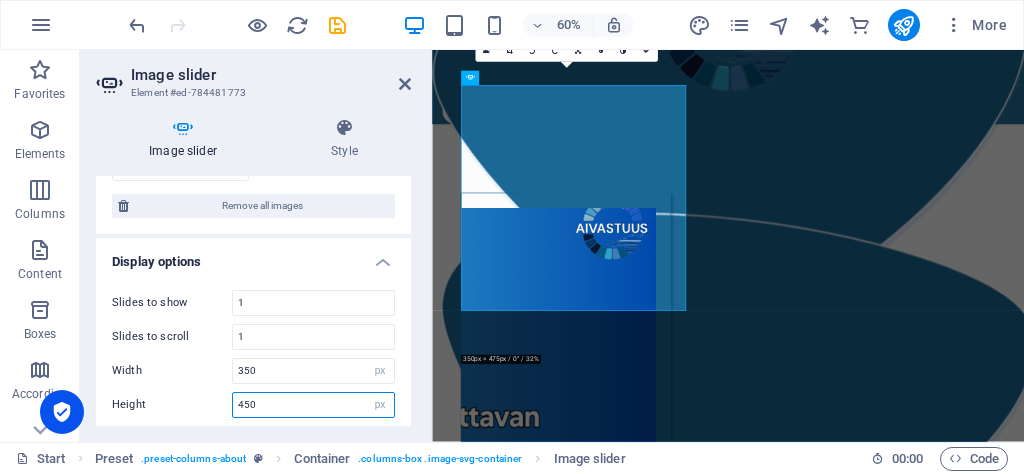 scroll, scrollTop: 1530, scrollLeft: 0, axis: vertical 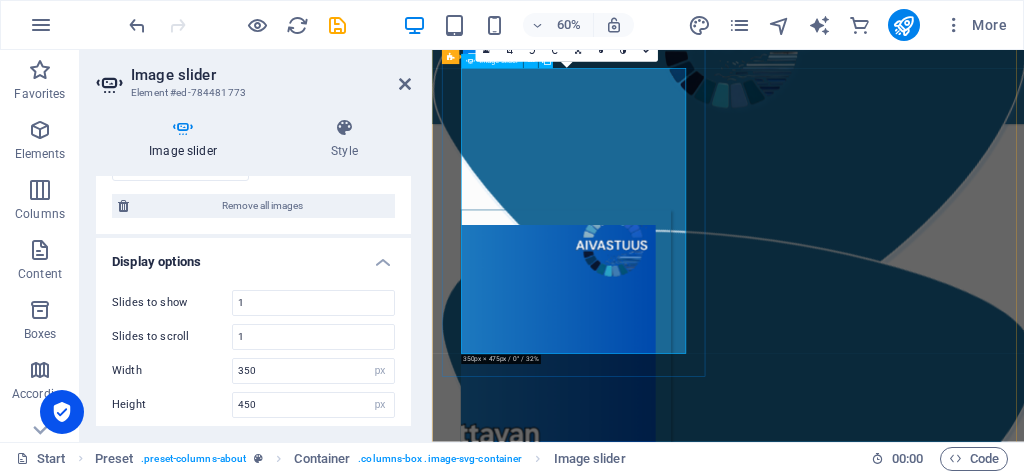 click at bounding box center (481, 11448) 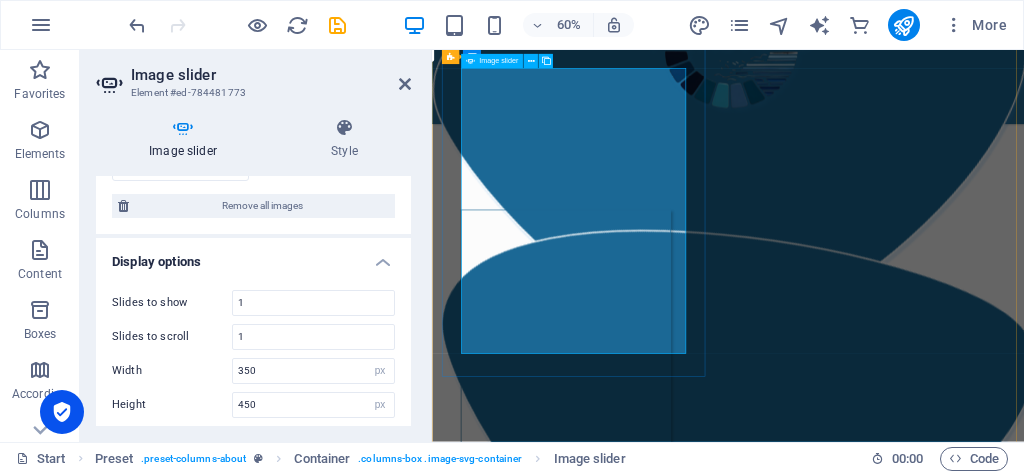 click at bounding box center [481, 11448] 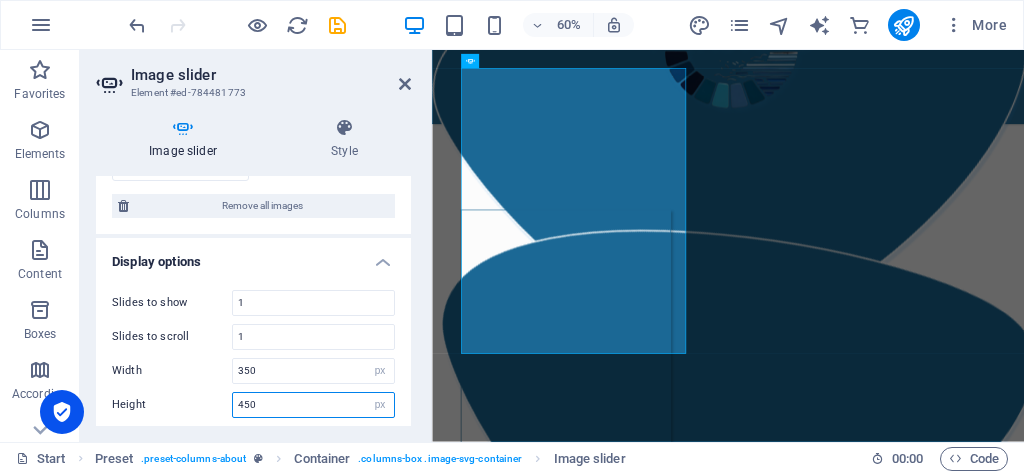 click on "450" at bounding box center (313, 405) 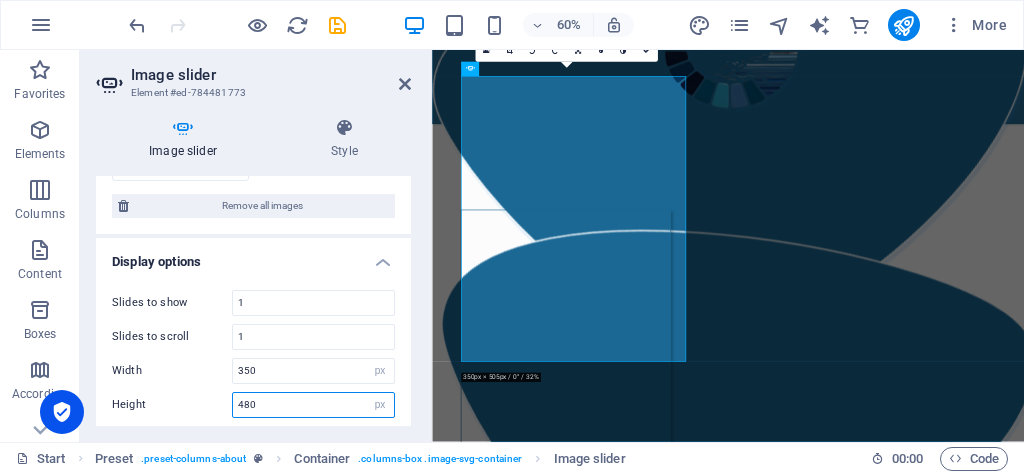 scroll, scrollTop: 1517, scrollLeft: 0, axis: vertical 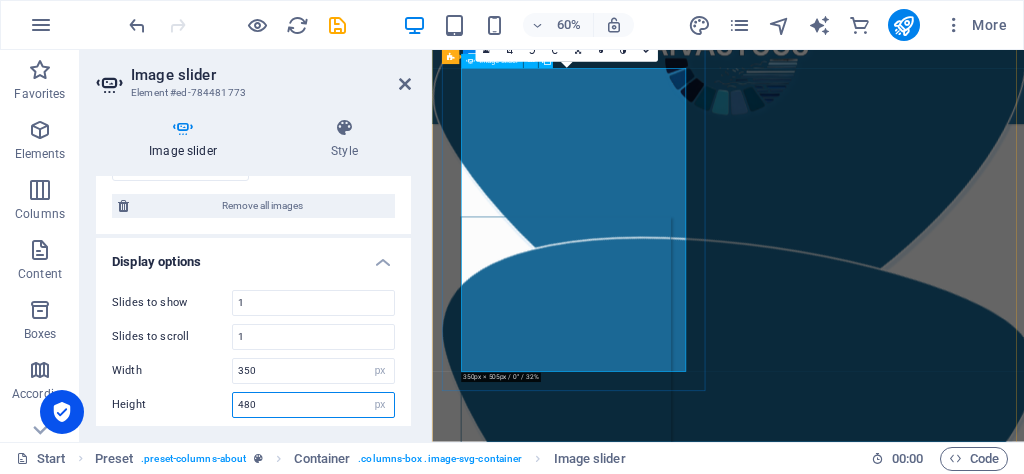 type on "480" 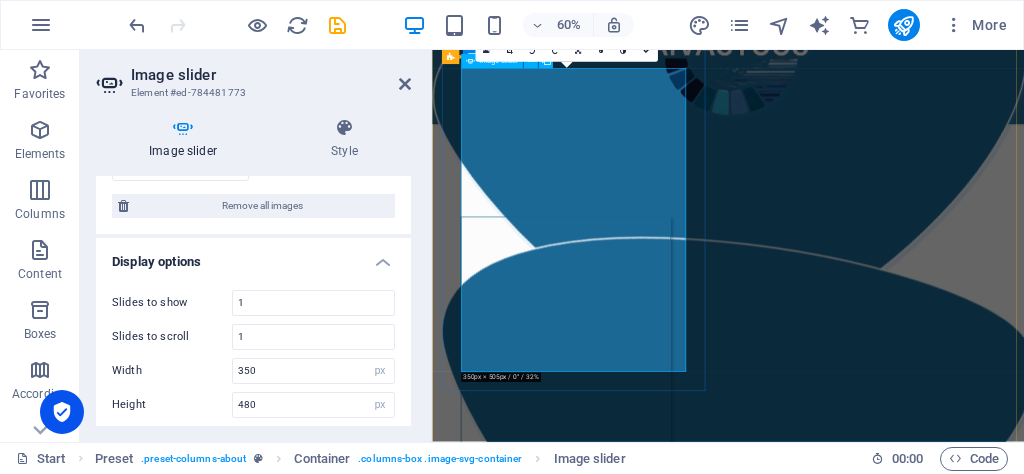 click at bounding box center [481, 11461] 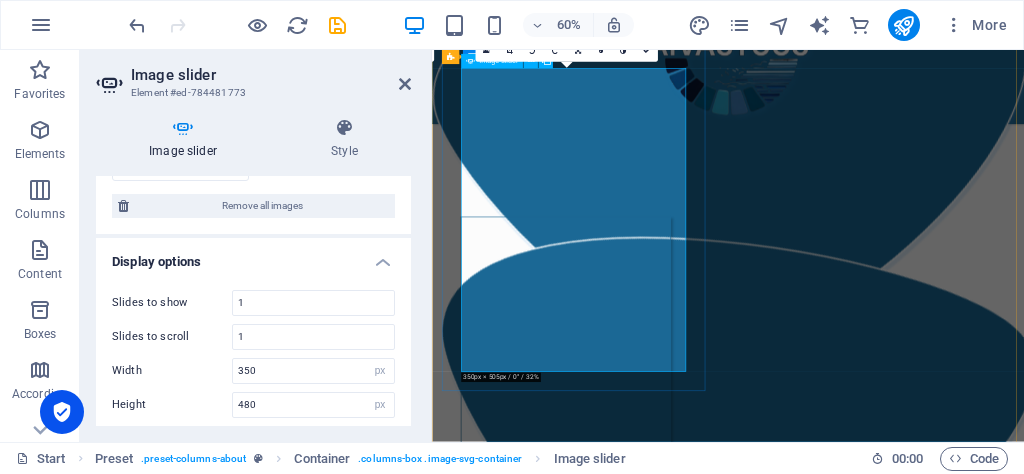 click at bounding box center (481, 11461) 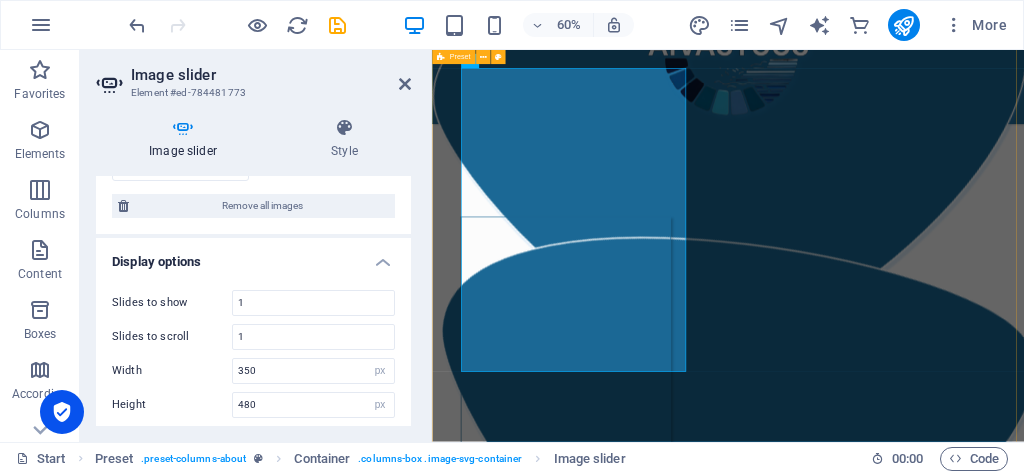 click on "Yritys AIVastuus on tekoälyvastuullisuuteen keskittyvä yritys, jonka missiona on edistää tekoälyn hyödyntämisen läpinäkyvyyttä. AIVastuus tarjoaa niin pienyrittäjille kuin suuremmillekin organisaatioille mahdollisuuden edistää tekoälyvastuullisuuttaan helposti, tekoälytoimiensa läpinäkyvyyttä parantamalla. Personoitujen vastuullisen tekoälyn periaatteiden avulla jokainen yritys voi olla osana vaikuttamassa avoimen tekoälyilmapiirin luomiseen olemalla avoin siitä, kuinka tekoälyä hyödynnetään organisaation toiminnassa ja mitä toimenpiteitä sen käyttöön kohdistuu vastuullisuuden edistämiseksi.
.cls-1{fill:#1a171b;stroke:#fff;stroke-miterlimit:10;} Element 2
.cls-1{fill:#1a171b;stroke:#fff;stroke-miterlimit:10;} Element 2
Yrityksen omat vastuullisen tekoälyn periaatteet Yrityksen omat vastuullisen tekoälyn periaatteet Yrityksen omat vastuullisen tekoälyn periaatteet Yrityksen omat vastuullisen tekoälyn periaatteet 1 2 3 4 5" at bounding box center (925, 281) 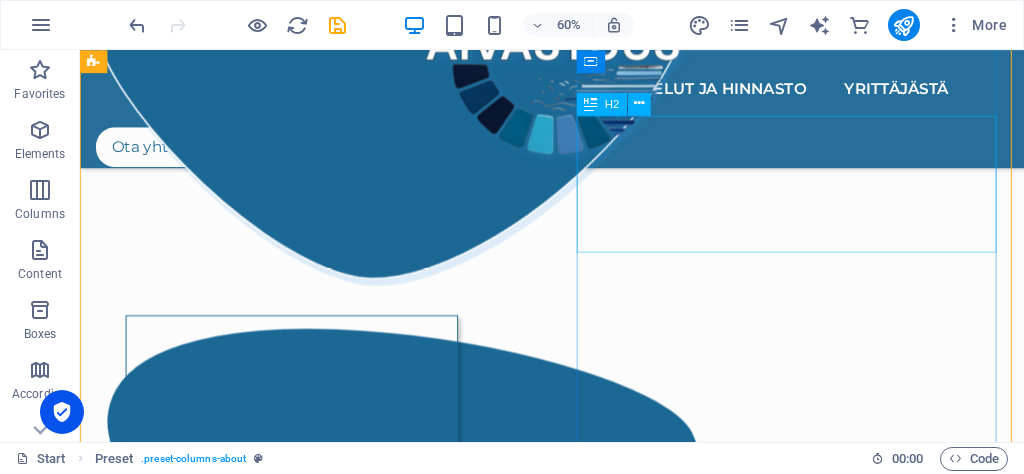 scroll, scrollTop: 1516, scrollLeft: 0, axis: vertical 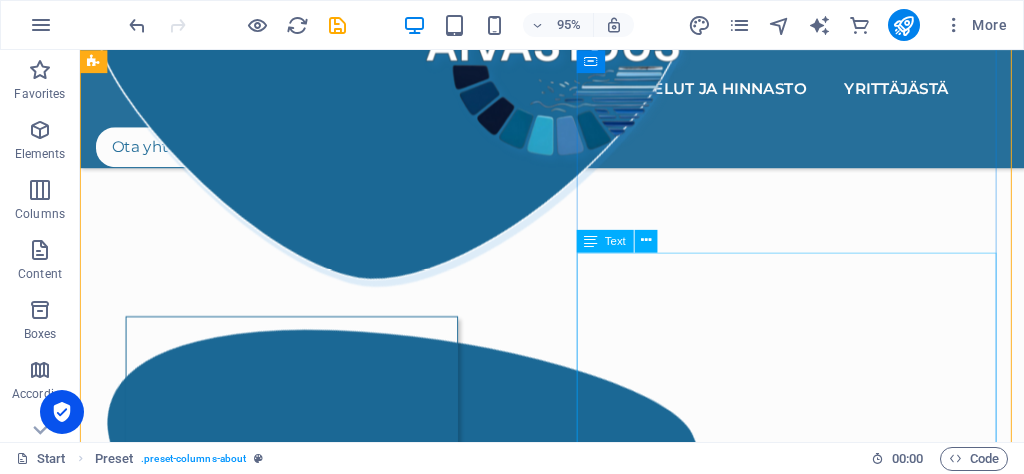 click on "Vastuullisen tekoälyn periaatteet luodaan yhteistyössä asiakkaan kanssa. Jokaiselle asiakkaalle luodaan uniikit vastuullisuusperiaatteet yhdistämällä organisaation luonne ja käytännöt heidän kannaltaan oleellisimpiin tekoälyvastuullisuuden osa-alueisiin ja toimintatapoihin. Asiakas täyttää taustatietolomakkeen, jonka pohjalta tekoälyn vastuullisuusperiaatteet rakennetaan. Asiakkaan halutessa voidaan vastuullisuusperiaatteita edistää myös palaverin muodossa." at bounding box center (577, 1018) 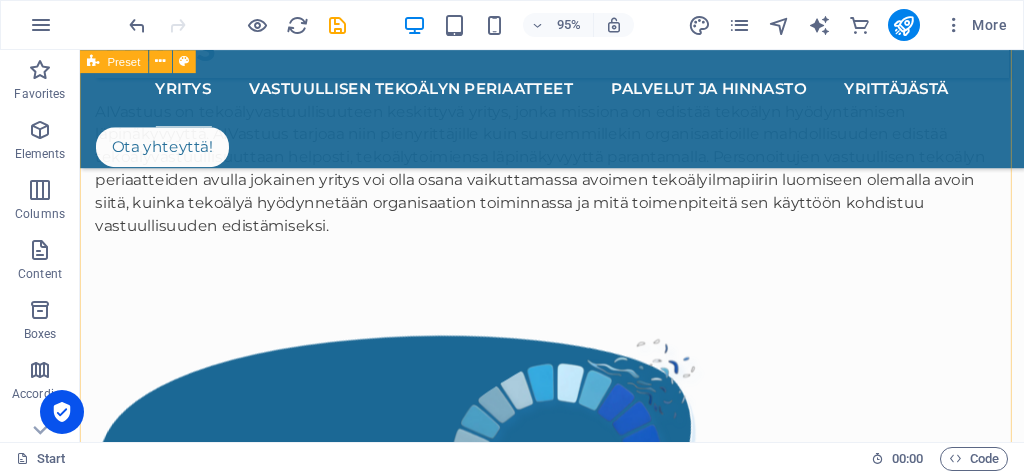 scroll, scrollTop: 1038, scrollLeft: 0, axis: vertical 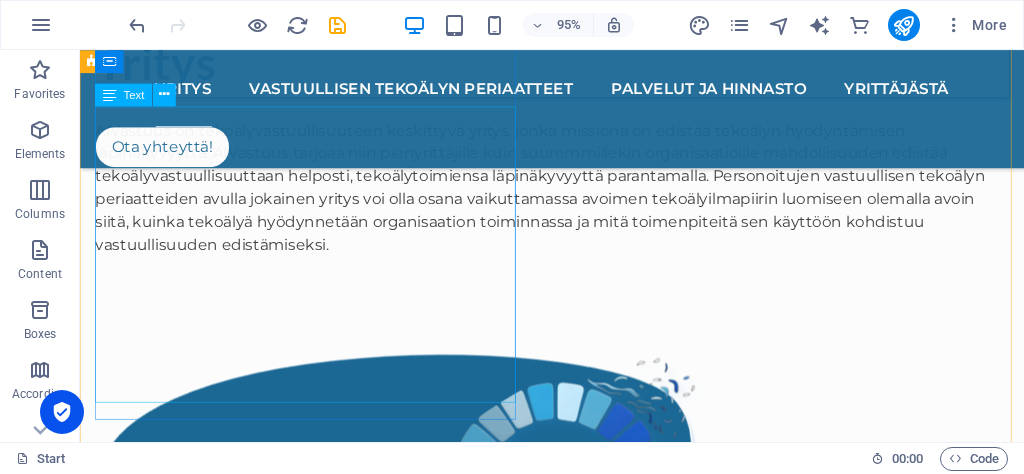 click on "AIVastuus on tekoälyvastuullisuuteen keskittyvä yritys, jonka missiona on edistää tekoälyn hyödyntämisen läpinäkyvyyttä. AIVastuus tarjoaa niin pienyrittäjille kuin suuremmillekin organisaatioille mahdollisuuden edistää tekoälyvastuullisuuttaan helposti, tekoälytoimiensa läpinäkyvyyttä parantamalla. Personoitujen vastuullisen tekoälyn periaatteiden avulla jokainen yritys voi olla osana vaikuttamassa avoimen tekoälyilmapiirin luomiseen olemalla avoin siitä, kuinka tekoälyä hyödynnetään organisaation toiminnassa ja mitä toimenpiteitä sen käyttöön kohdistuu vastuullisuuden edistämiseksi." at bounding box center (577, 183) 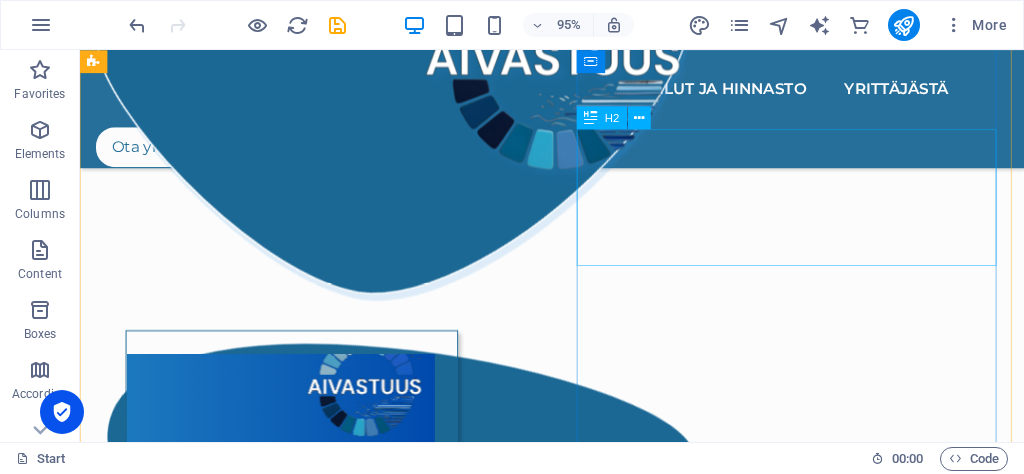 scroll, scrollTop: 1501, scrollLeft: 0, axis: vertical 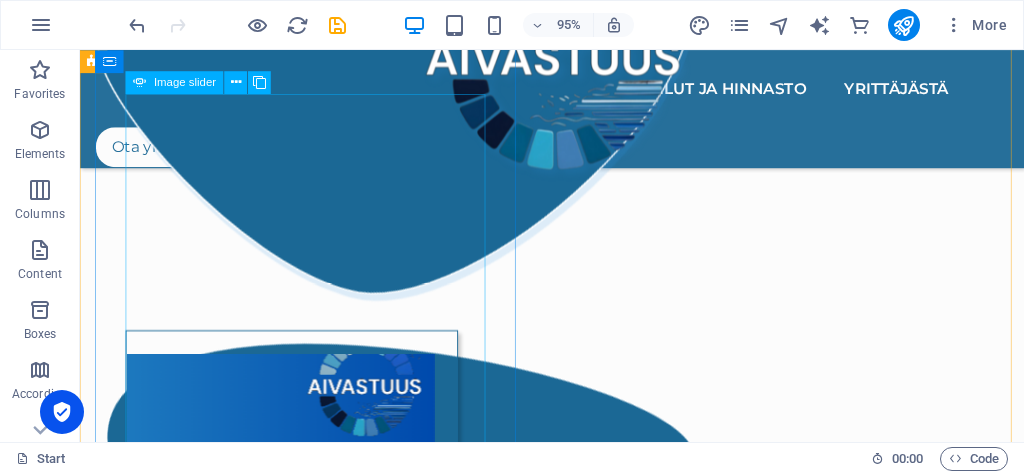 click at bounding box center (-59, 3398) 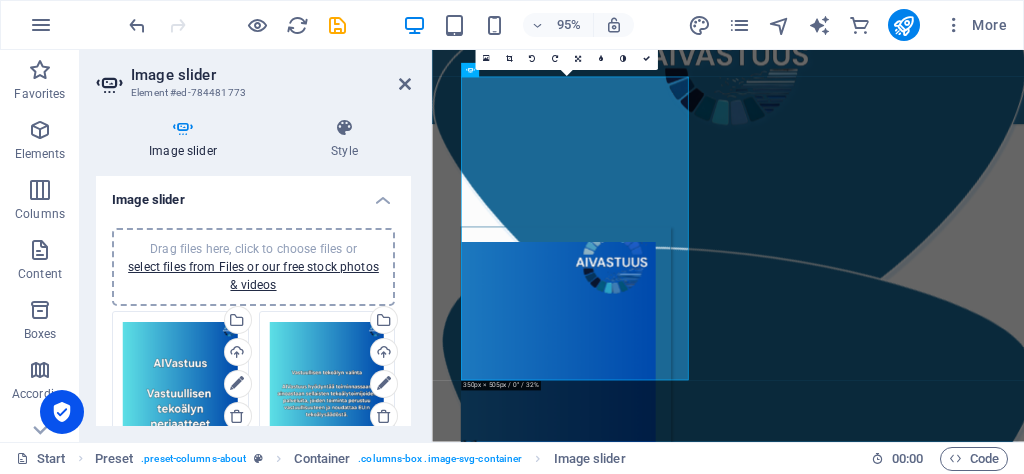 scroll, scrollTop: 1503, scrollLeft: 0, axis: vertical 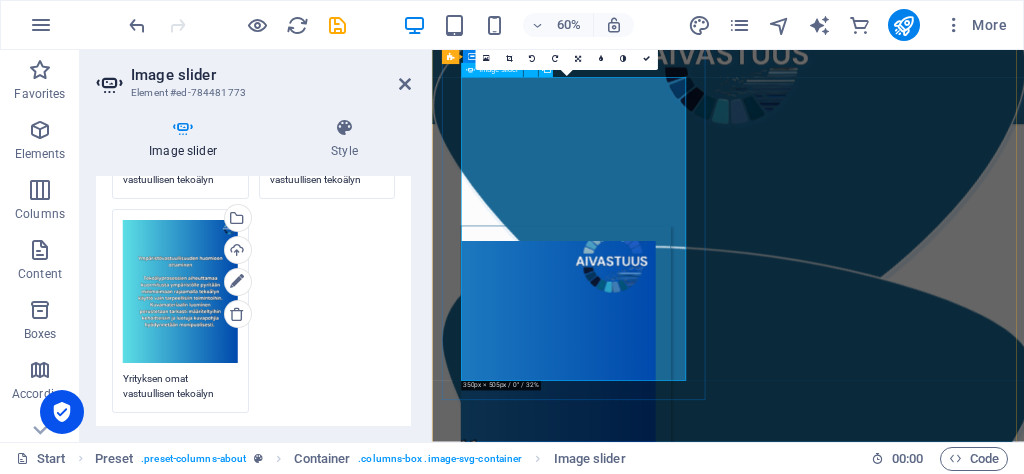click at bounding box center (481, 11475) 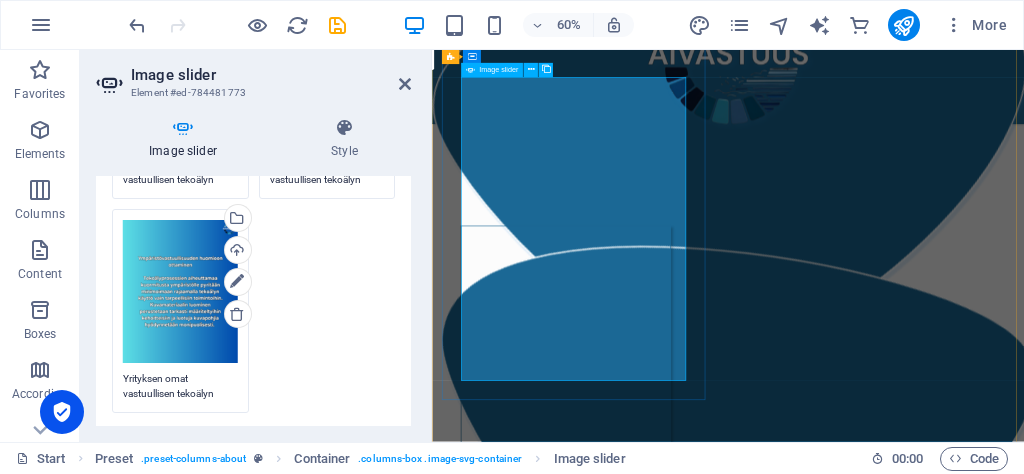 click at bounding box center (481, 11475) 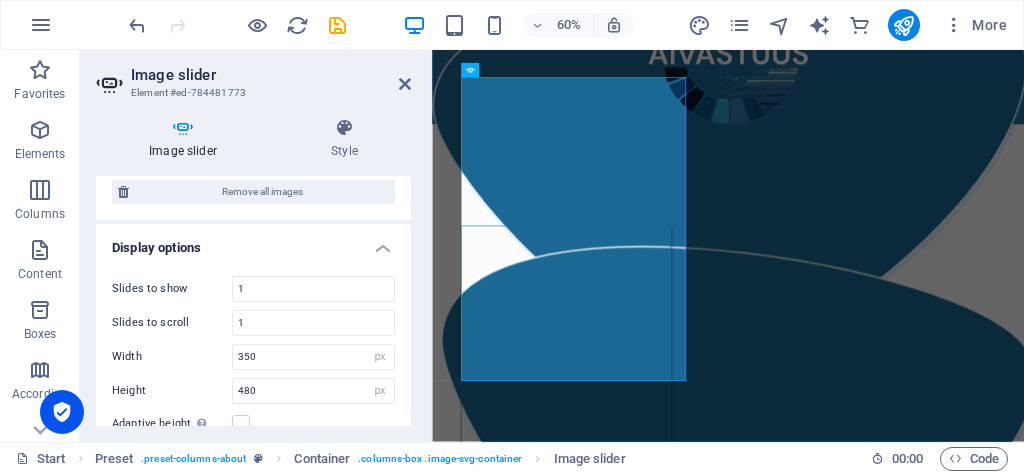 scroll, scrollTop: 781, scrollLeft: 0, axis: vertical 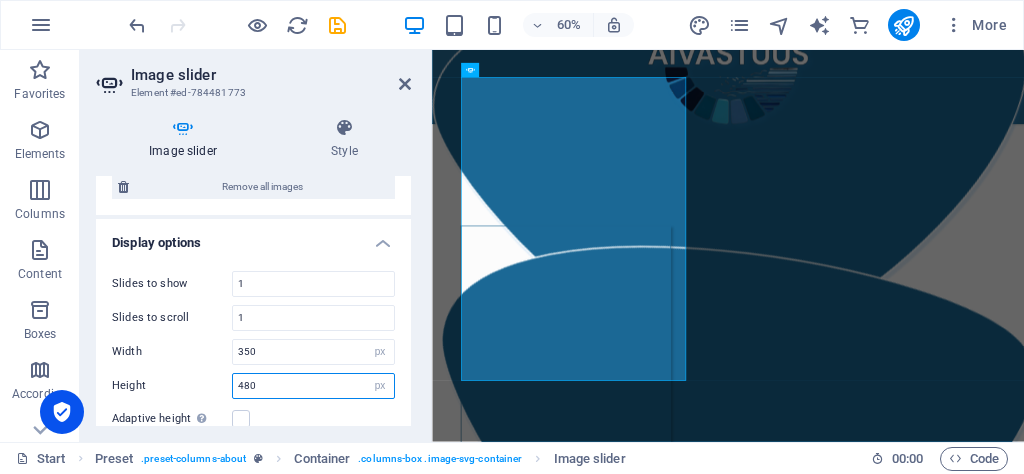 drag, startPoint x: 276, startPoint y: 376, endPoint x: 175, endPoint y: 367, distance: 101.4002 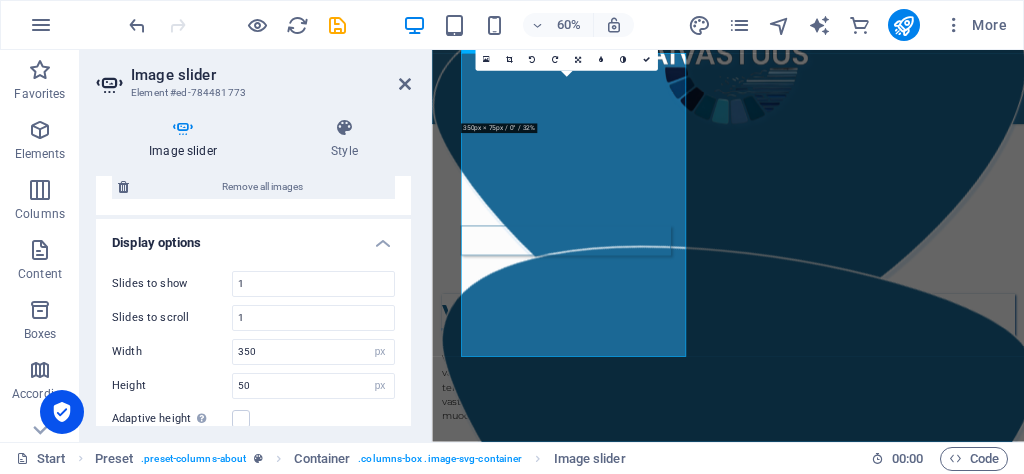 scroll, scrollTop: 1543, scrollLeft: 0, axis: vertical 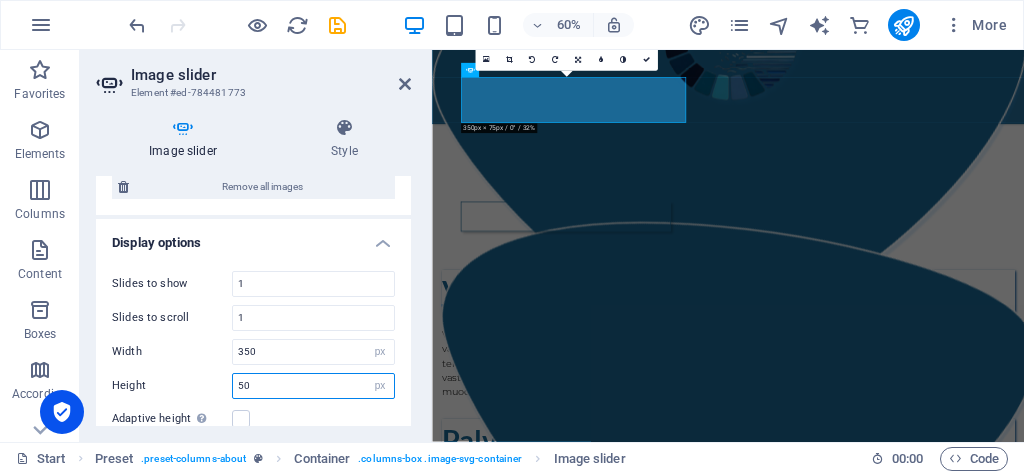 click on "50" at bounding box center (313, 386) 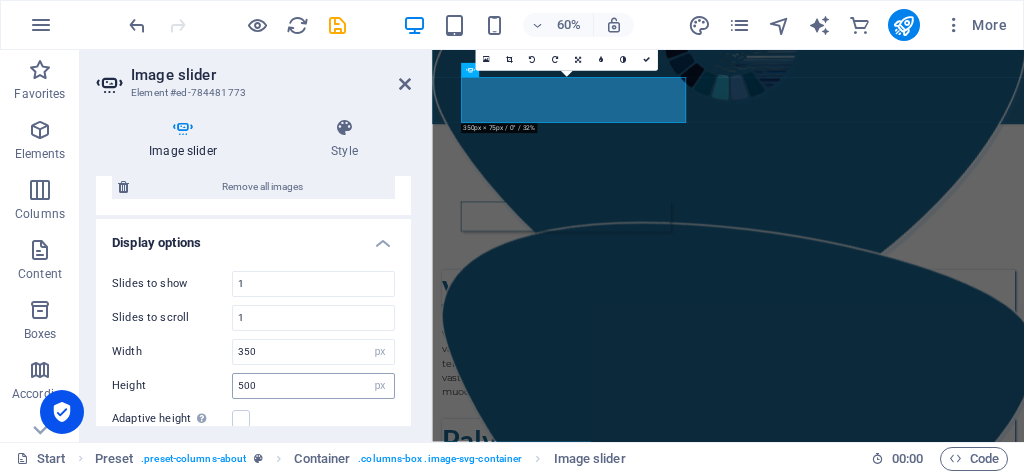 scroll, scrollTop: 1493, scrollLeft: 0, axis: vertical 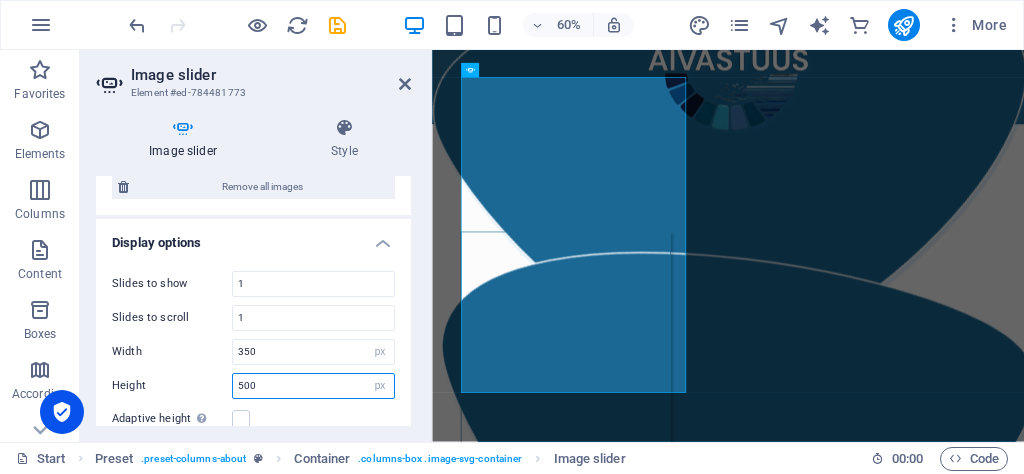 click on "500" at bounding box center [313, 386] 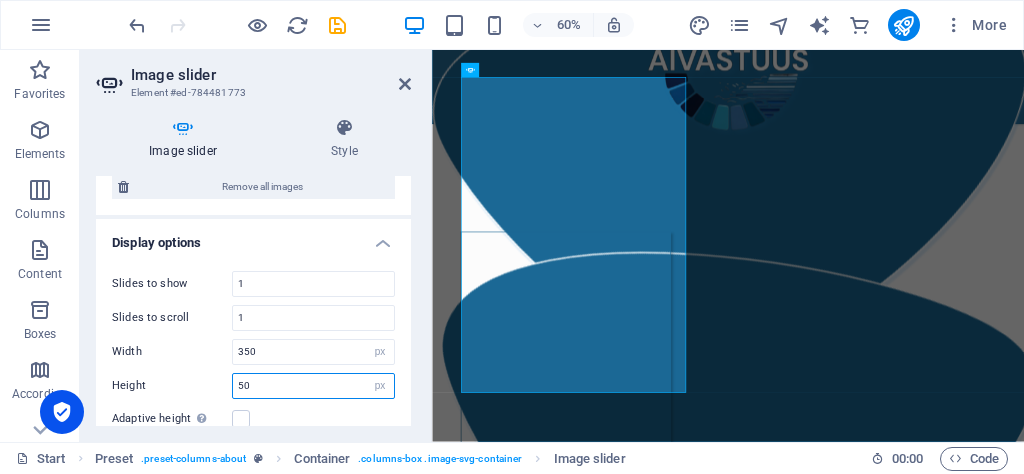 type on "5" 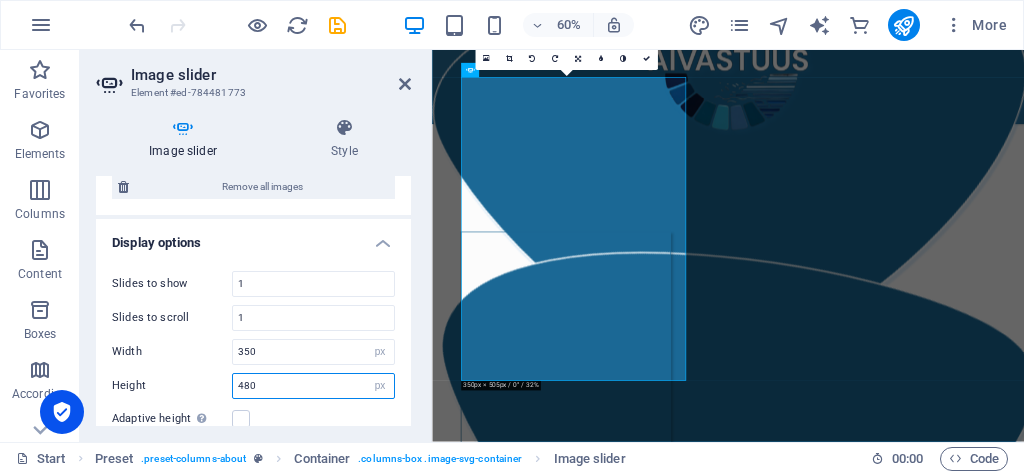 scroll, scrollTop: 1503, scrollLeft: 0, axis: vertical 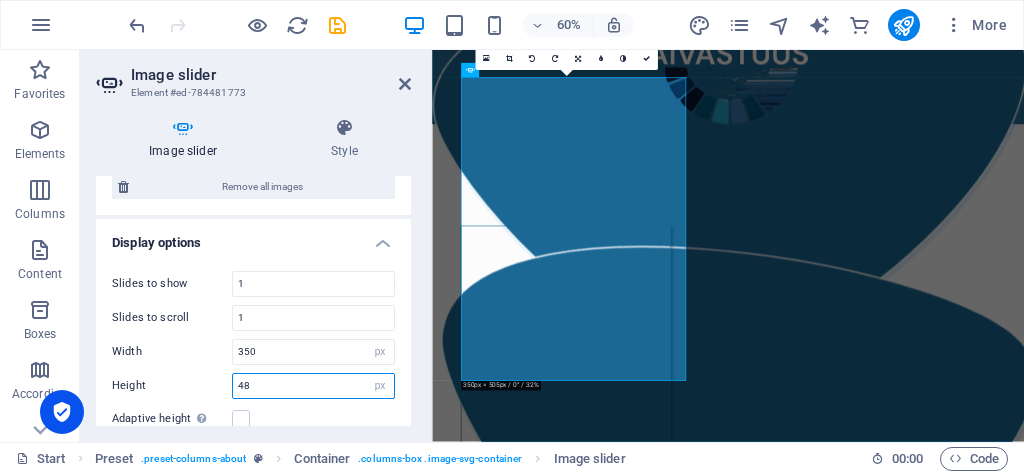 type on "4" 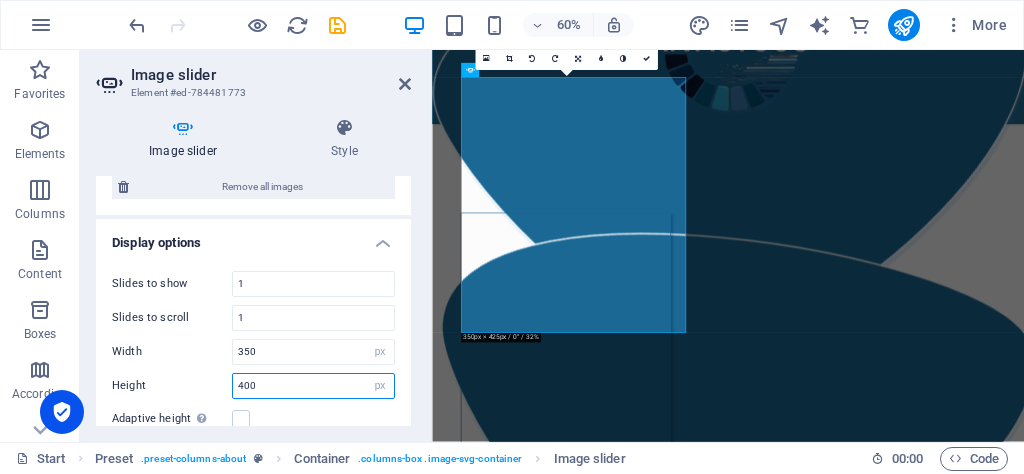 scroll, scrollTop: 1532, scrollLeft: 0, axis: vertical 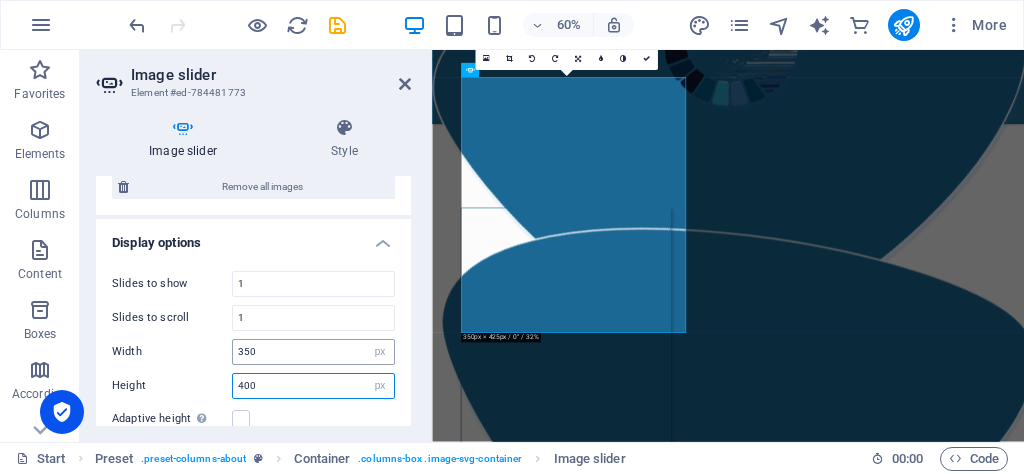 type on "400" 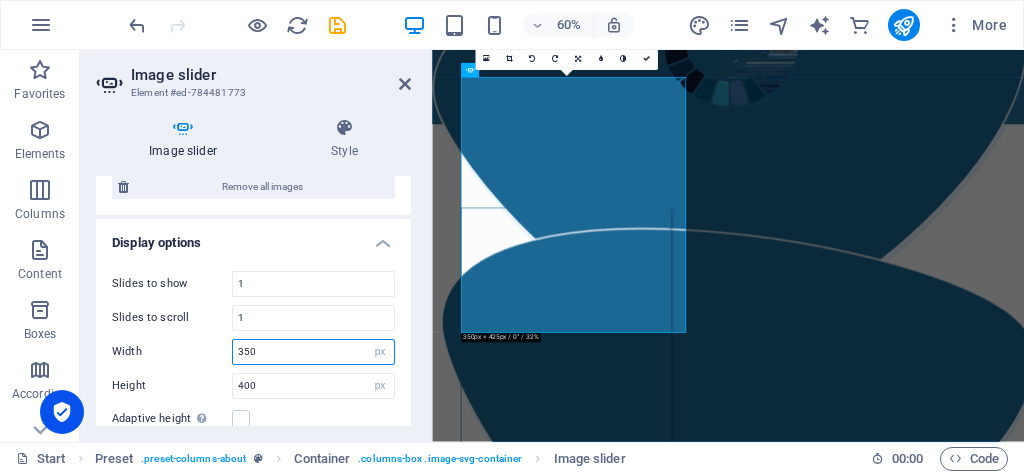 click on "350" at bounding box center [313, 352] 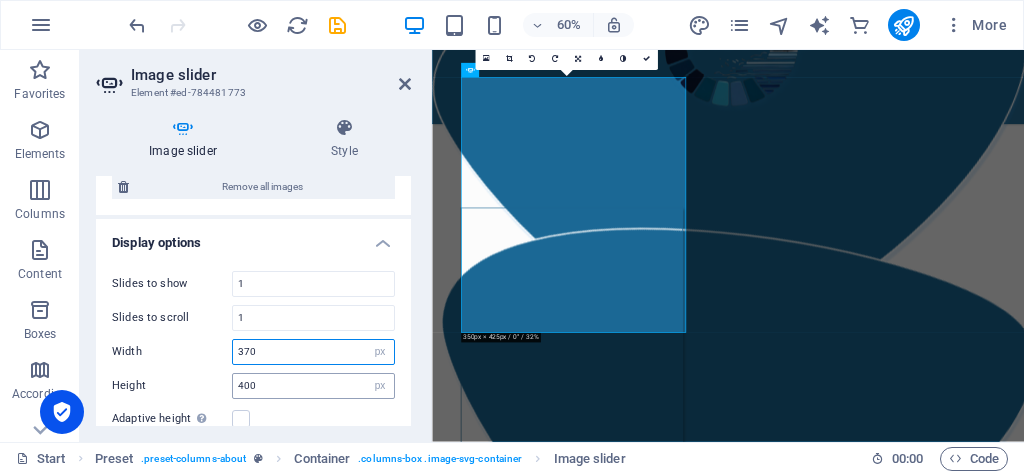 type on "370" 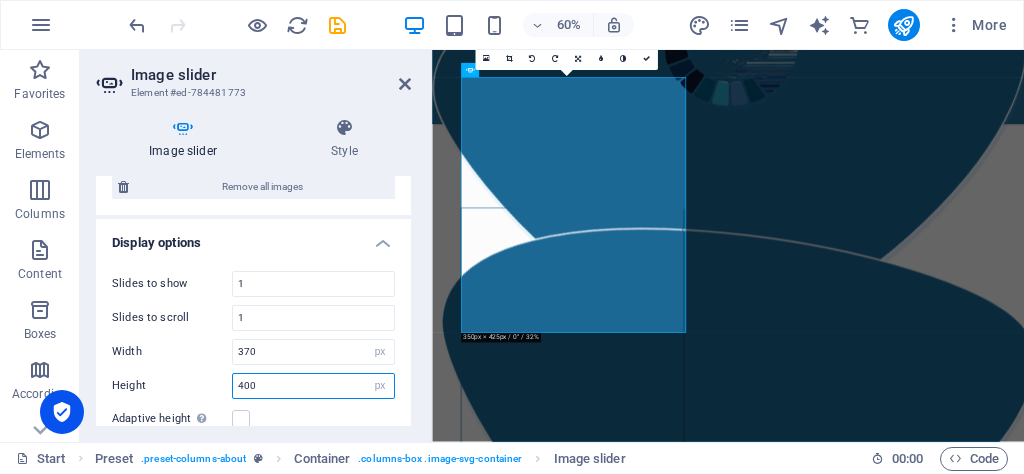 click on "400" at bounding box center [313, 386] 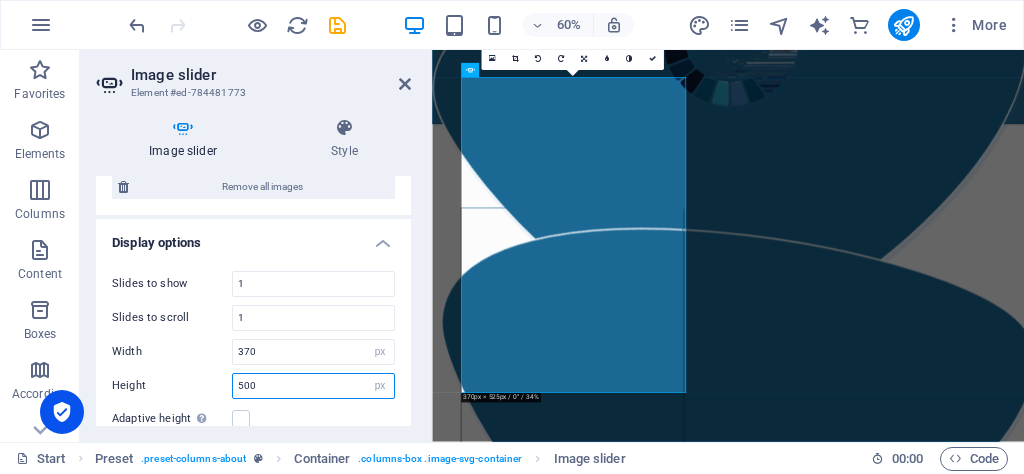 scroll, scrollTop: 1493, scrollLeft: 0, axis: vertical 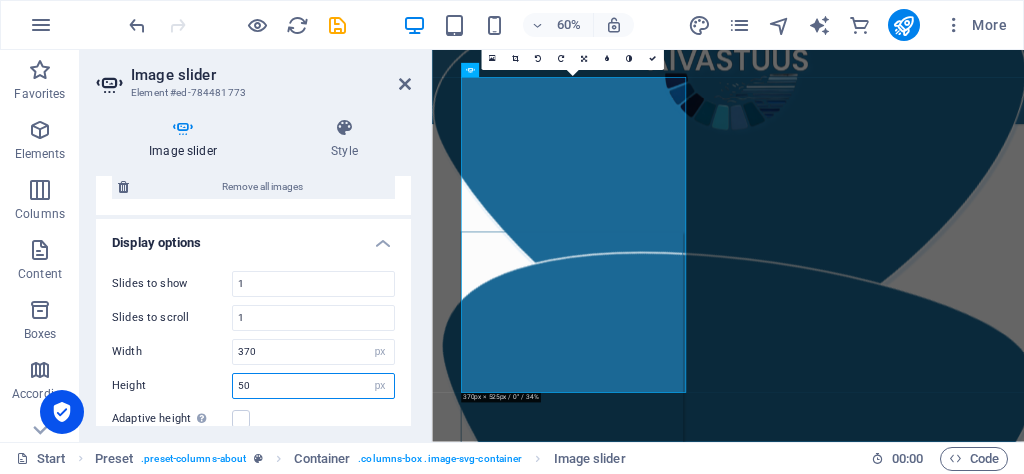 type on "5" 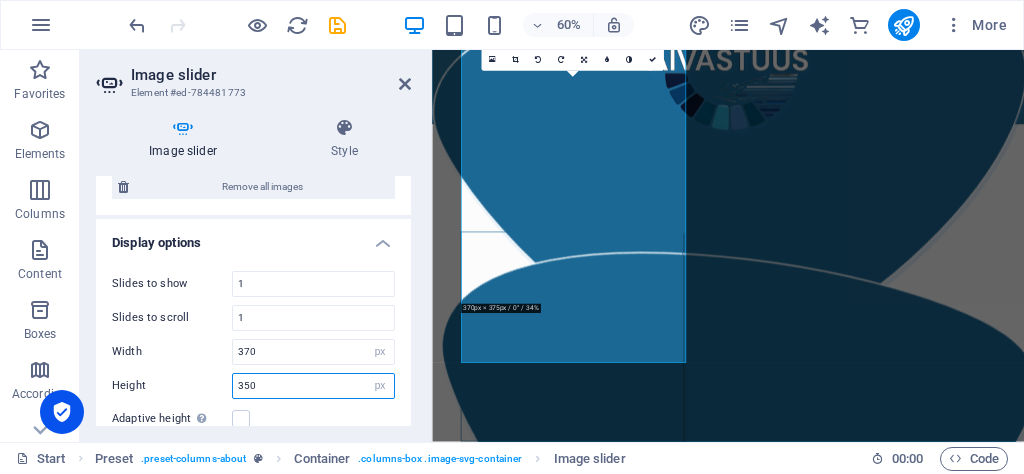 scroll, scrollTop: 1543, scrollLeft: 0, axis: vertical 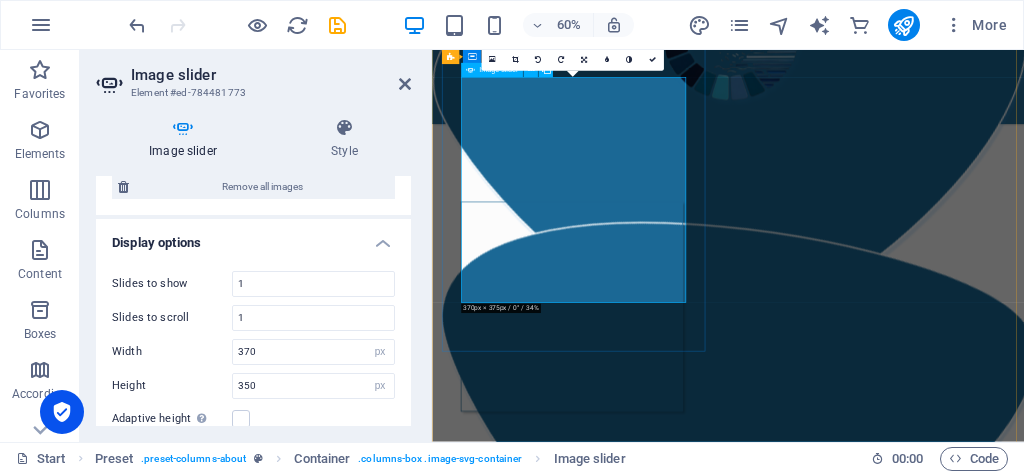 click at bounding box center (481, 11435) 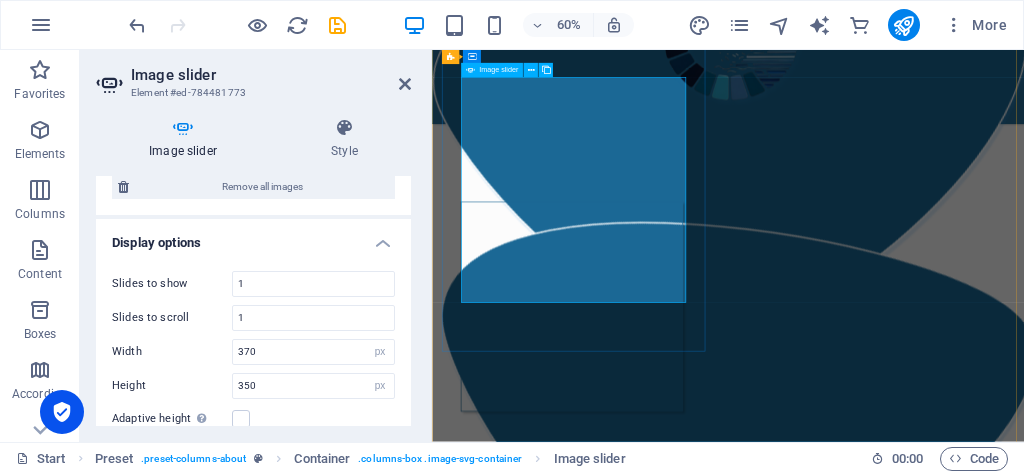 click at bounding box center (481, 11435) 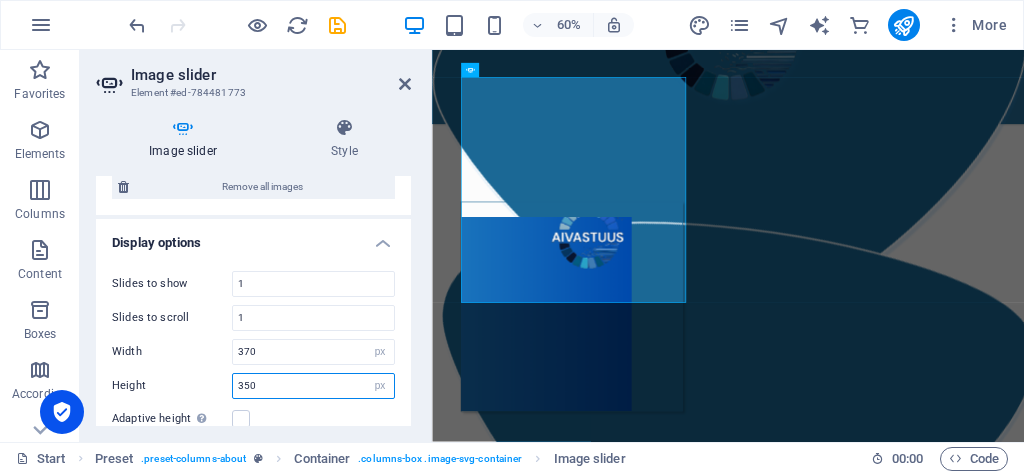 click on "350" at bounding box center [313, 386] 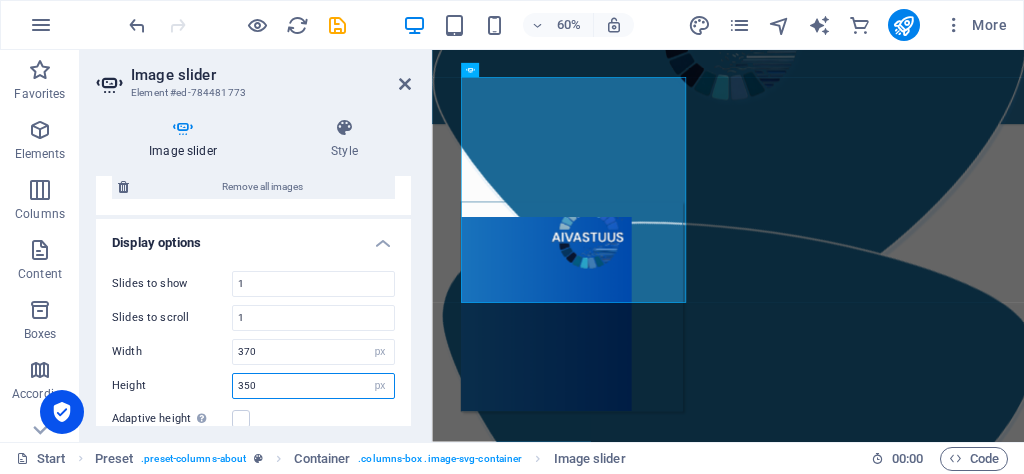 click on "350" at bounding box center (313, 386) 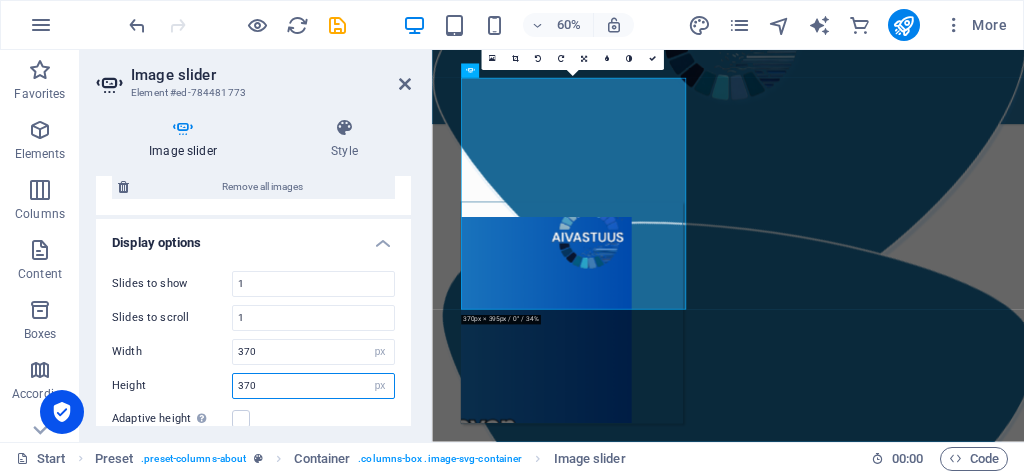 scroll, scrollTop: 1542, scrollLeft: 0, axis: vertical 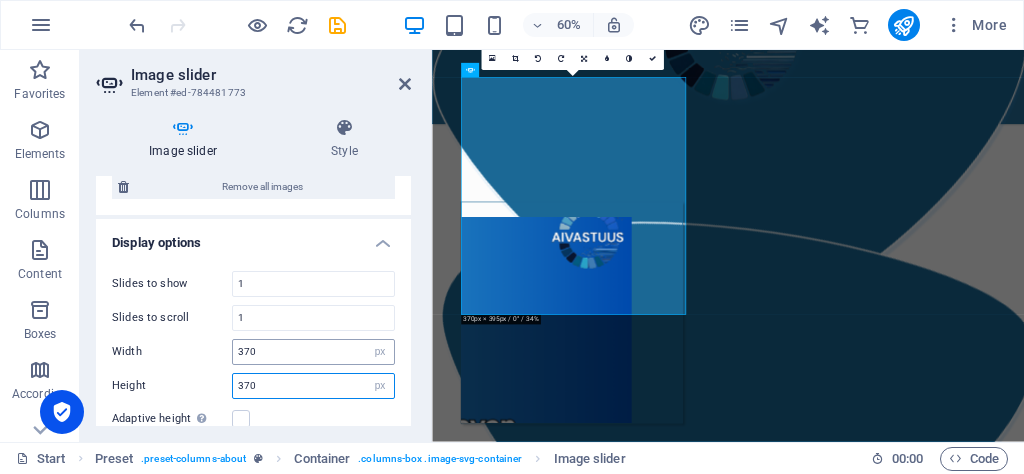 type on "370" 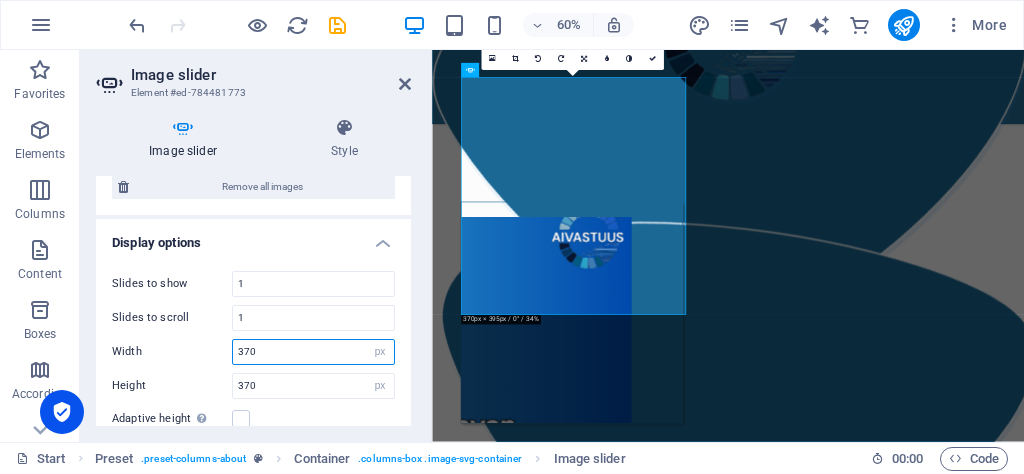 click on "370" at bounding box center [313, 352] 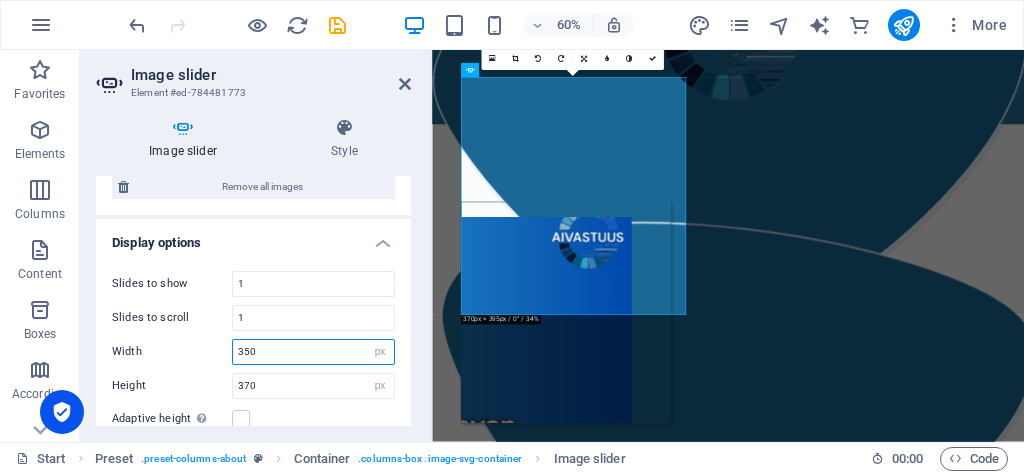 click on "350" at bounding box center (313, 352) 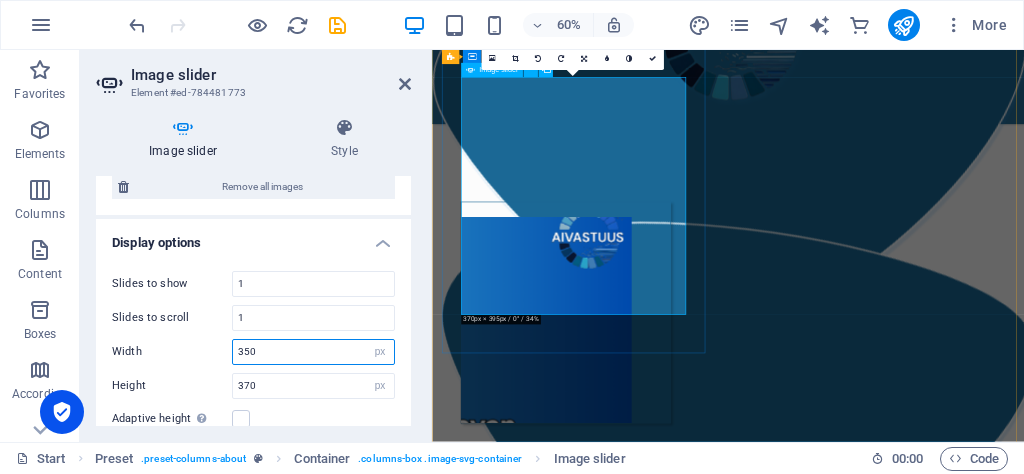 type on "350" 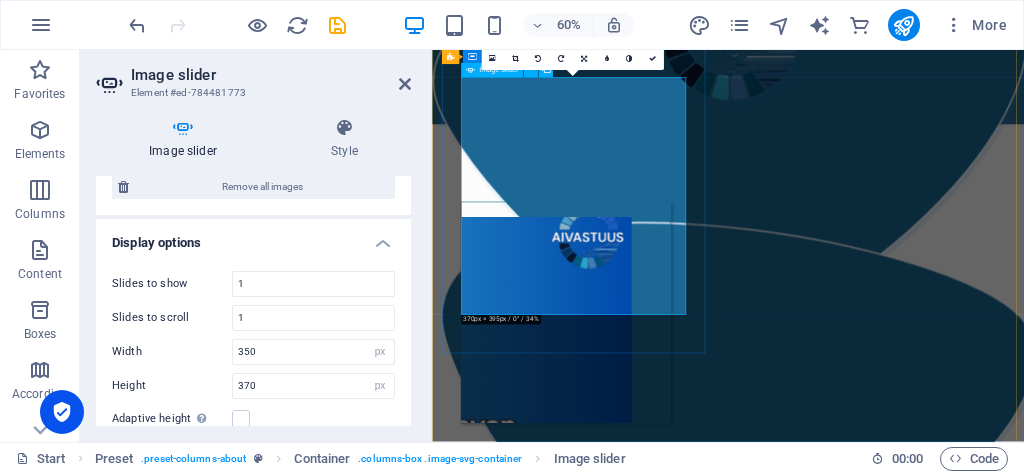 click at bounding box center [481, 11436] 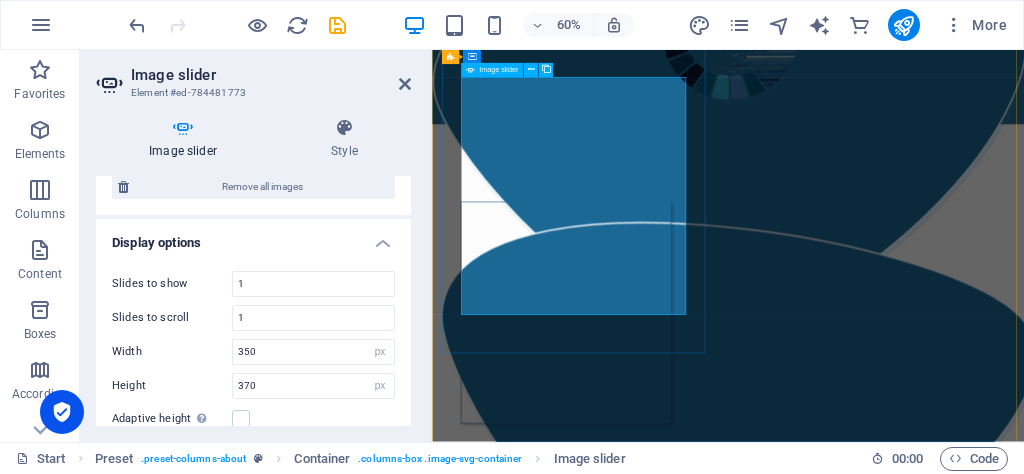 click at bounding box center [481, 11436] 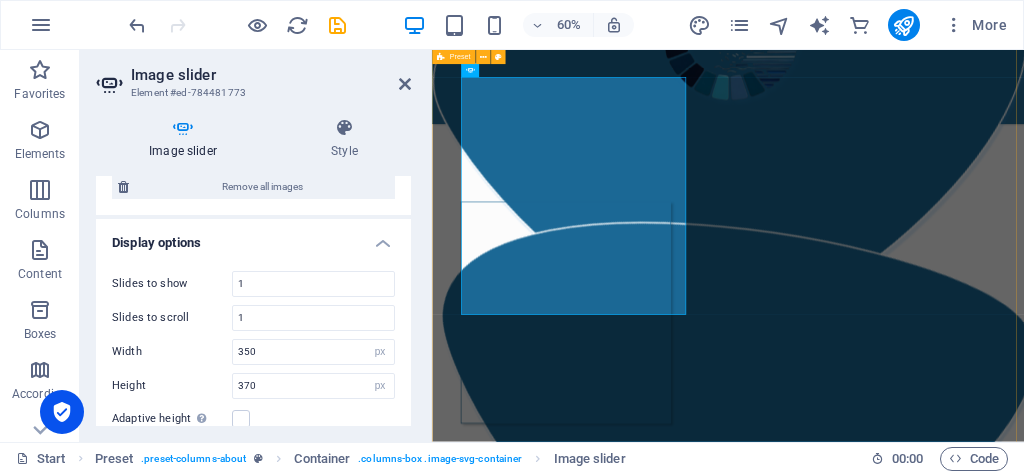 click on "Yritys AIVastuus on tekoälyvastuullisuuteen keskittyvä yritys, jonka missiona on edistää tekoälyn hyödyntämisen läpinäkyvyyttä. AIVastuus tarjoaa niin pienyrittäjille kuin suuremmillekin organisaatioille mahdollisuuden edistää tekoälyvastuullisuuttaan helposti, tekoälytoimiensa läpinäkyvyyttä parantamalla. Personoitujen vastuullisen tekoälyn periaatteiden avulla jokainen yritys voi olla osana vaikuttamassa avoimen tekoälyilmapiirin luomiseen olemalla avoin siitä, kuinka tekoälyä hyödynnetään organisaation toiminnassa ja mitä toimenpiteitä sen käyttöön kohdistuu vastuullisuuden edistämiseksi.
.cls-1{fill:#1a171b;stroke:#fff;stroke-miterlimit:10;} Element 2
.cls-1{fill:#1a171b;stroke:#fff;stroke-miterlimit:10;} Element 2
Yrityksen omat vastuullisen tekoälyn periaatteet Yrityksen omat vastuullisen tekoälyn periaatteet Yrityksen omat vastuullisen tekoälyn periaatteet Yrityksen omat vastuullisen tekoälyn periaatteet 1 2 3 4 5" at bounding box center [925, 256] 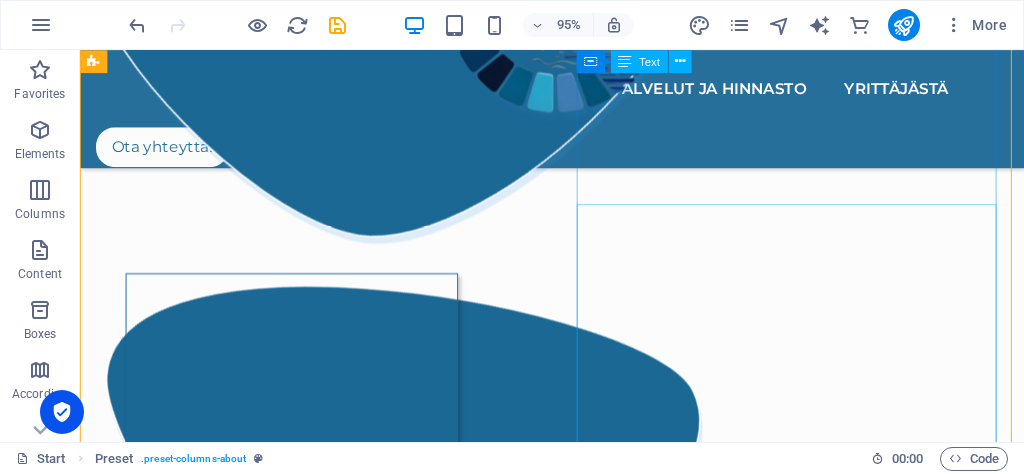 scroll, scrollTop: 1560, scrollLeft: 0, axis: vertical 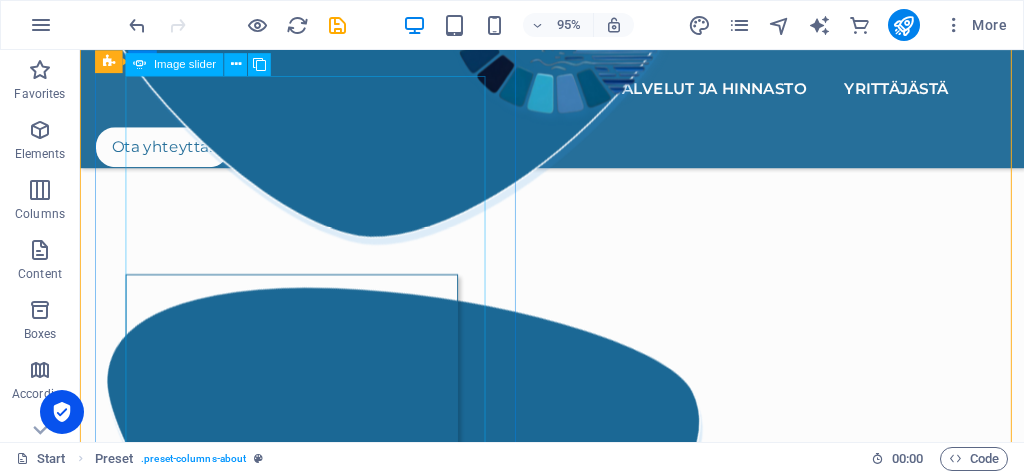 click at bounding box center (-1109, 7050) 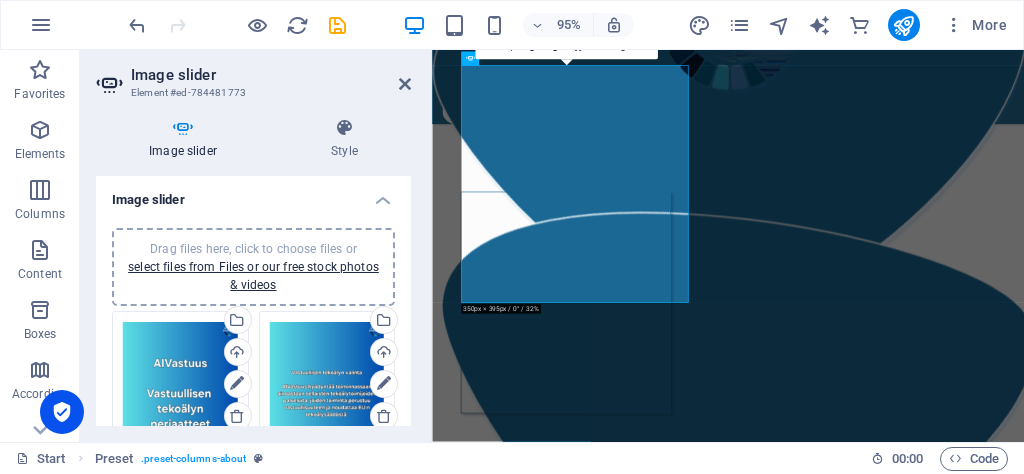 scroll, scrollTop: 1561, scrollLeft: 0, axis: vertical 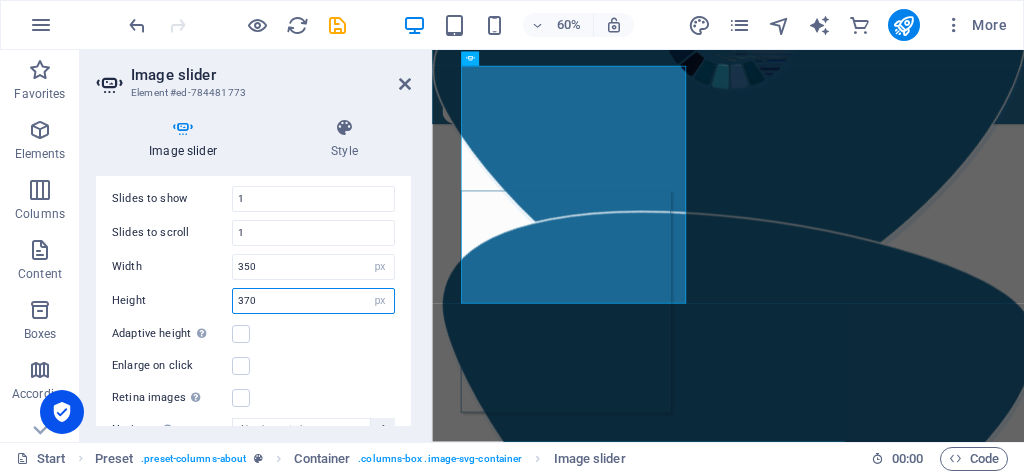 drag, startPoint x: 273, startPoint y: 284, endPoint x: 213, endPoint y: 286, distance: 60.033325 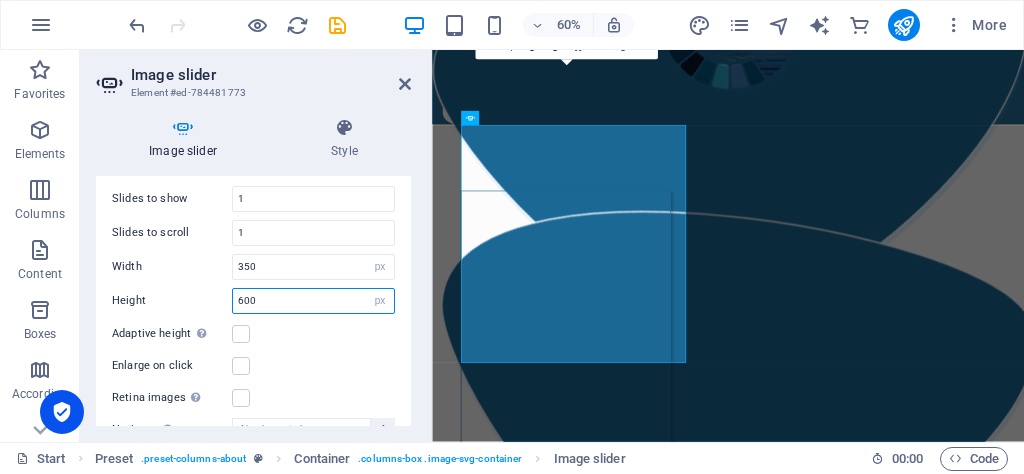scroll, scrollTop: 1461, scrollLeft: 0, axis: vertical 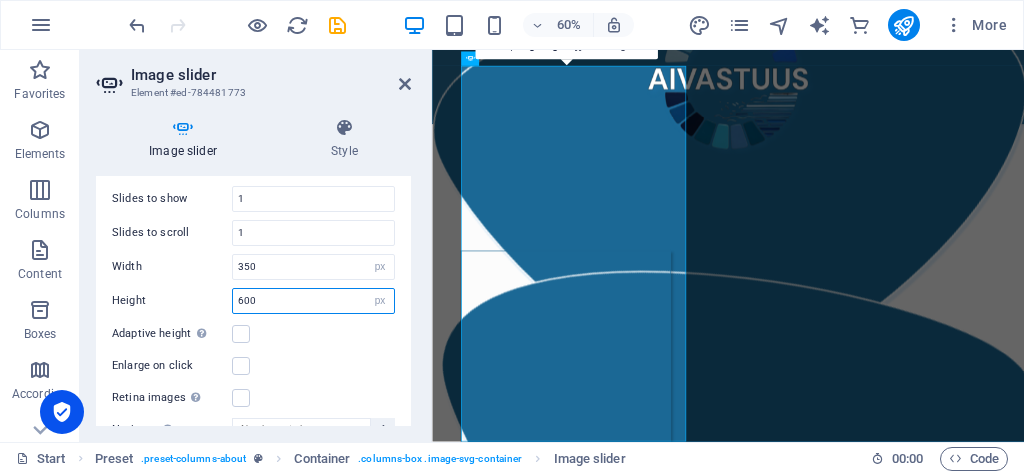 drag, startPoint x: 295, startPoint y: 286, endPoint x: 224, endPoint y: 287, distance: 71.00704 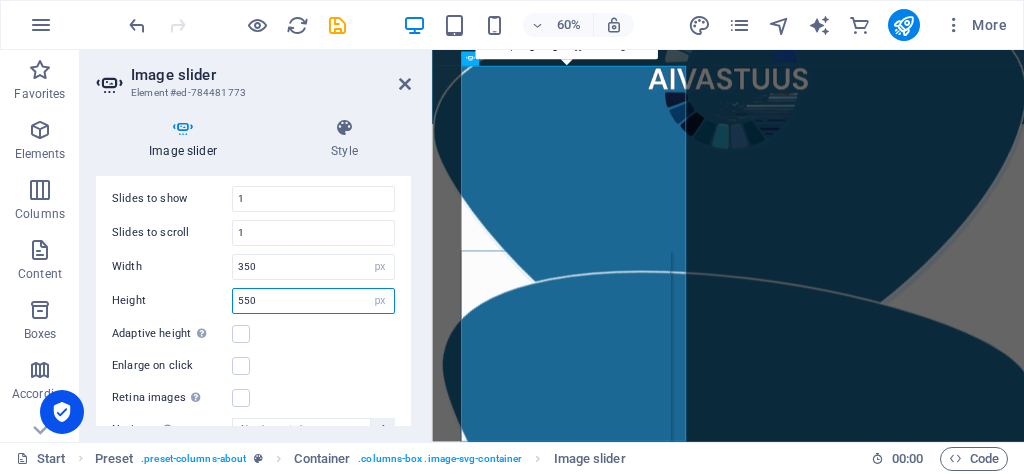 scroll, scrollTop: 1486, scrollLeft: 0, axis: vertical 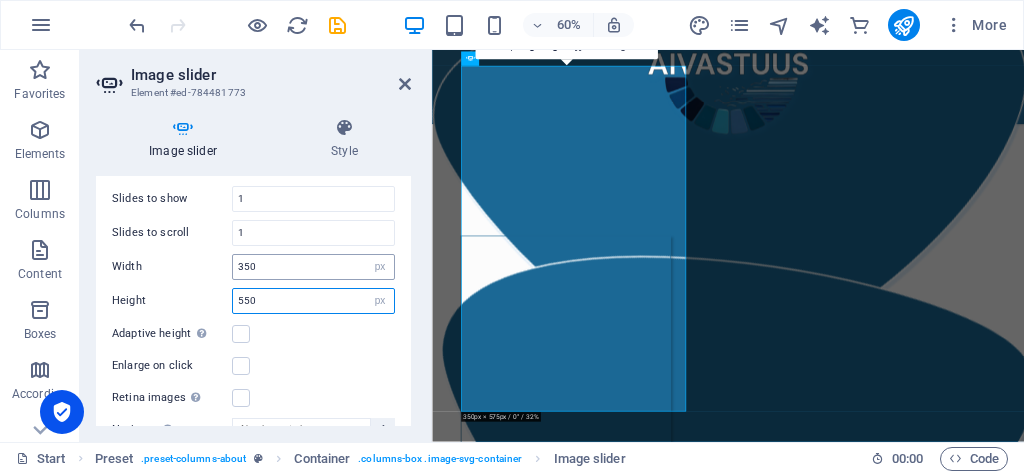 type on "550" 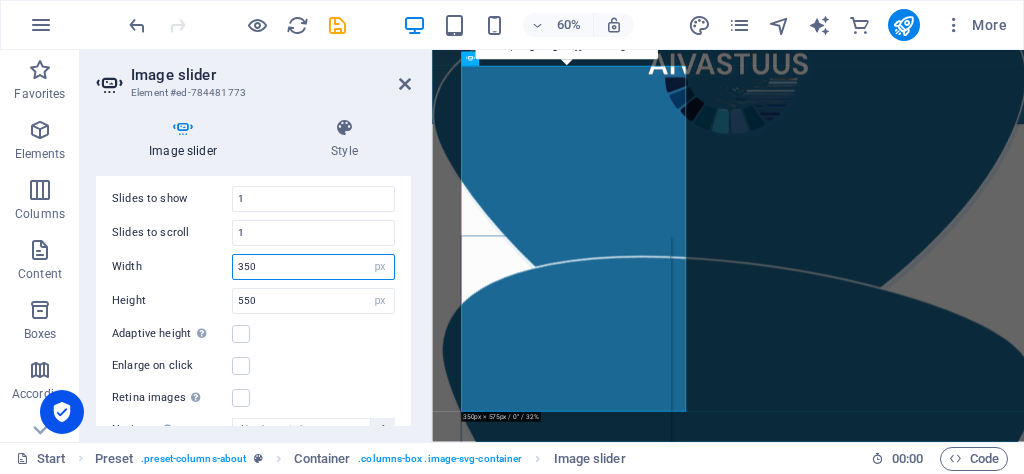click on "350" at bounding box center [313, 267] 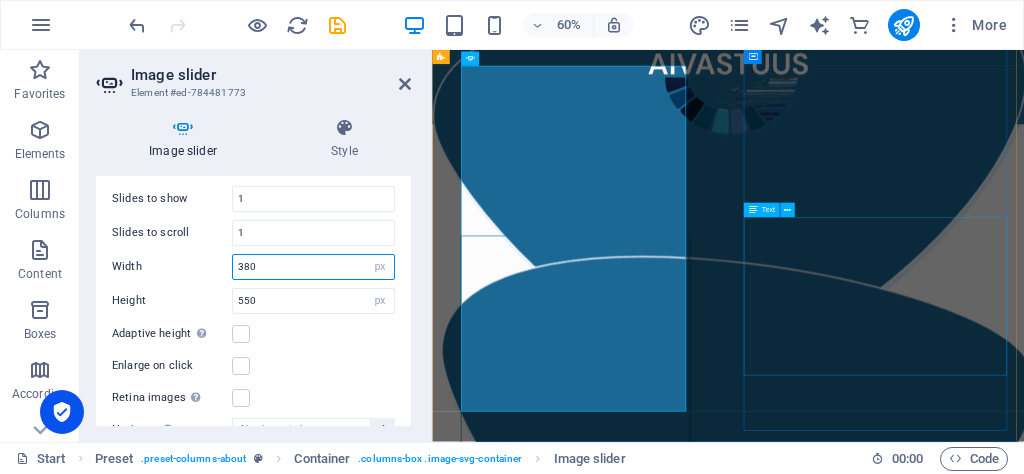 type on "380" 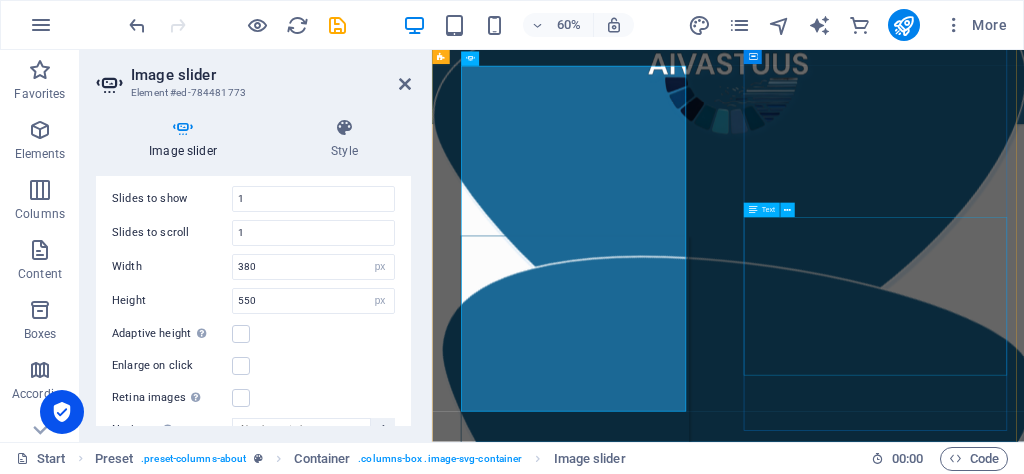 click on "Vastuullisen tekoälyn periaatteet luodaan yhteistyössä asiakkaan kanssa. Jokaiselle asiakkaalle luodaan uniikit vastuullisuusperiaatteet yhdistämällä organisaation luonne ja käytännöt heidän kannaltaan oleellisimpiin tekoälyvastuullisuuden osa-alueisiin ja toimintatapoihin. Asiakas täyttää taustatietolomakkeen, jonka pohjalta tekoälyn vastuullisuusperiaatteet rakennetaan. Asiakkaan halutessa voidaan vastuullisuusperiaatteita edistää myös palaverin muodossa." at bounding box center (925, 1118) 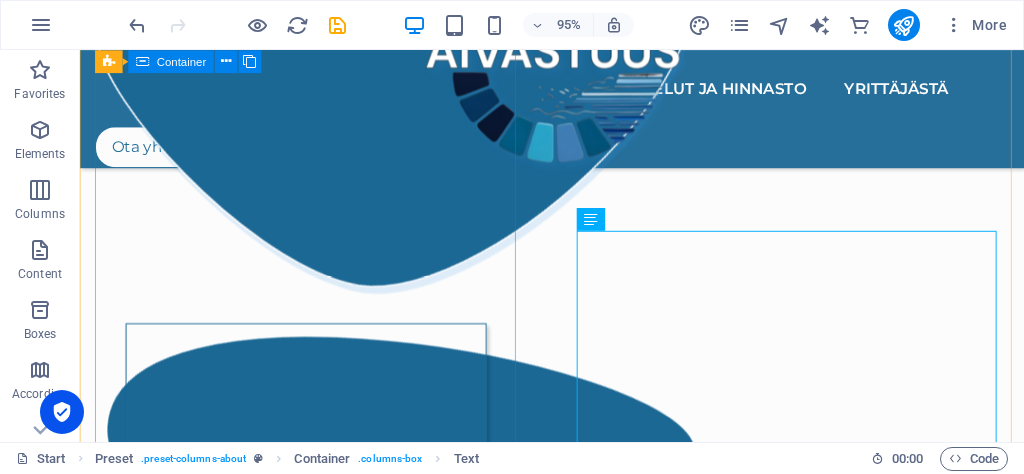 scroll, scrollTop: 1499, scrollLeft: 0, axis: vertical 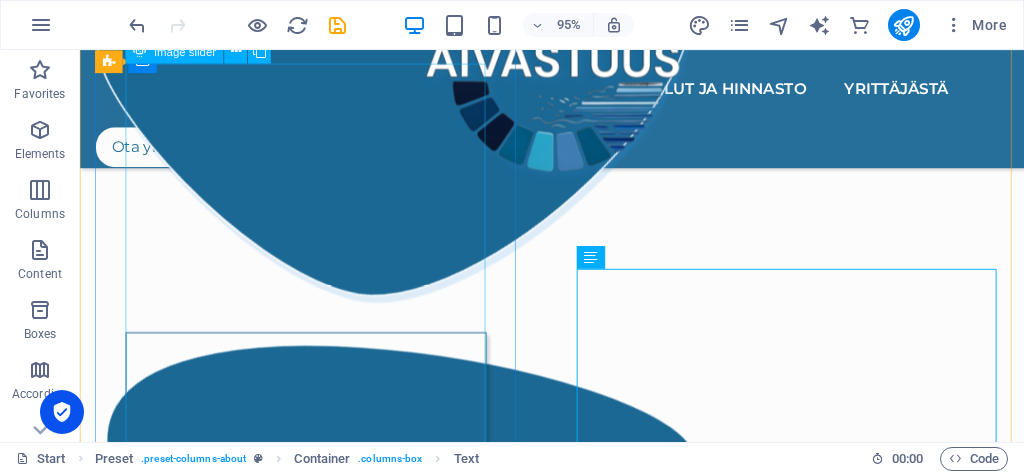click at bounding box center (-1249, 7111) 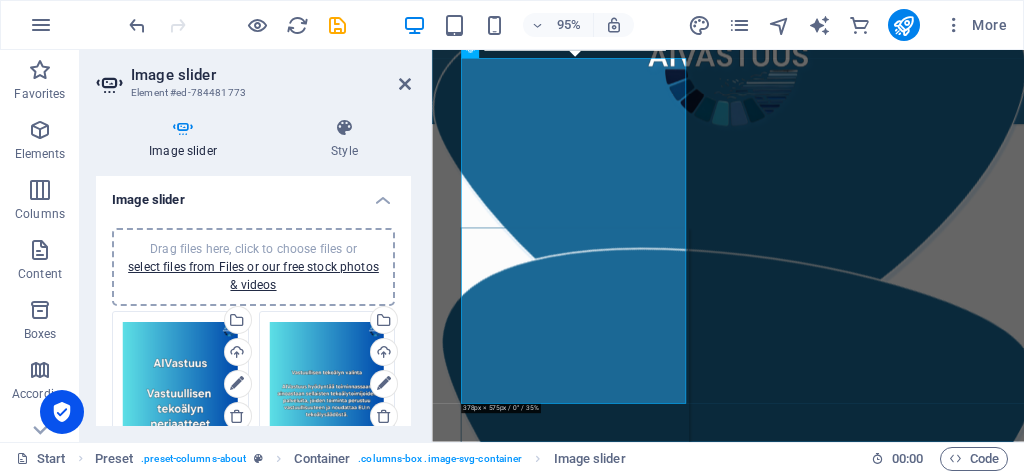 scroll, scrollTop: 1500, scrollLeft: 0, axis: vertical 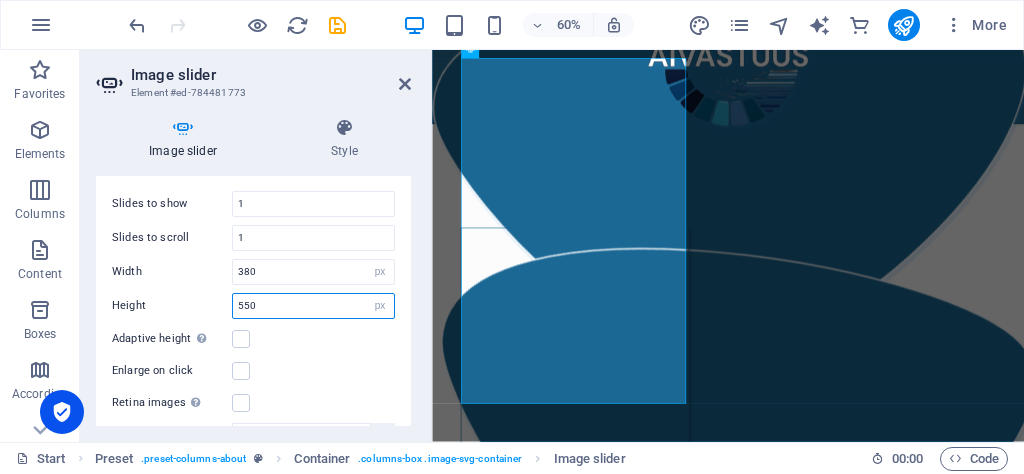 click on "550" at bounding box center (313, 306) 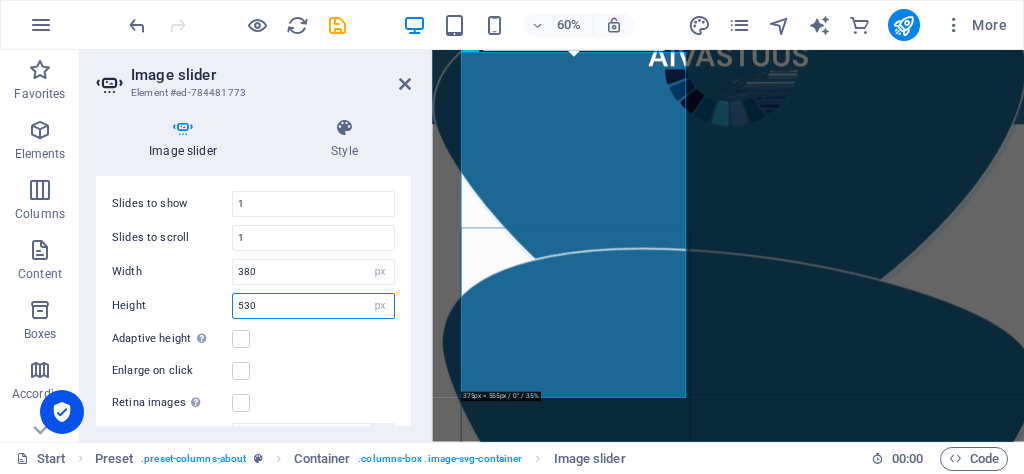 scroll, scrollTop: 1510, scrollLeft: 0, axis: vertical 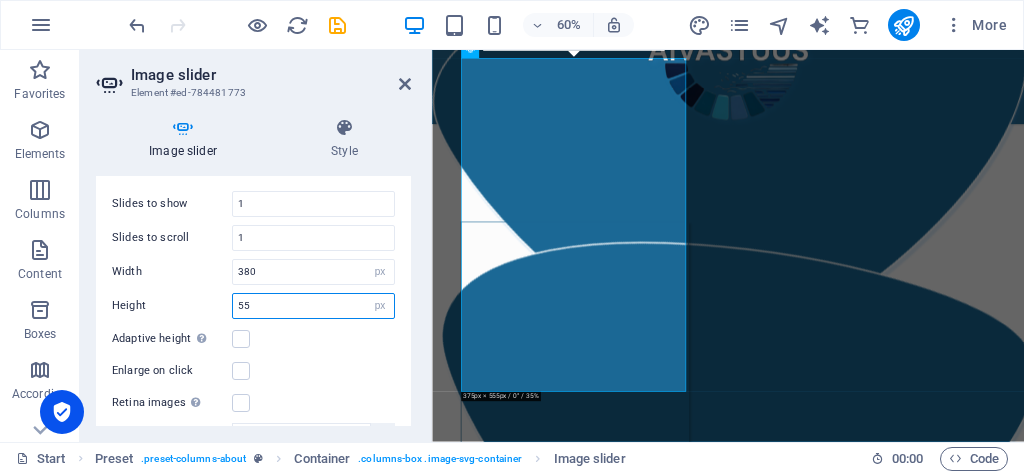 type on "550" 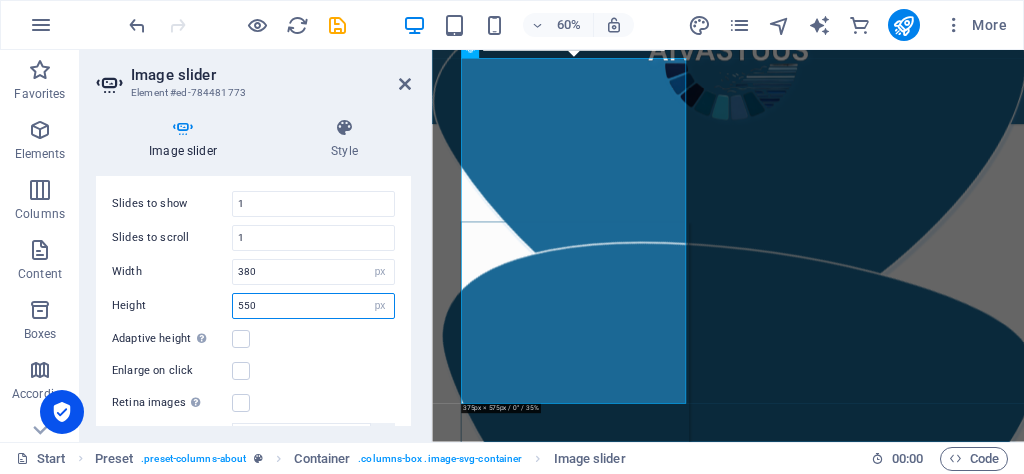 scroll, scrollTop: 1500, scrollLeft: 0, axis: vertical 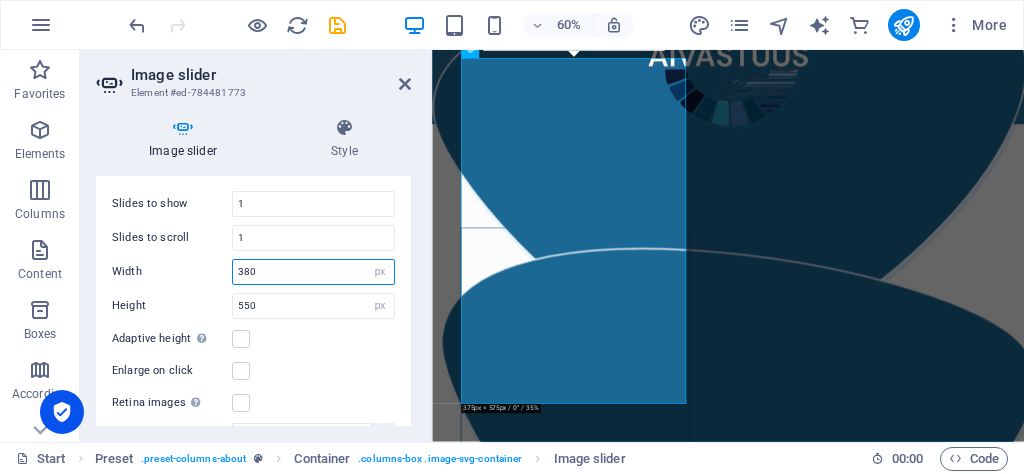 click on "380" at bounding box center (313, 272) 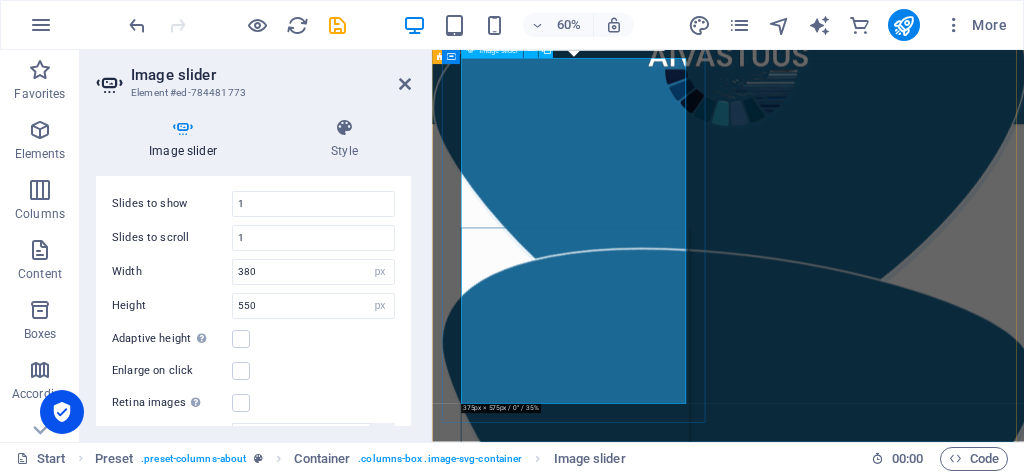 click at bounding box center (481, 11478) 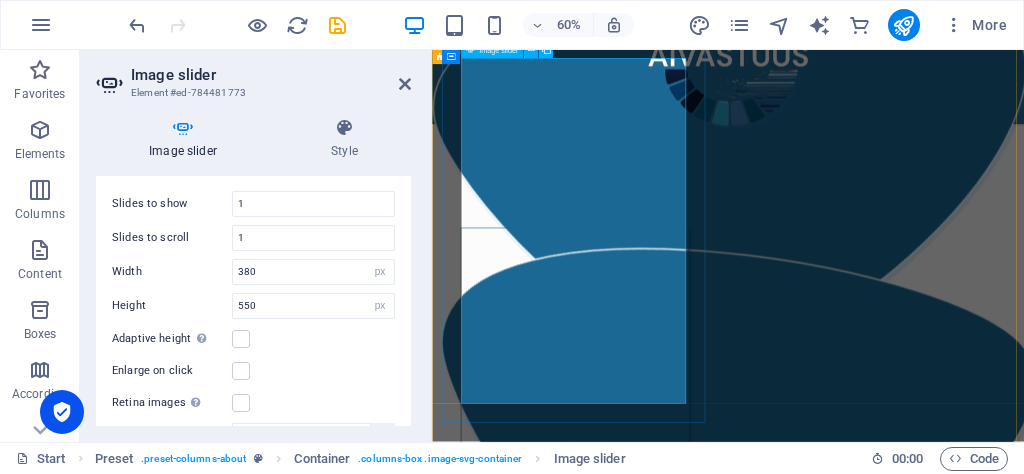 click at bounding box center [481, 11478] 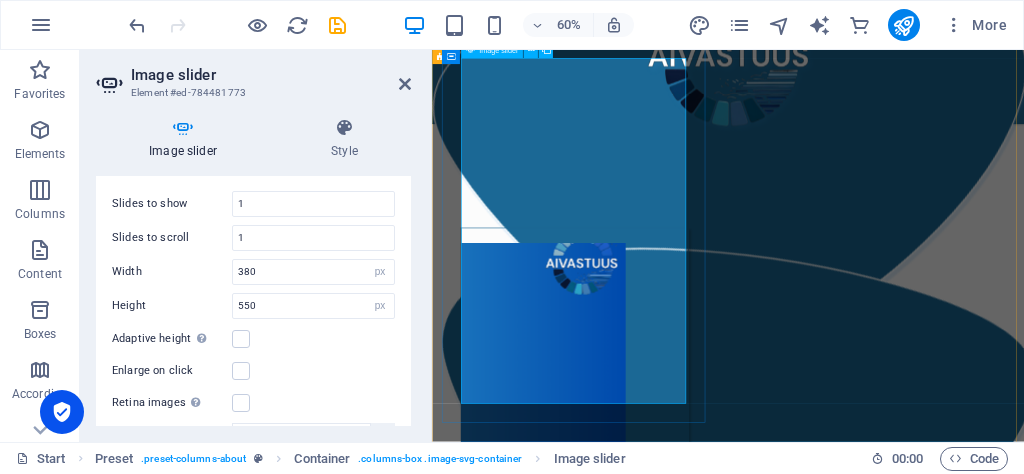 click at bounding box center (481, 11478) 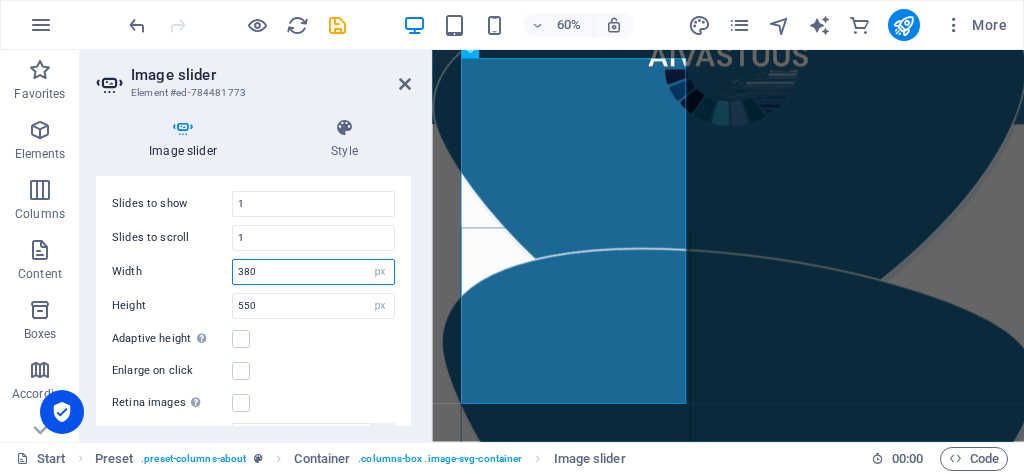 click on "380" at bounding box center (313, 272) 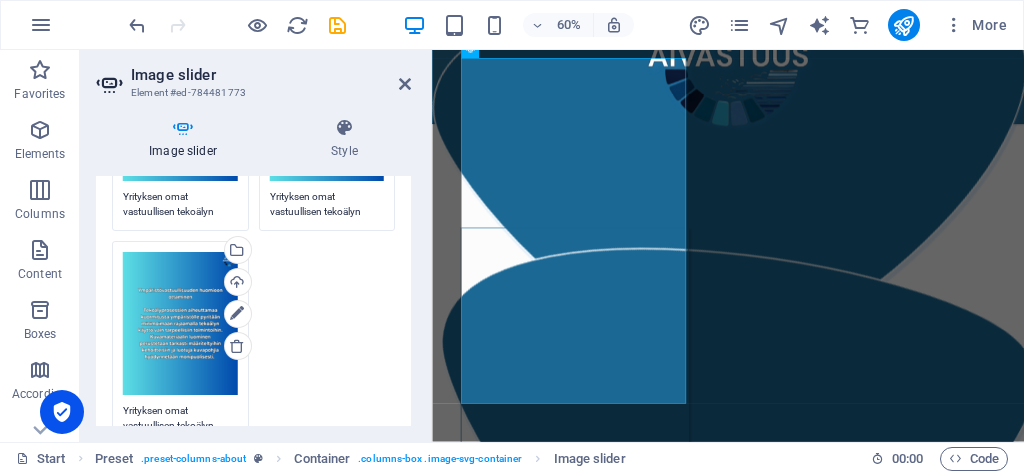 scroll, scrollTop: 493, scrollLeft: 0, axis: vertical 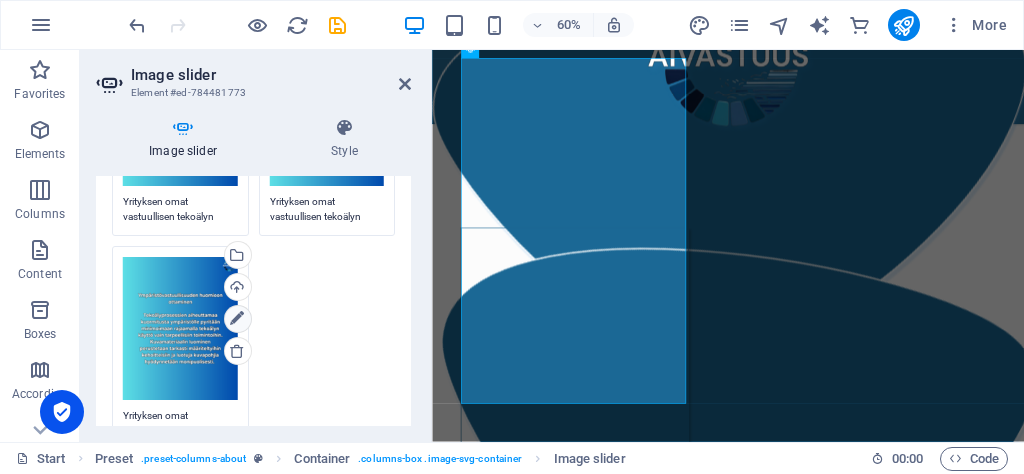 click at bounding box center (237, 319) 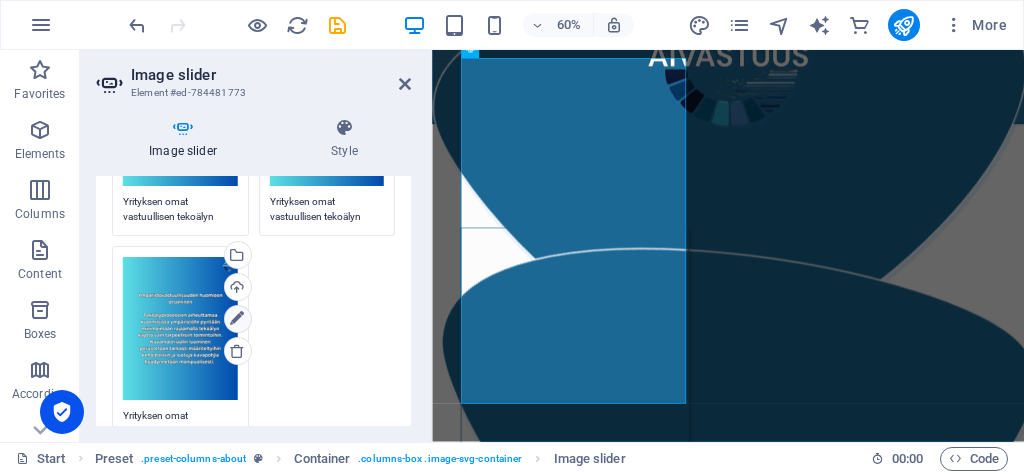 click at bounding box center [237, 319] 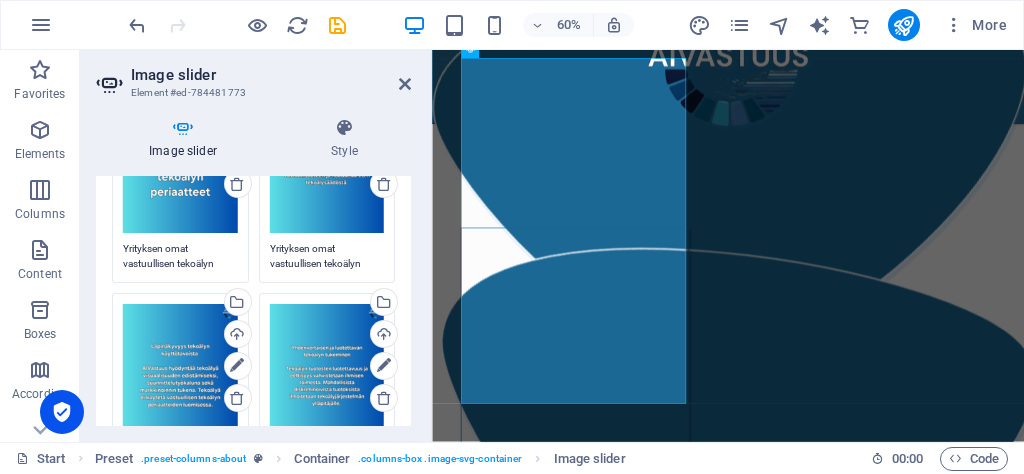 scroll, scrollTop: 205, scrollLeft: 0, axis: vertical 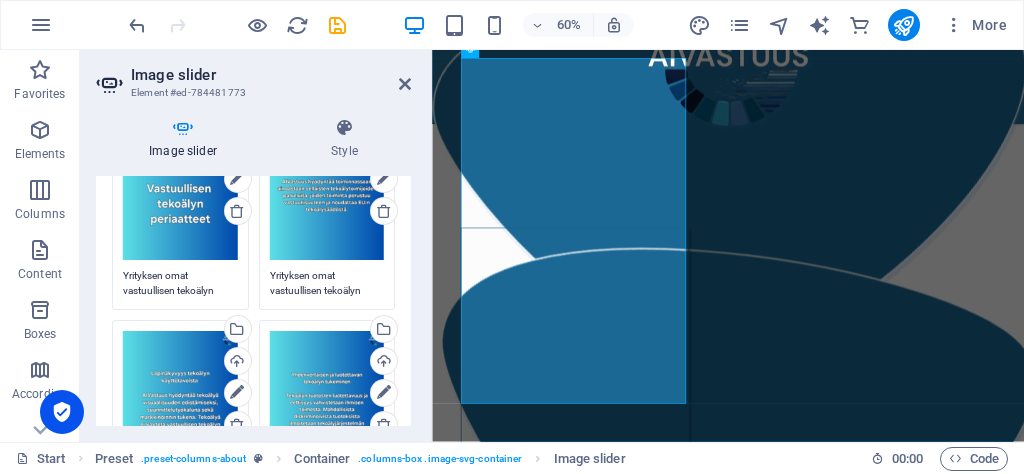 click on "Drag files here, click to choose files or select files from Files or our free stock photos & videos" at bounding box center [180, 188] 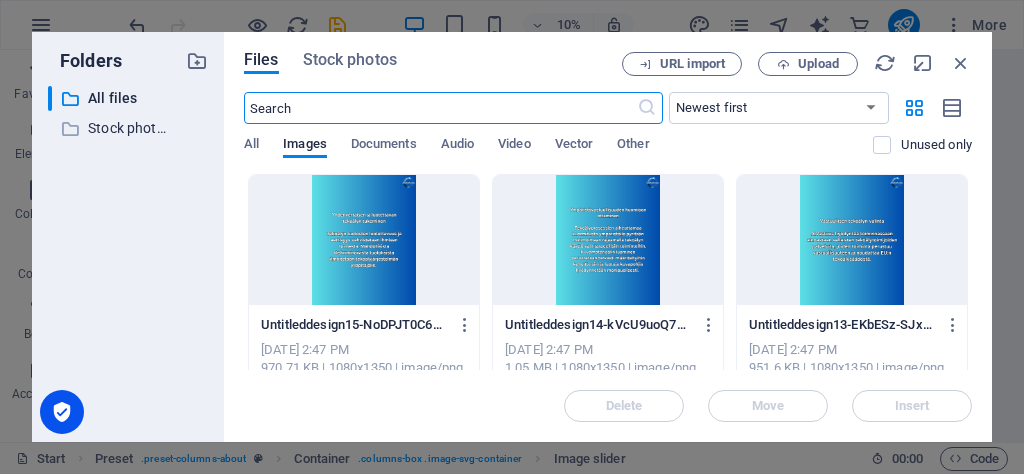 scroll, scrollTop: 3620, scrollLeft: 0, axis: vertical 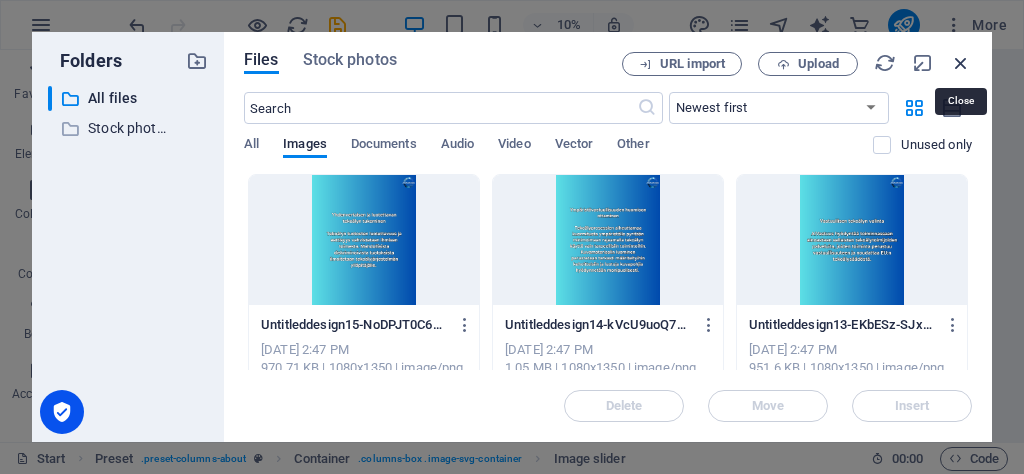 click at bounding box center (961, 63) 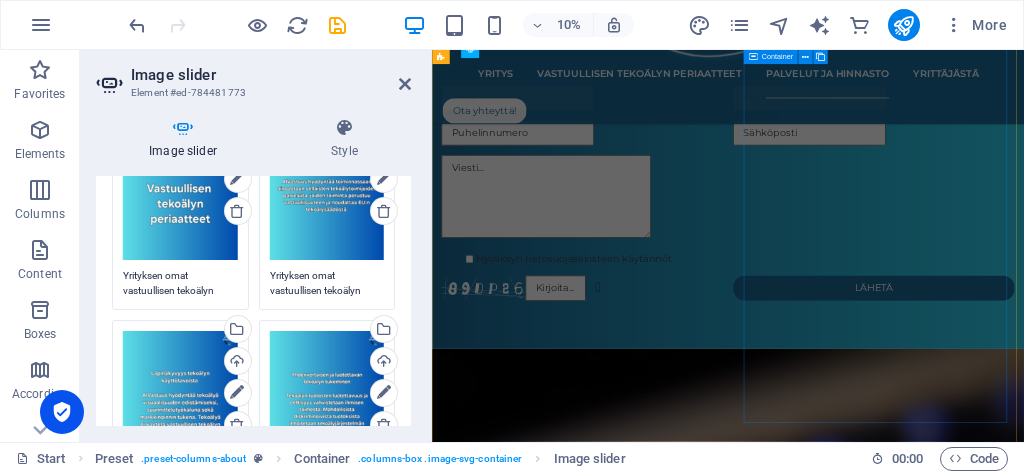 scroll, scrollTop: 1500, scrollLeft: 0, axis: vertical 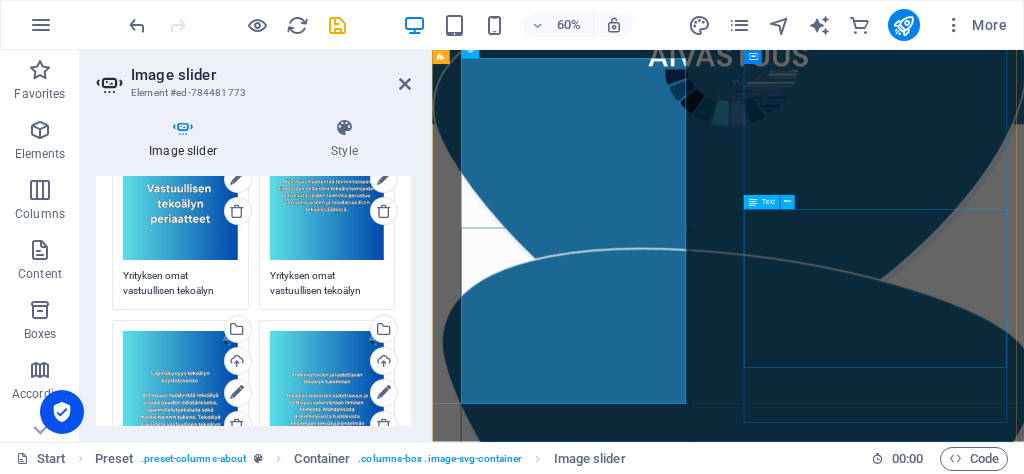 click on "Vastuullisen tekoälyn periaatteet luodaan yhteistyössä asiakkaan kanssa. Jokaiselle asiakkaalle luodaan uniikit vastuullisuusperiaatteet yhdistämällä organisaation luonne ja käytännöt heidän kannaltaan oleellisimpiin tekoälyvastuullisuuden osa-alueisiin ja toimintatapoihin. Asiakas täyttää taustatietolomakkeen, jonka pohjalta tekoälyn vastuullisuusperiaatteet rakennetaan. Asiakkaan halutessa voidaan vastuullisuusperiaatteita edistää myös palaverin muodossa." at bounding box center (925, 1104) 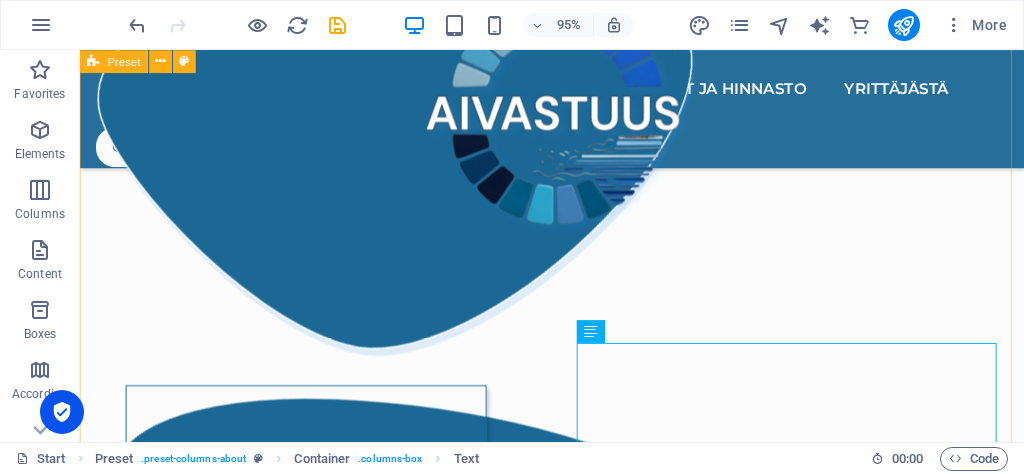scroll, scrollTop: 1477, scrollLeft: 0, axis: vertical 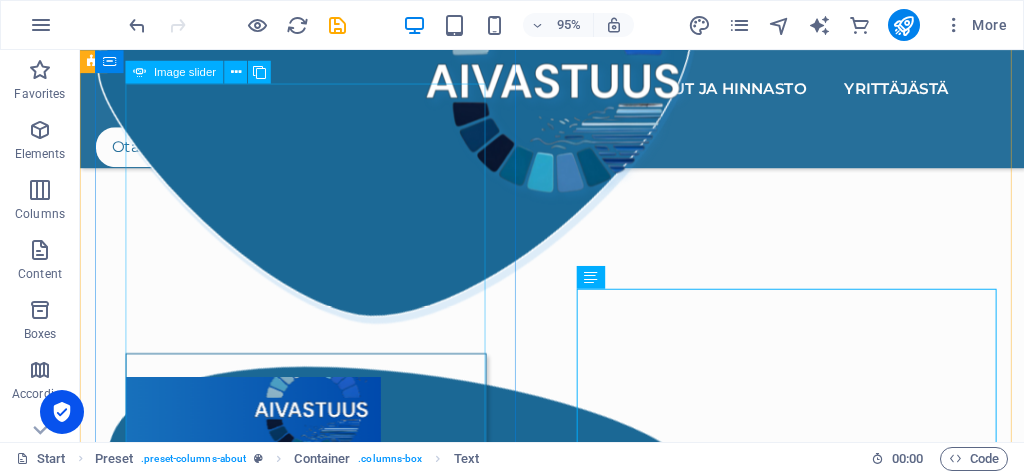 click at bounding box center [-115, 3422] 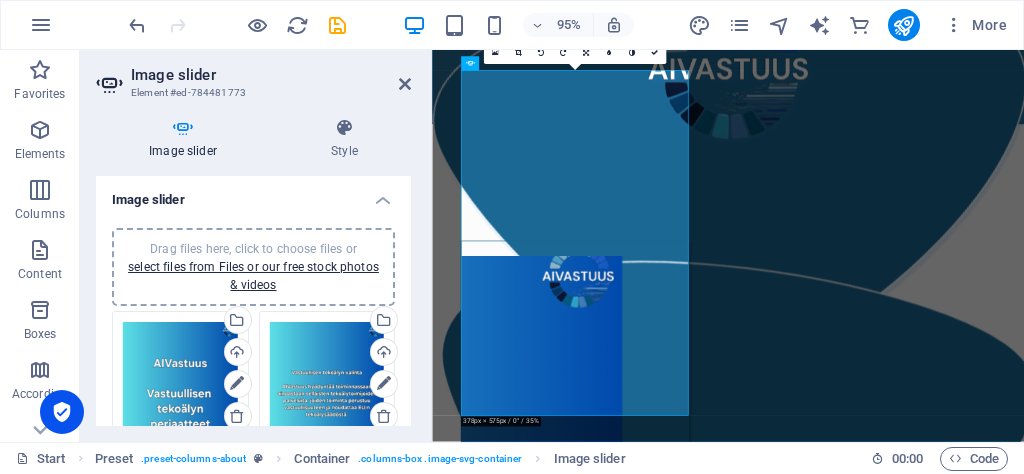 scroll, scrollTop: 1478, scrollLeft: 0, axis: vertical 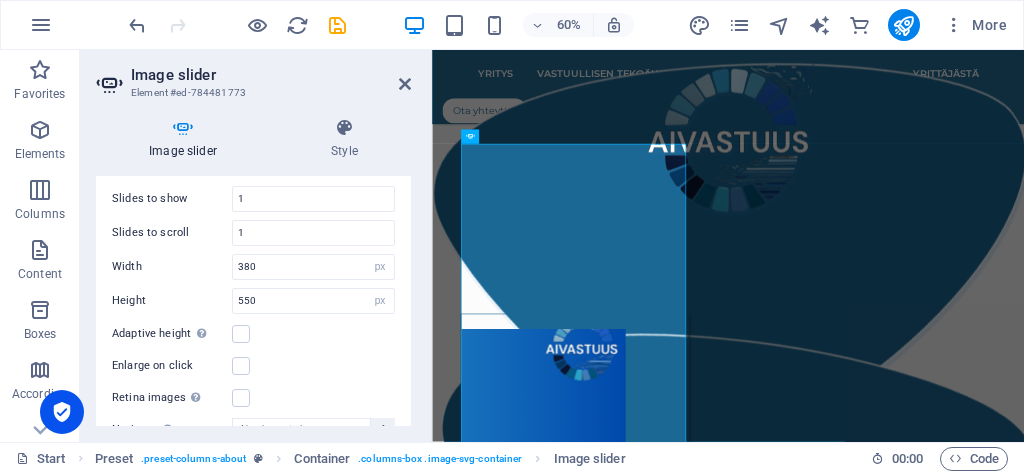 click on "Slides to show 1 Slides to scroll 1 Width 380 Default px % rem em vw vh Height 550 Default px rem em vw vh Adaptive height Automatically adjust the height for single slide horizontal sliders Enlarge on click Retina images Automatically load retina image and smartphone optimized sizes. Navigate Select another slider to be navigated by this one
Rows 1 Slides per row 1 Variable width Automatically adjust the width of the visible slide. Center mode Enables centered view with partial previous/next slide. Use with odd numbered "Slides to show" counts. Center padding Not visible while "Variable width" is activated 0 px %" at bounding box center (253, 380) 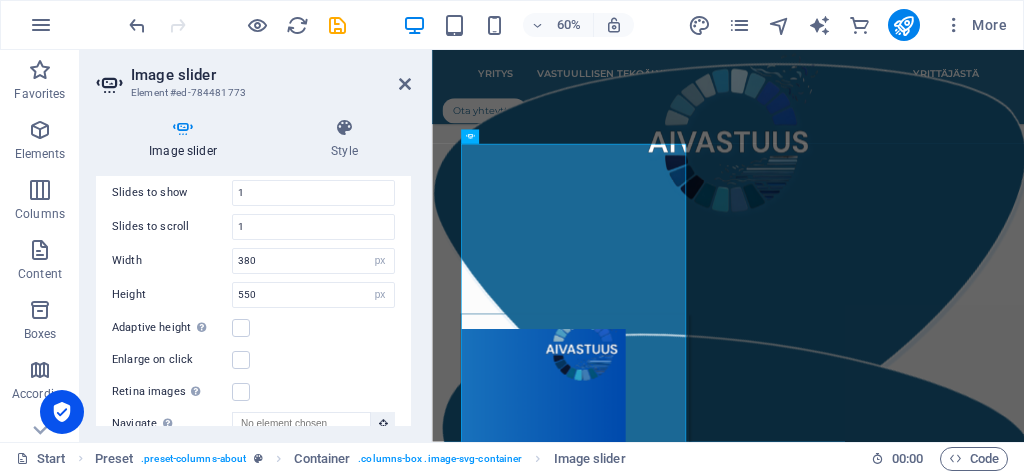 scroll, scrollTop: 930, scrollLeft: 0, axis: vertical 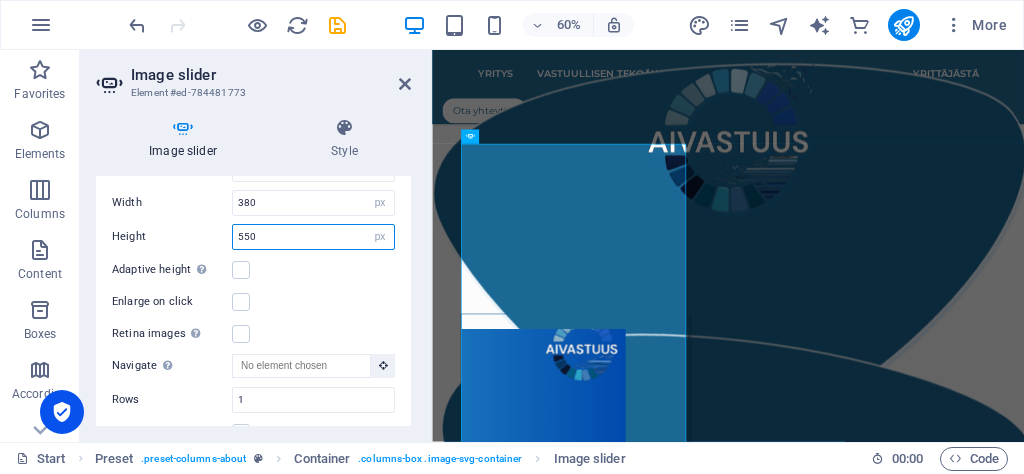 click on "550" at bounding box center [313, 237] 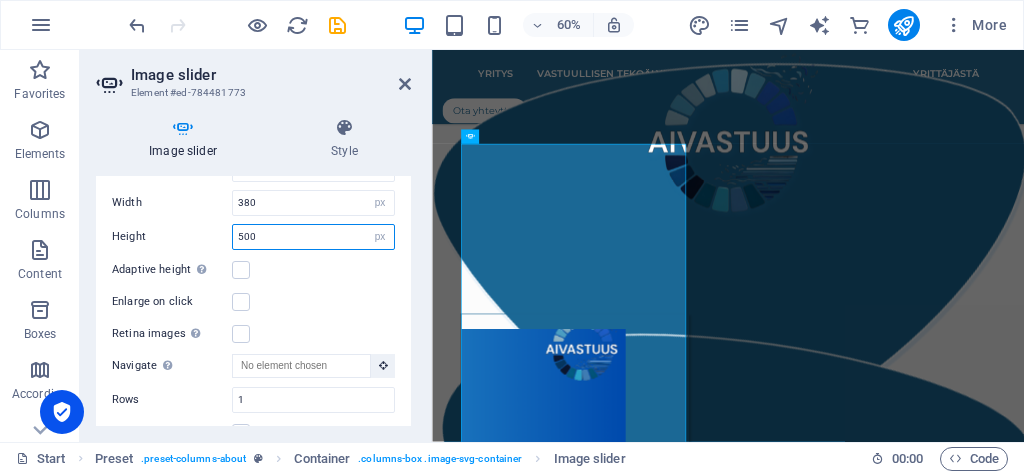type on "500" 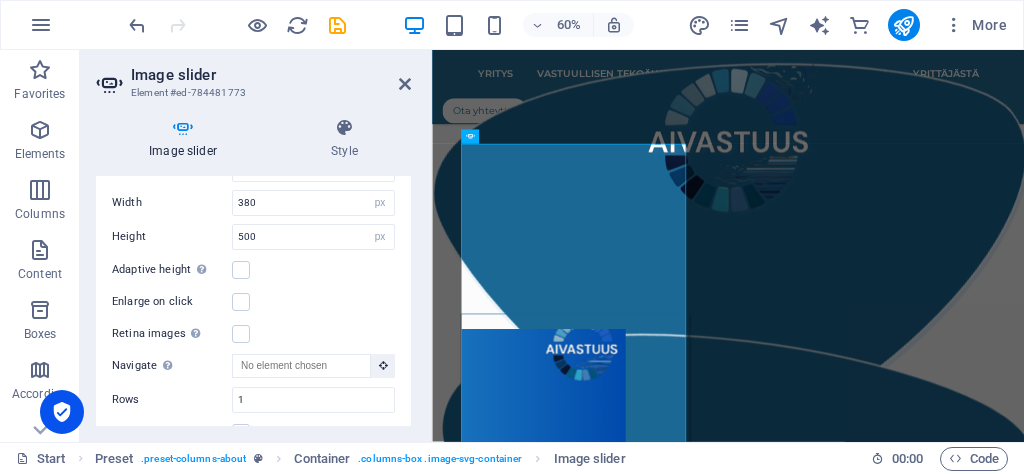click on "Slides to show 1 Slides to scroll 1 Width 380 Default px % rem em vw vh Height 500 Default px rem em vw vh Adaptive height Automatically adjust the height for single slide horizontal sliders Enlarge on click Retina images Automatically load retina image and smartphone optimized sizes. Navigate Select another slider to be navigated by this one
Rows 1 Slides per row 1 Variable width Automatically adjust the width of the visible slide. Center mode Enables centered view with partial previous/next slide. Use with odd numbered "Slides to show" counts. Center padding Not visible while "Variable width" is activated 0 px %" at bounding box center [253, 316] 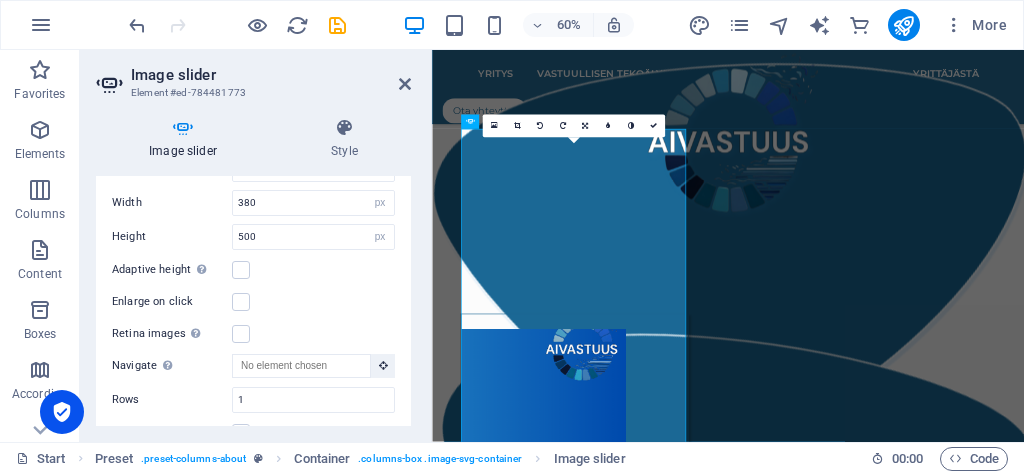 scroll, scrollTop: 1381, scrollLeft: 0, axis: vertical 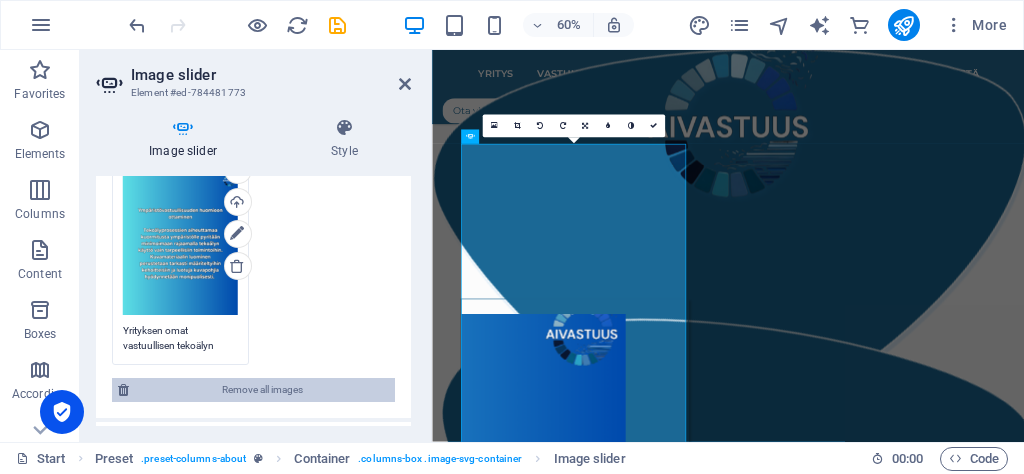 click on "Remove all images" at bounding box center (262, 390) 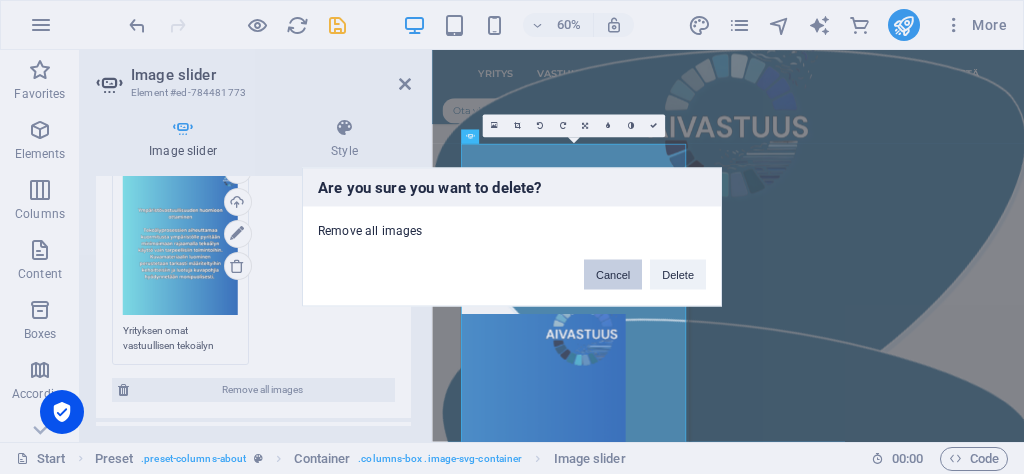 click on "Cancel" at bounding box center (613, 275) 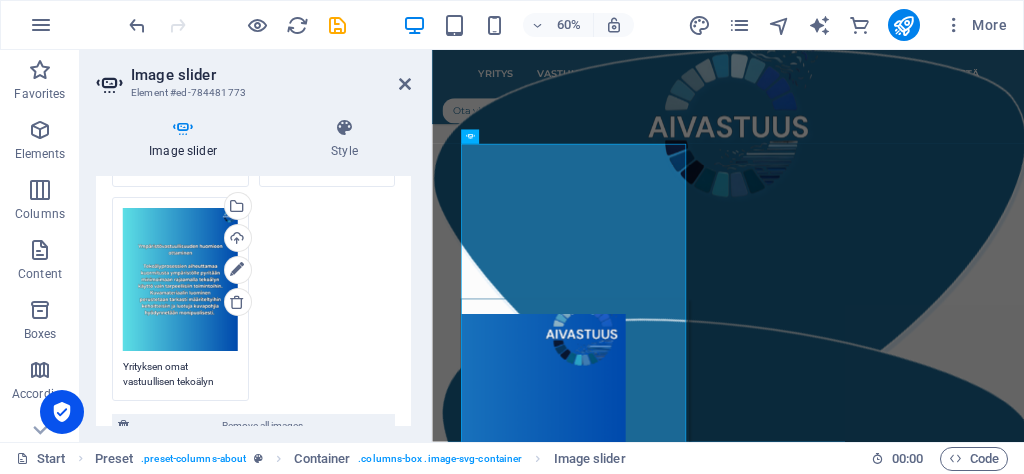 scroll, scrollTop: 541, scrollLeft: 0, axis: vertical 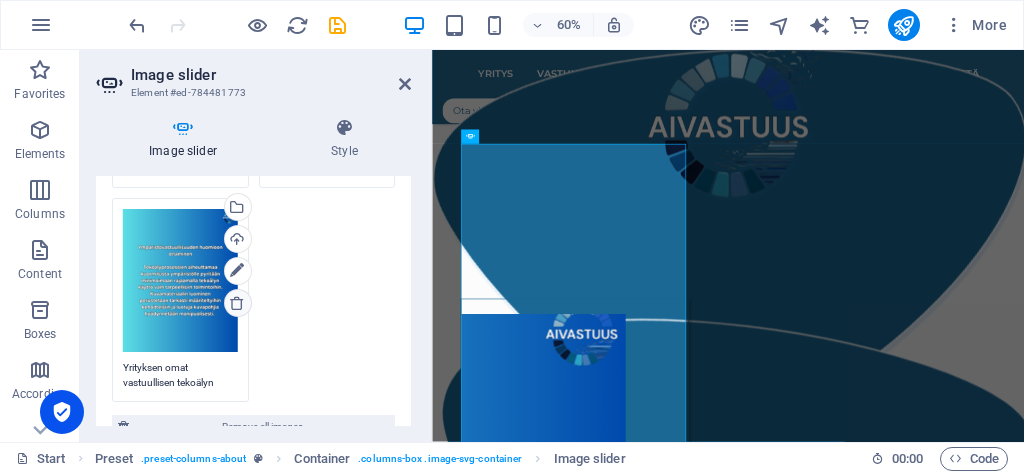 click at bounding box center [237, 303] 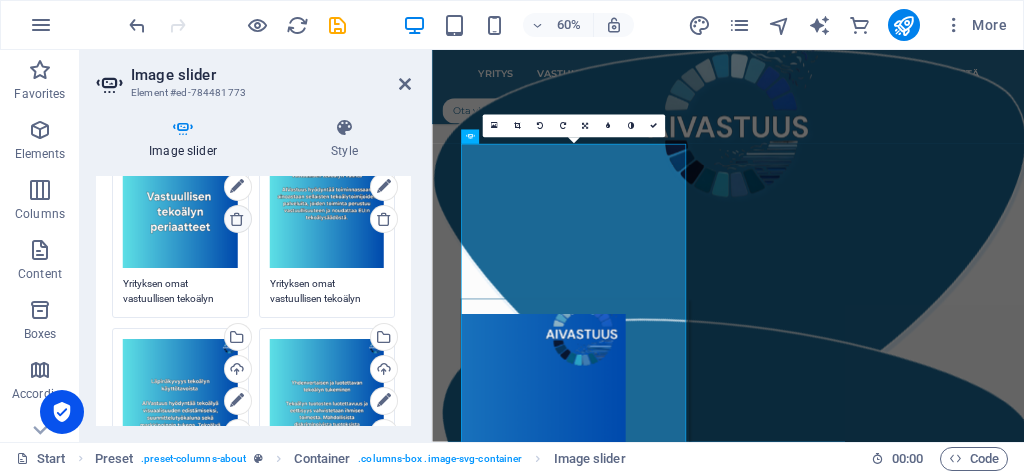 scroll, scrollTop: 226, scrollLeft: 0, axis: vertical 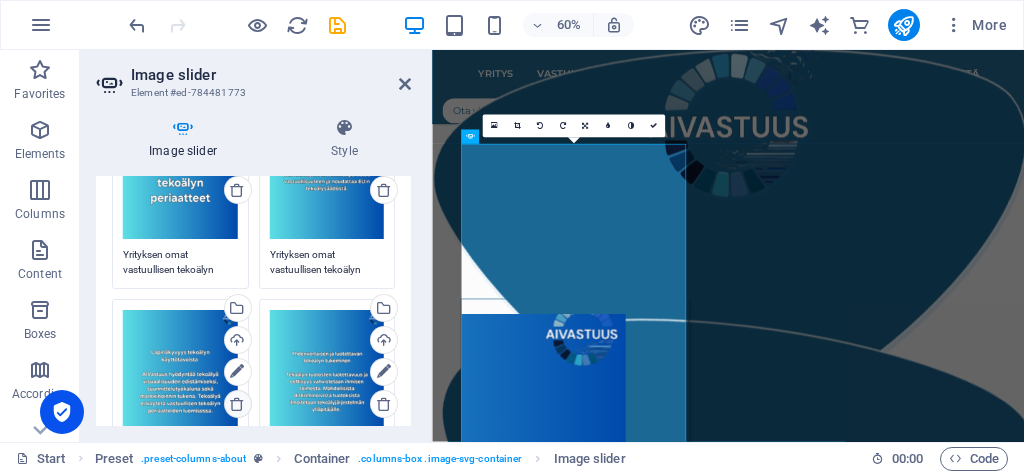 click at bounding box center [238, 404] 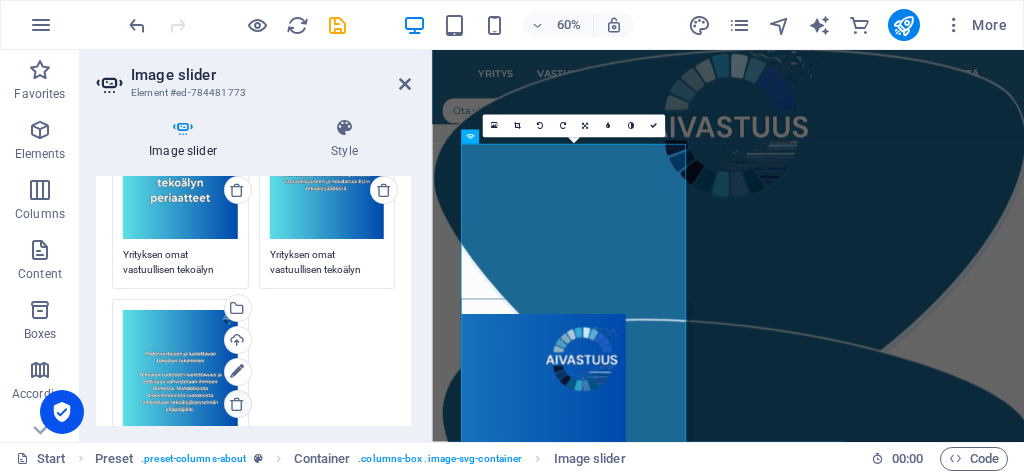 click at bounding box center (238, 404) 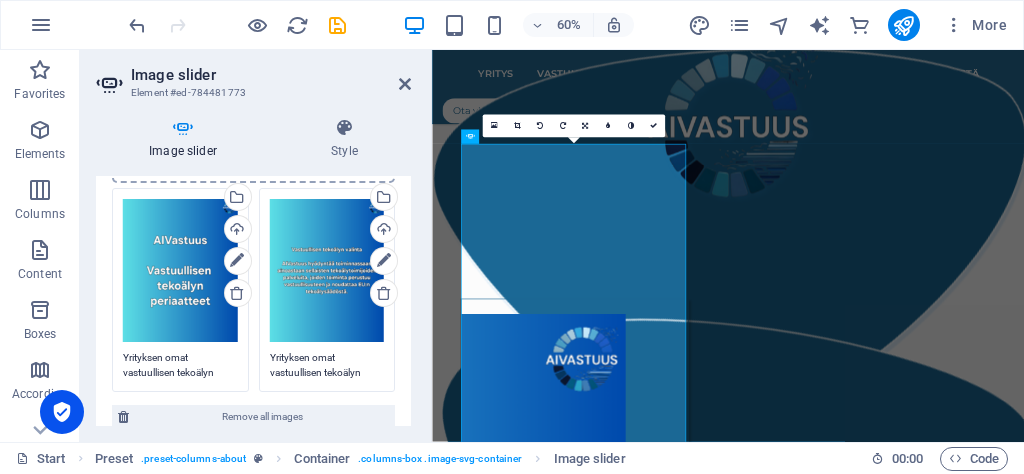 scroll, scrollTop: 117, scrollLeft: 0, axis: vertical 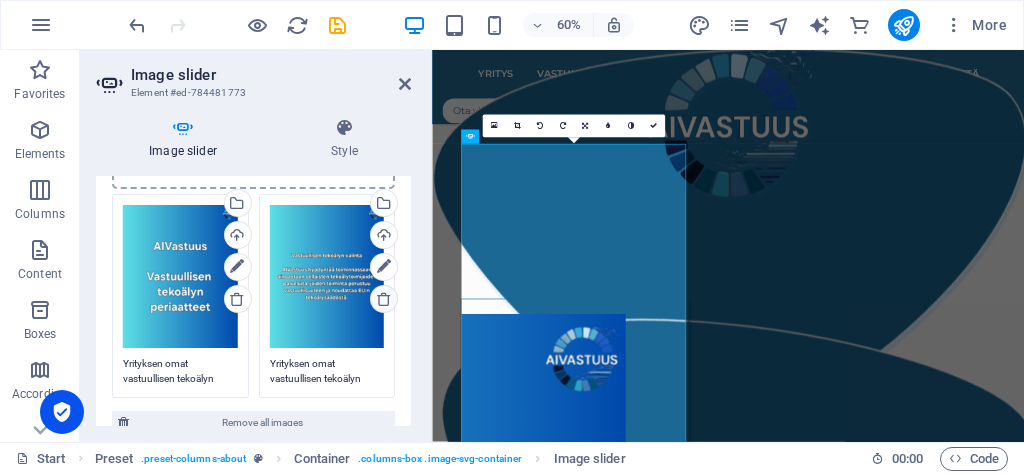click at bounding box center [384, 299] 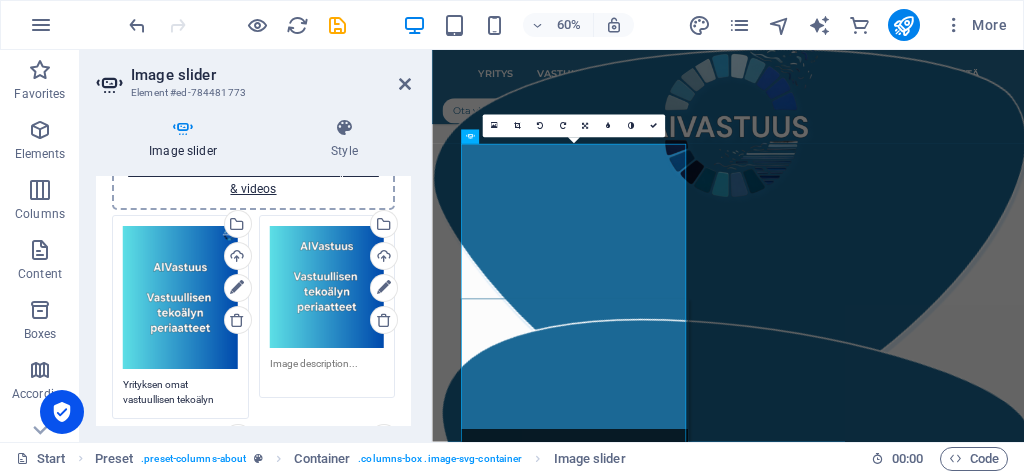 scroll, scrollTop: 112, scrollLeft: 0, axis: vertical 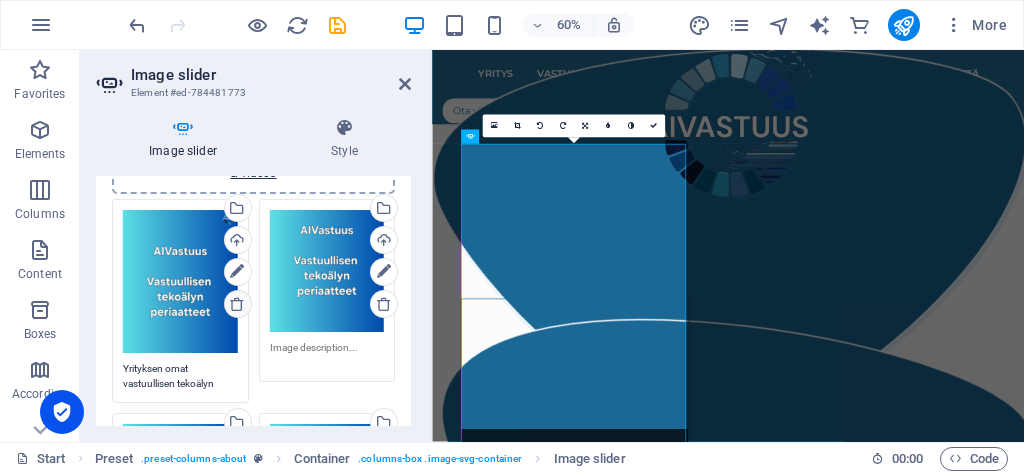 click at bounding box center [237, 304] 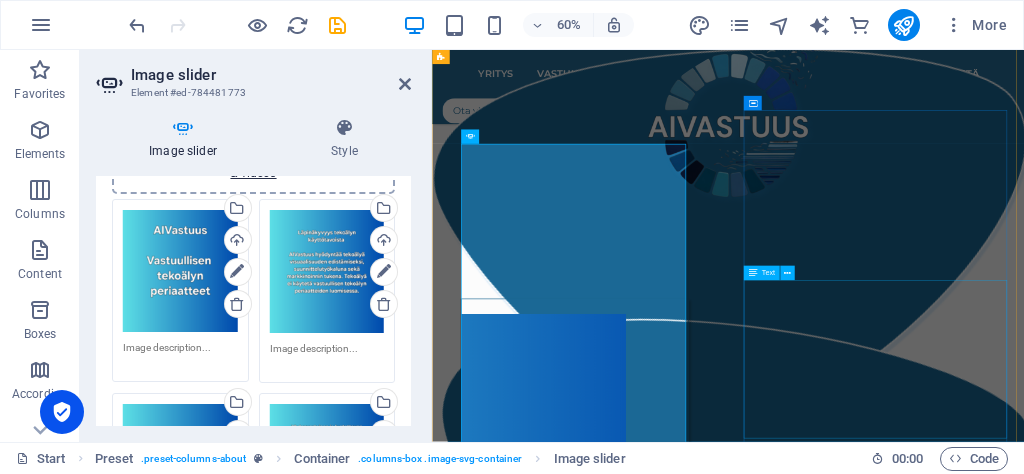 click on "Vastuullisen tekoälyn periaatteet luodaan yhteistyössä asiakkaan kanssa. Jokaiselle asiakkaalle luodaan uniikit vastuullisuusperiaatteet yhdistämällä organisaation luonne ja käytännöt heidän kannaltaan oleellisimpiin tekoälyvastuullisuuden osa-alueisiin ja toimintatapoihin. Asiakas täyttää taustatietolomakkeen, jonka pohjalta tekoälyn vastuullisuusperiaatteet rakennetaan. Asiakkaan halutessa voidaan vastuullisuusperiaatteita edistää myös palaverin muodossa." at bounding box center (925, 1173) 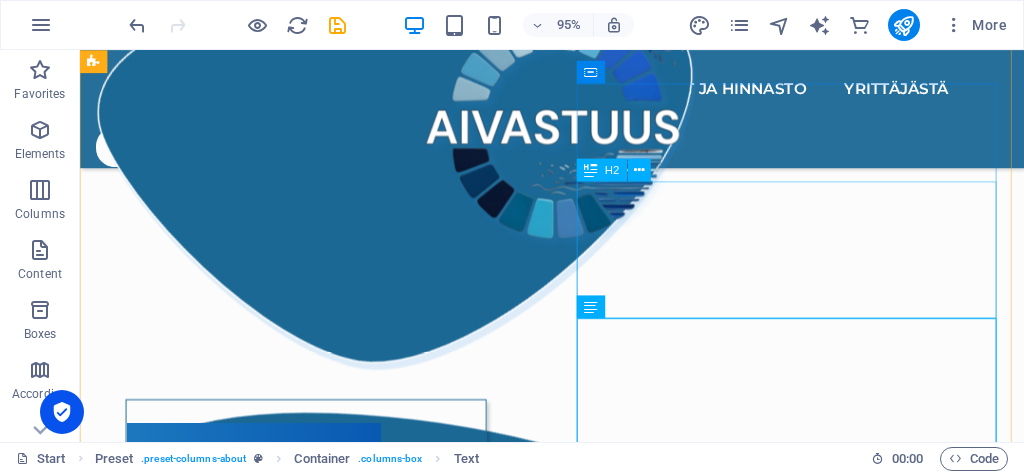 scroll, scrollTop: 1426, scrollLeft: 0, axis: vertical 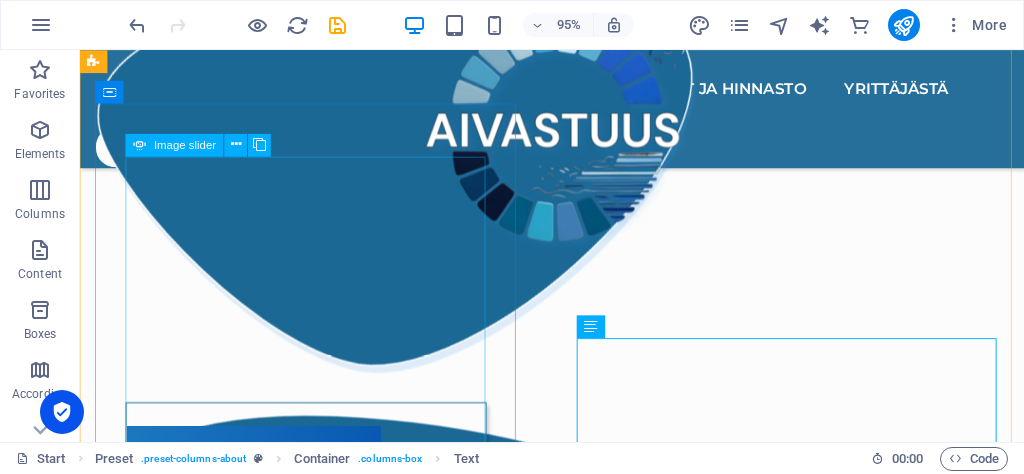 click at bounding box center (-627, 1851) 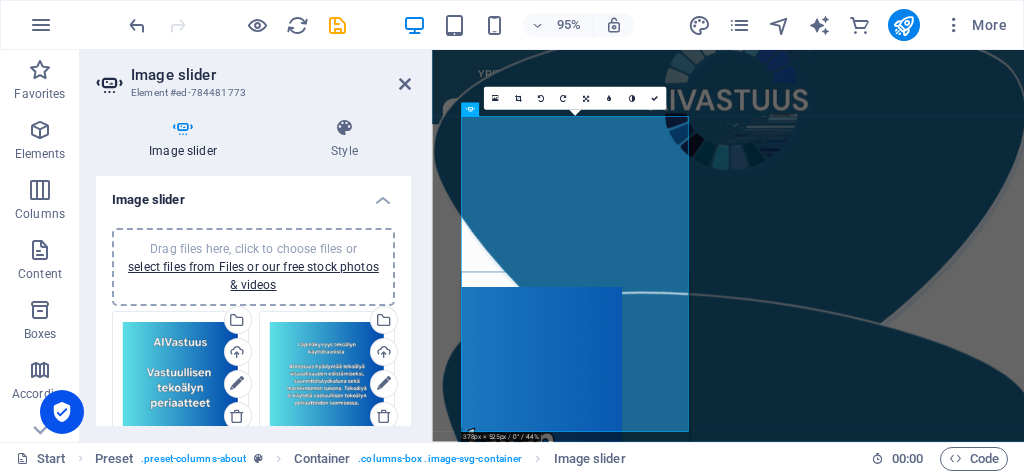 scroll, scrollTop: 1427, scrollLeft: 0, axis: vertical 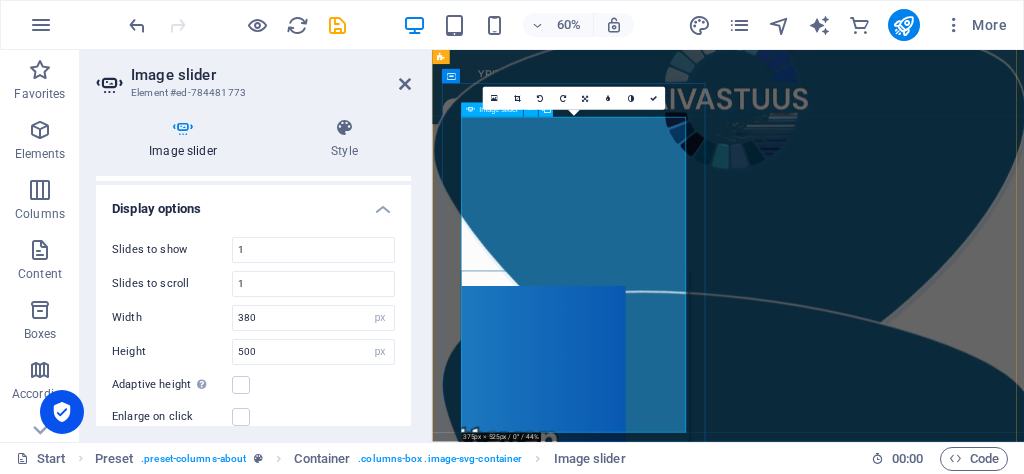 click at bounding box center [481, 12784] 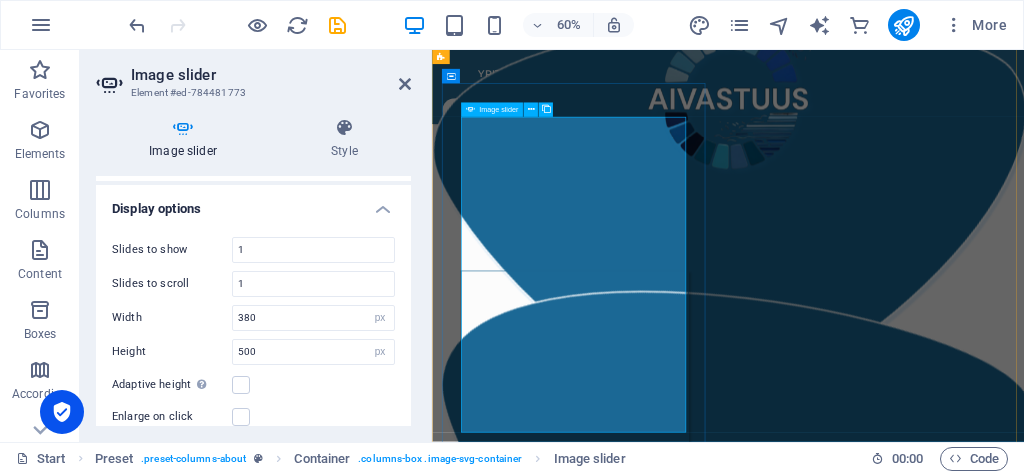 click at bounding box center (481, 12784) 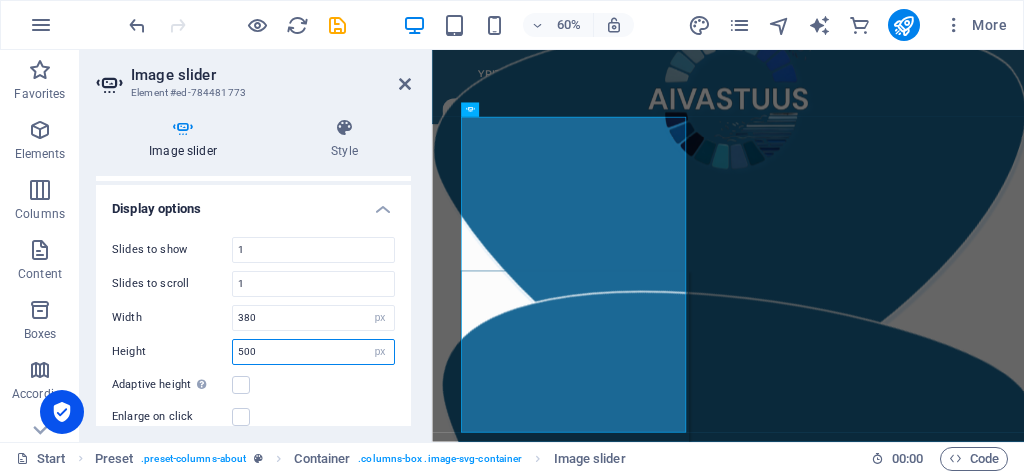 drag, startPoint x: 309, startPoint y: 349, endPoint x: 232, endPoint y: 341, distance: 77.41447 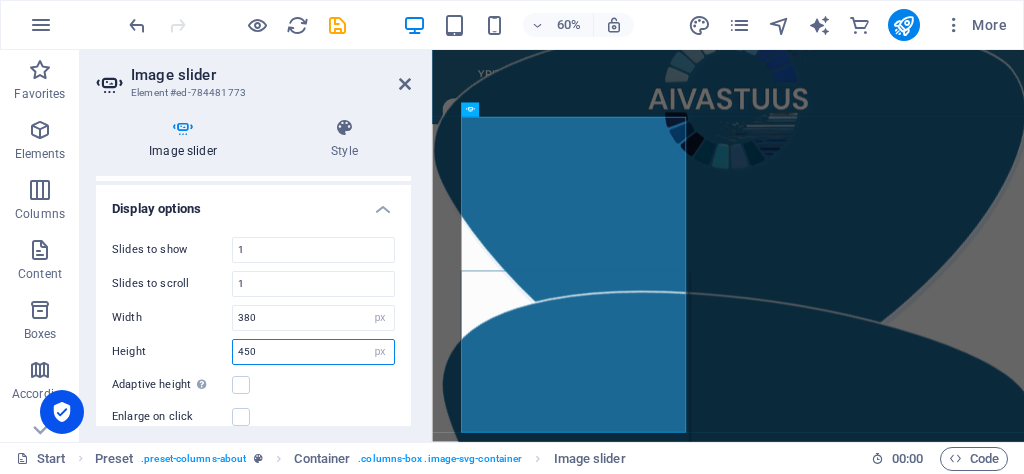 type on "450" 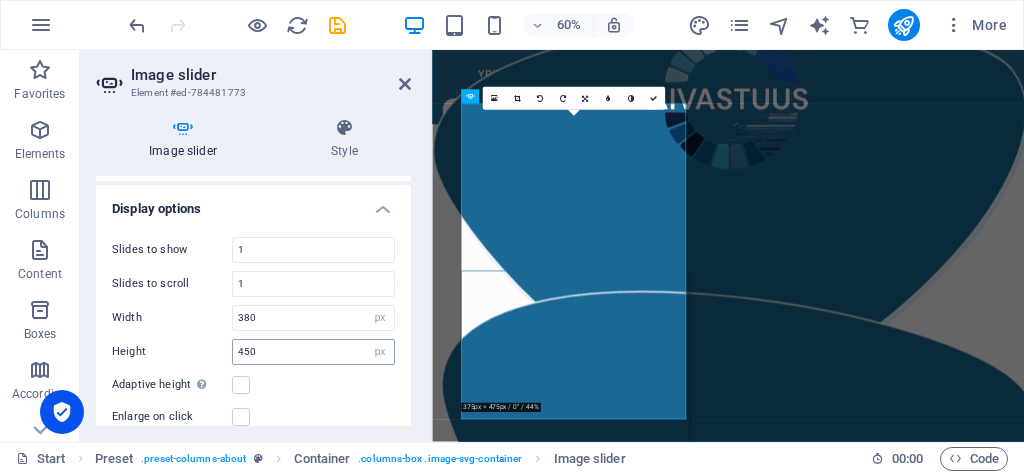 scroll, scrollTop: 1449, scrollLeft: 0, axis: vertical 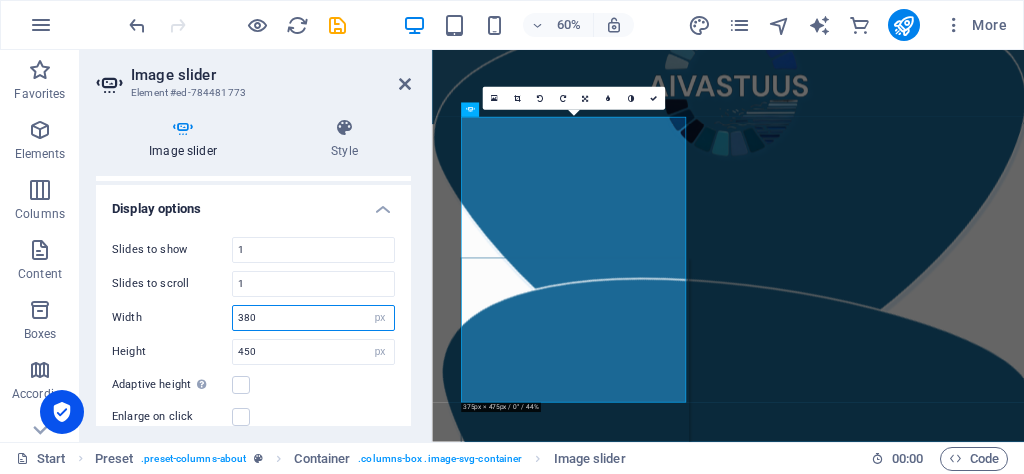 drag, startPoint x: 274, startPoint y: 314, endPoint x: 235, endPoint y: 309, distance: 39.319206 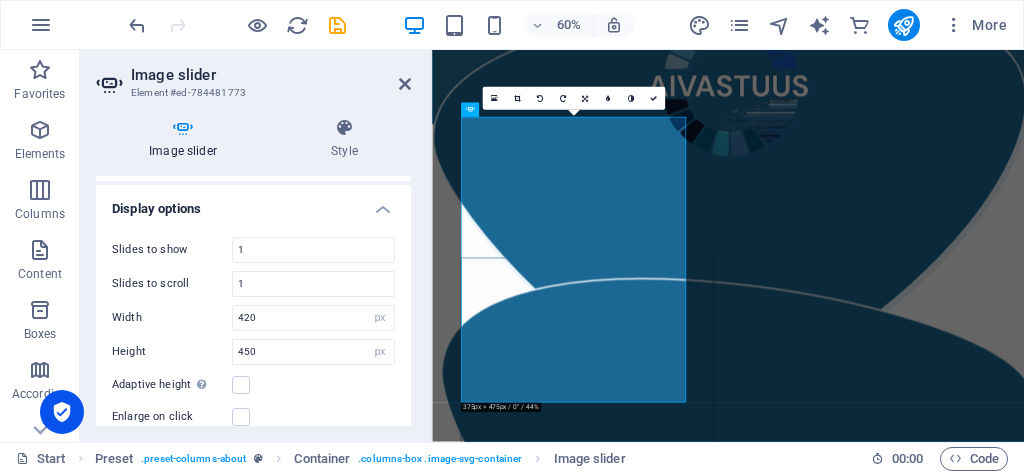 click on "Adaptive height Automatically adjust the height for single slide horizontal sliders" at bounding box center [253, 385] 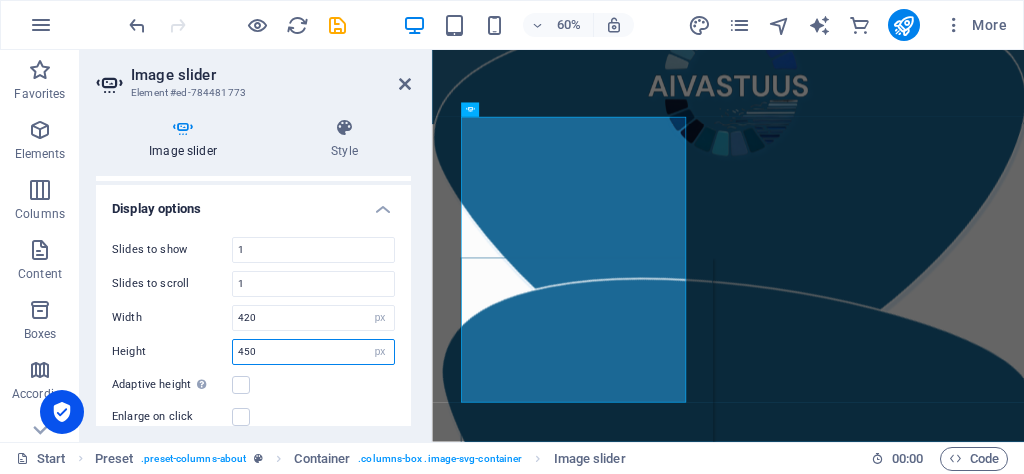 click on "Slides to show 1 Slides to scroll 1 Width 420 Default px % rem em vw vh Height 450 Default px rem em vw vh Adaptive height Automatically adjust the height for single slide horizontal sliders Enlarge on click Retina images Automatically load retina image and smartphone optimized sizes. Navigate Select another slider to be navigated by this one
Rows 1 Slides per row 1 Variable width Automatically adjust the width of the visible slide. Center mode Enables centered view with partial previous/next slide. Use with odd numbered "Slides to show" counts. Center padding Not visible while "Variable width" is activated 0 px %" at bounding box center [253, 431] 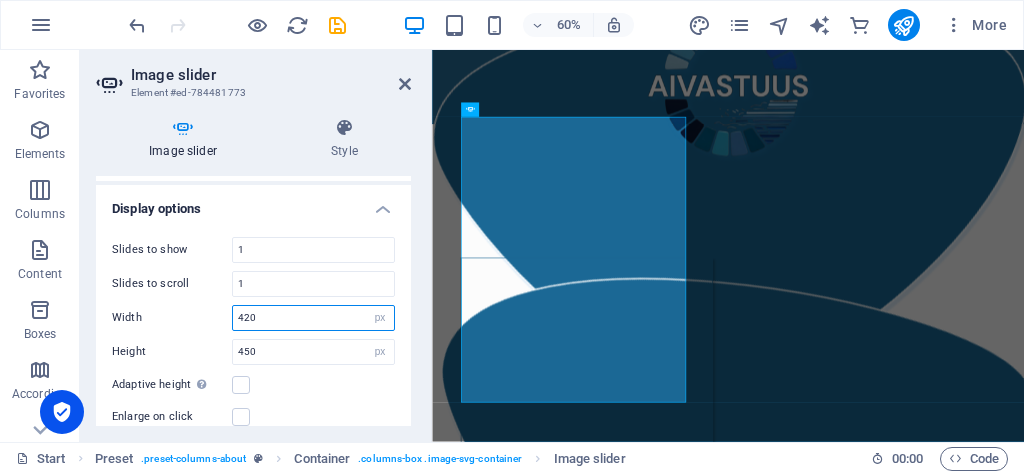 click on "420" at bounding box center (313, 318) 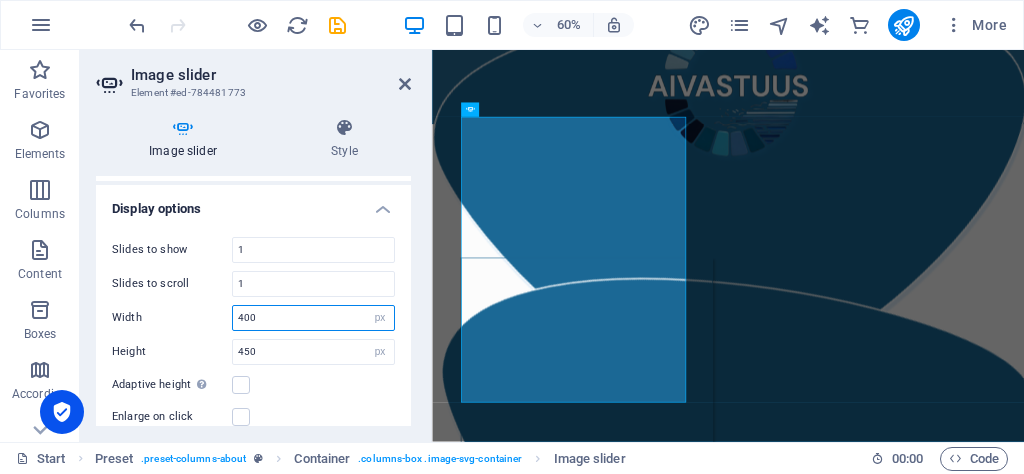 type on "400" 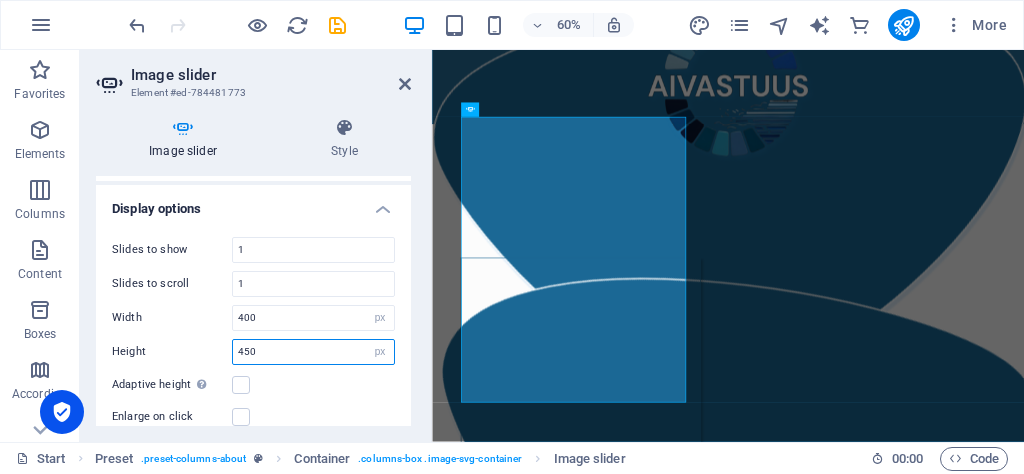 click on "450" at bounding box center [313, 352] 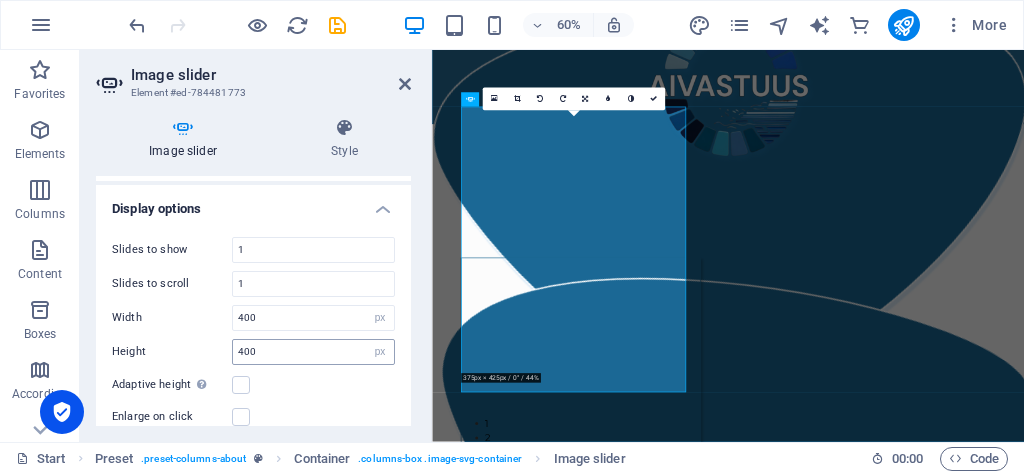 scroll, scrollTop: 1466, scrollLeft: 0, axis: vertical 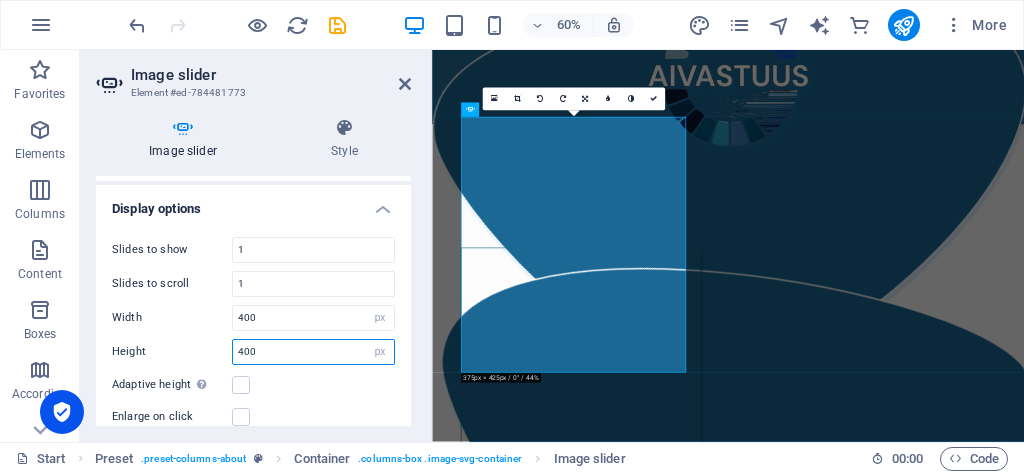 click on "400" at bounding box center [313, 352] 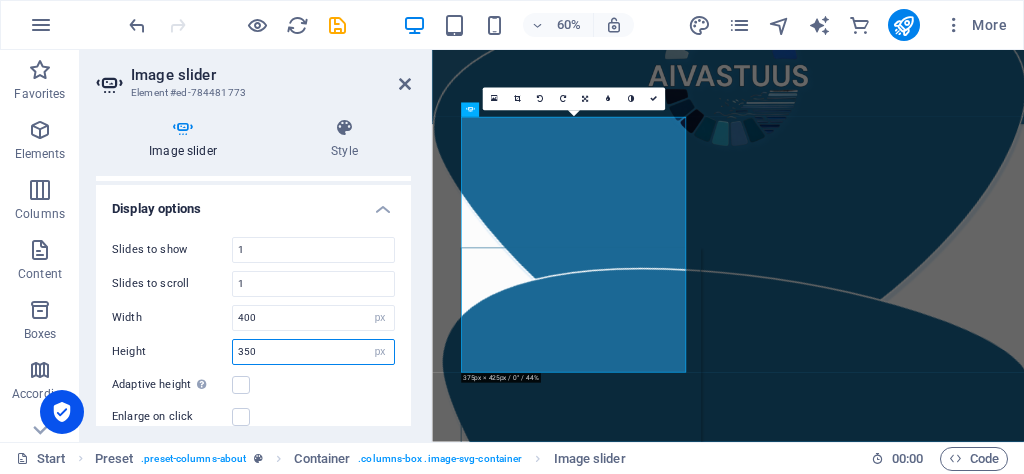 type on "350" 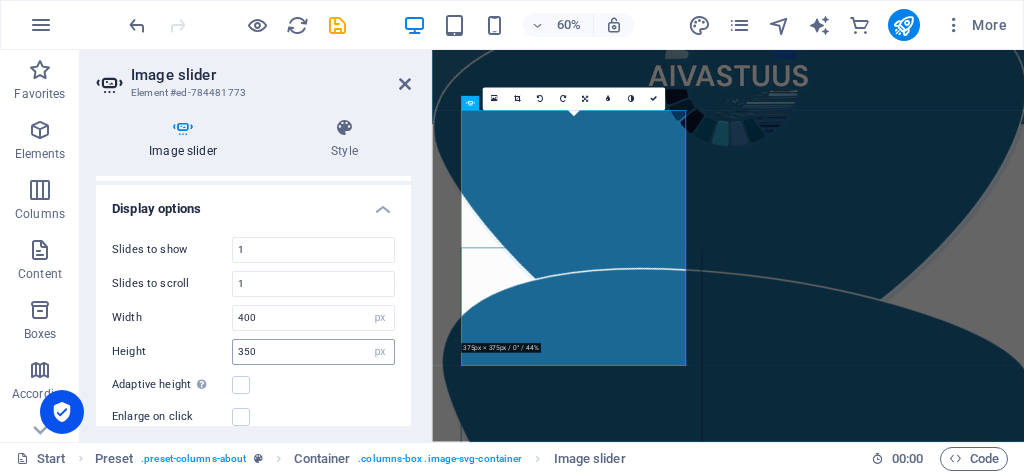 scroll, scrollTop: 1477, scrollLeft: 0, axis: vertical 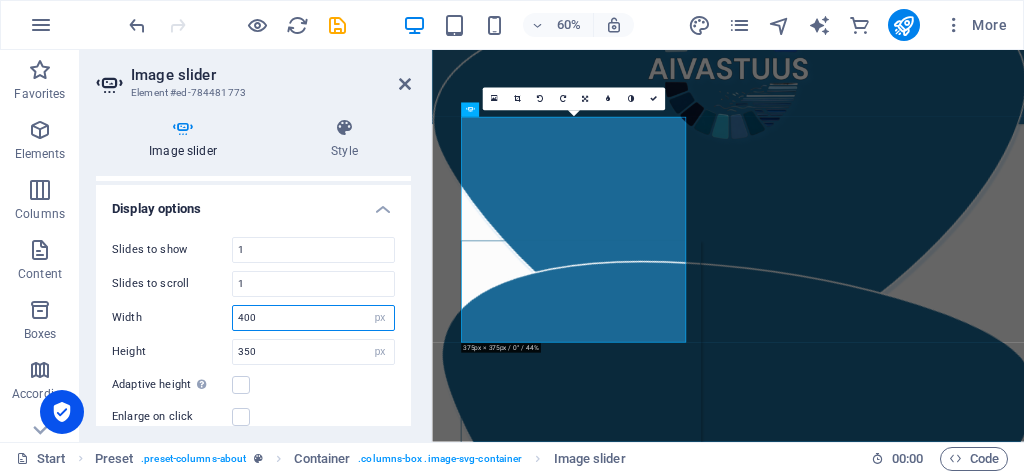 drag, startPoint x: 297, startPoint y: 305, endPoint x: 203, endPoint y: 313, distance: 94.33981 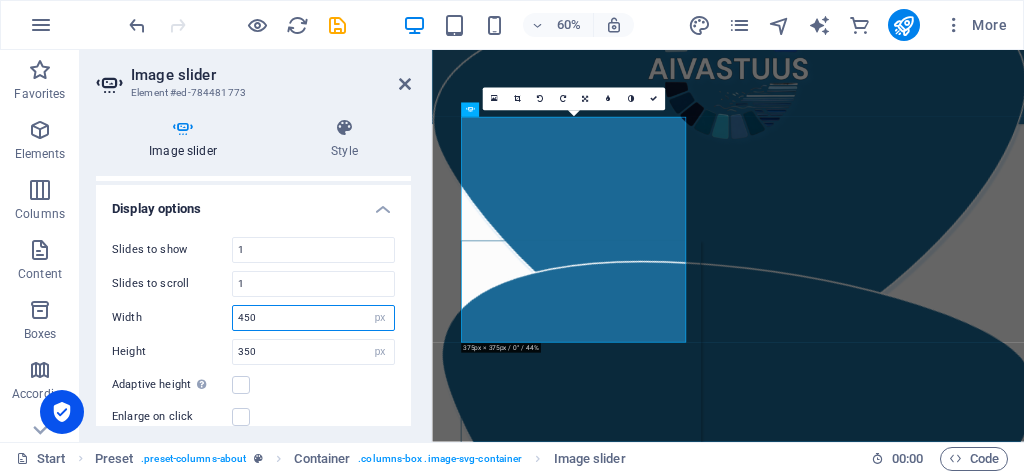 type on "450" 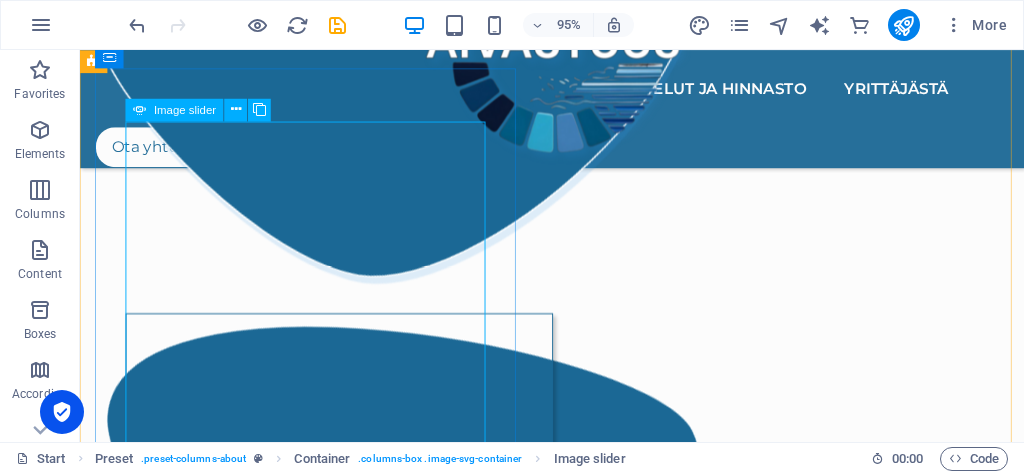 scroll, scrollTop: 1514, scrollLeft: 0, axis: vertical 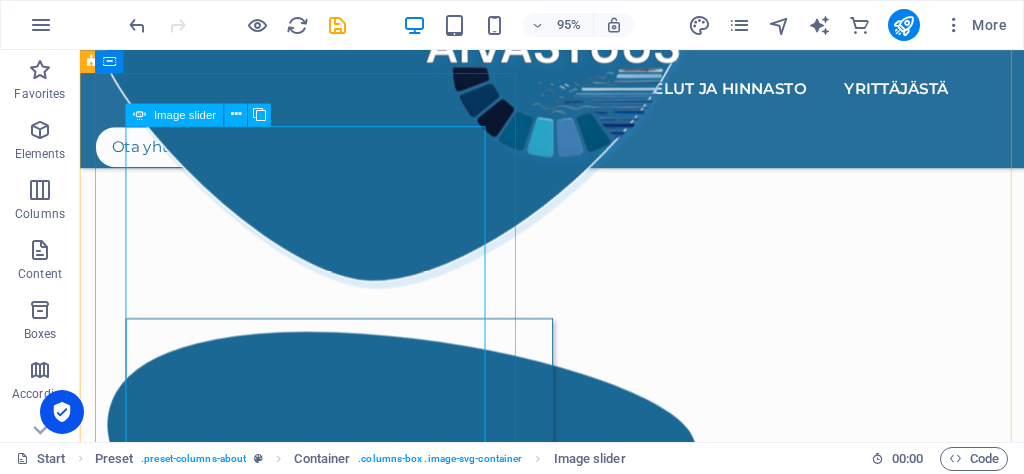 click at bounding box center [129, 12697] 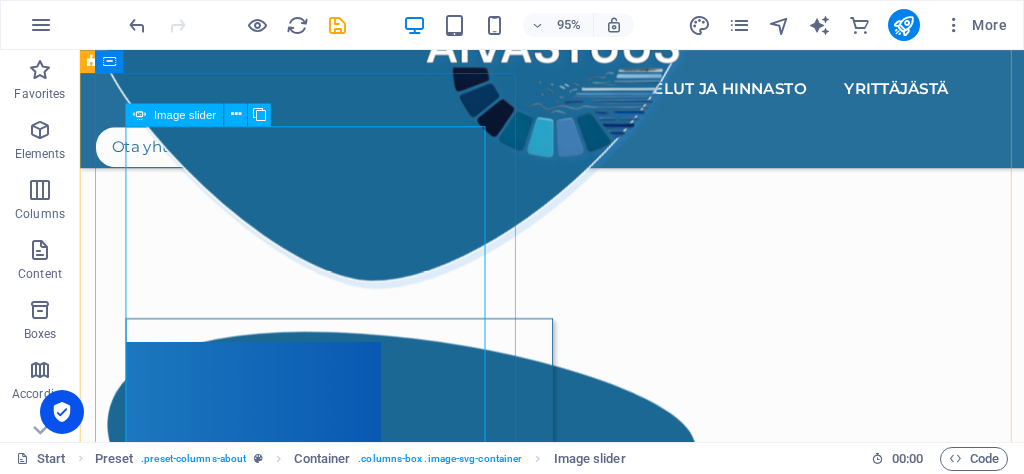 click at bounding box center [-115, 3779] 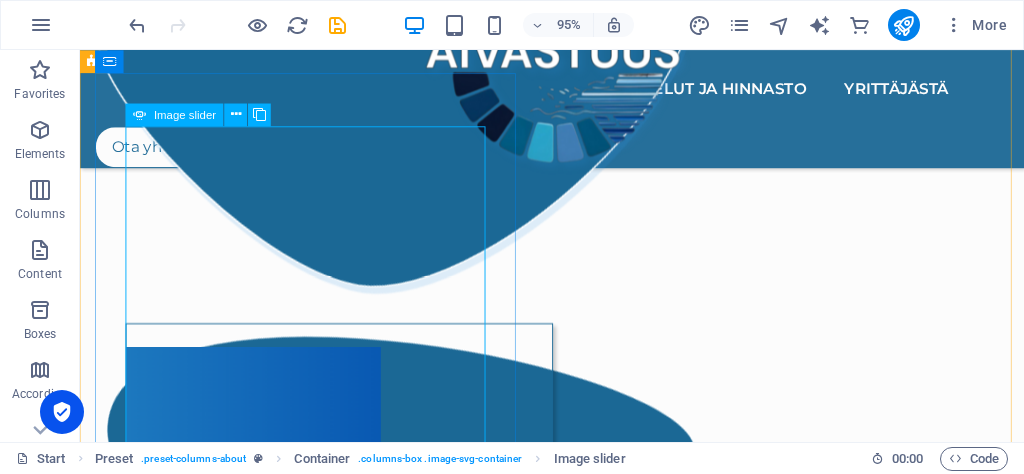 select on "px" 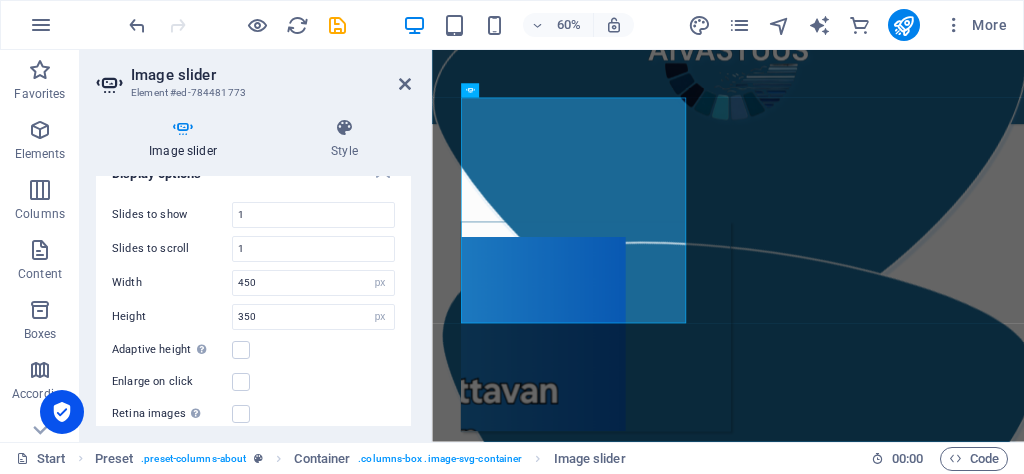 scroll, scrollTop: 808, scrollLeft: 0, axis: vertical 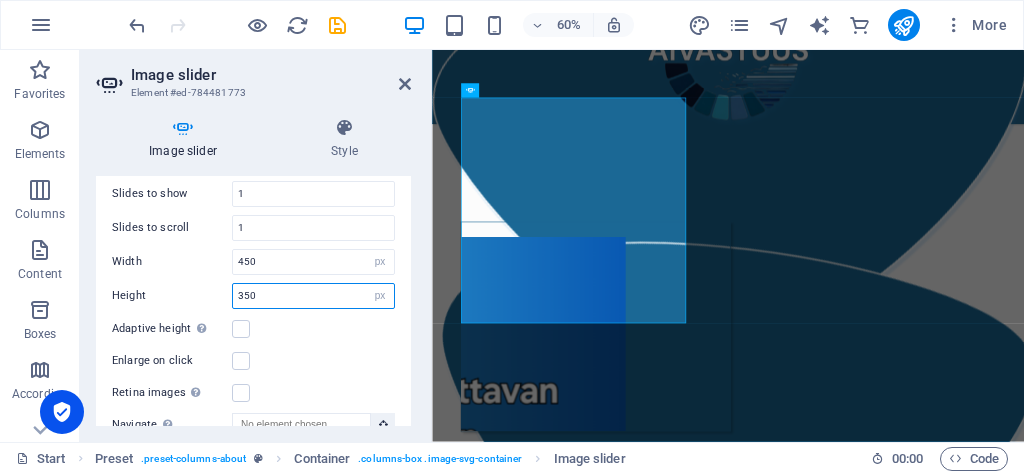 click on "350" at bounding box center (313, 296) 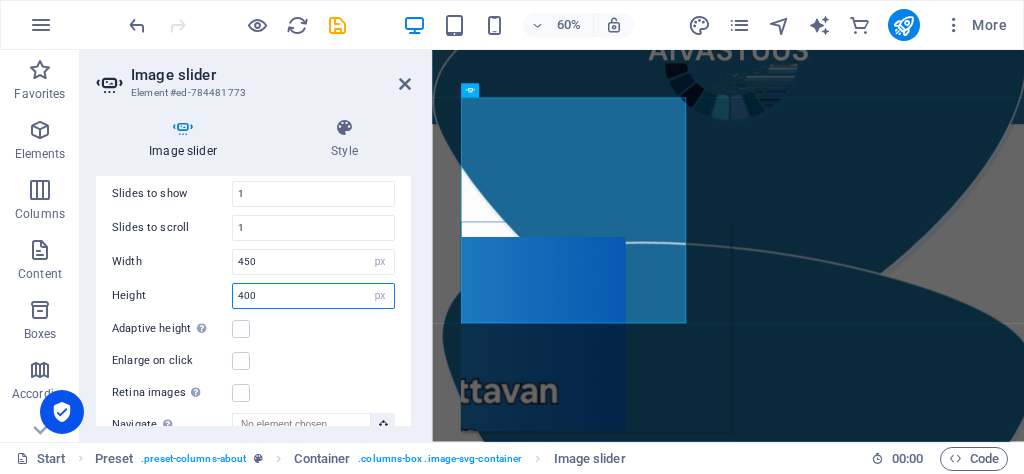 type on "400" 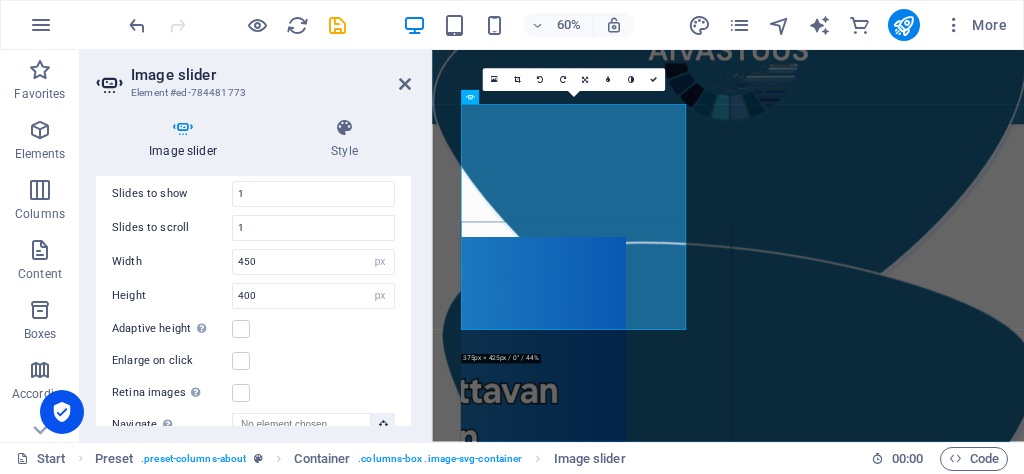 scroll, scrollTop: 1498, scrollLeft: 0, axis: vertical 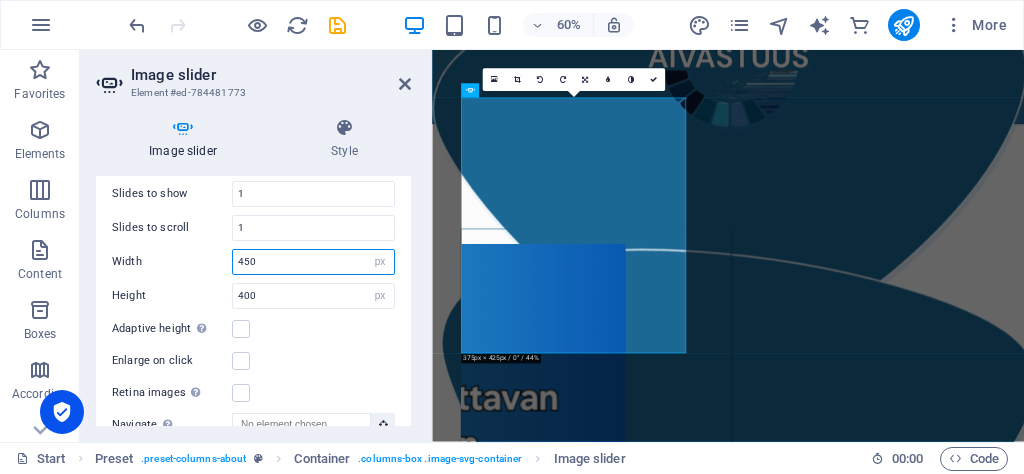 click on "450" at bounding box center (313, 262) 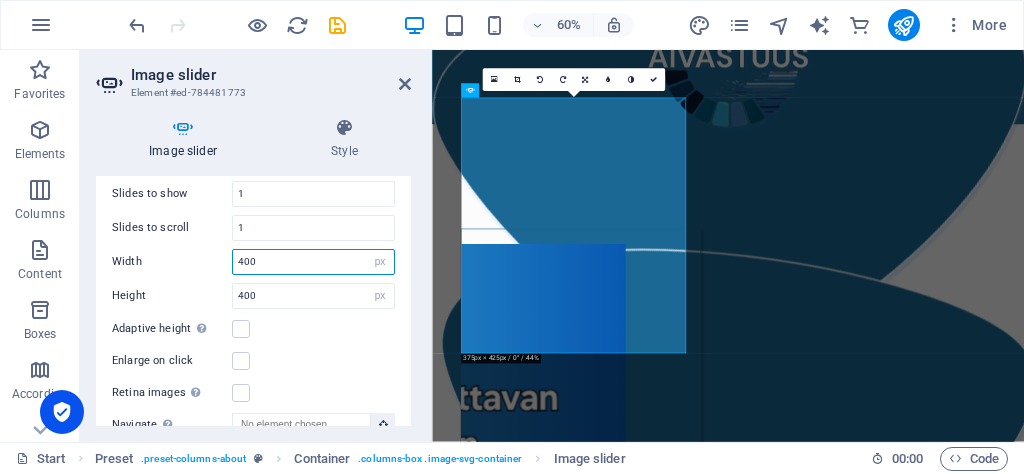 click on "400" at bounding box center (313, 262) 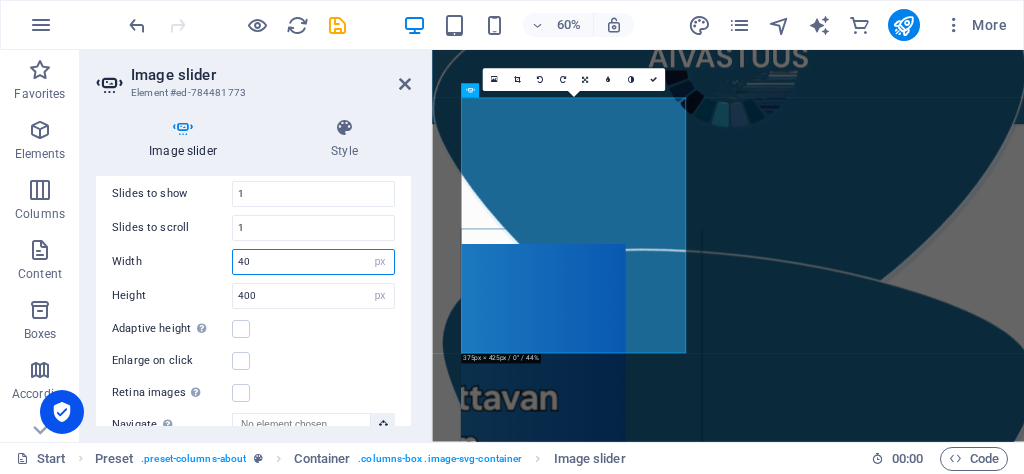 type on "4" 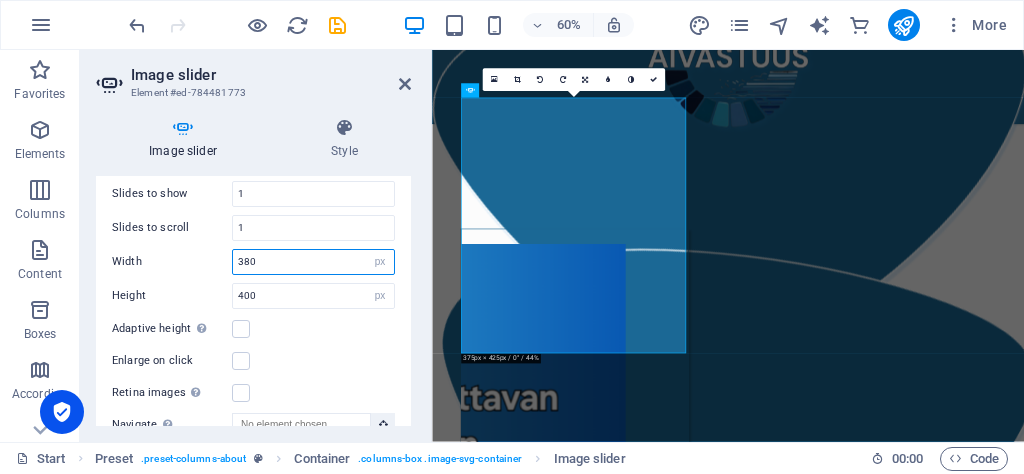 click on "380" at bounding box center (313, 262) 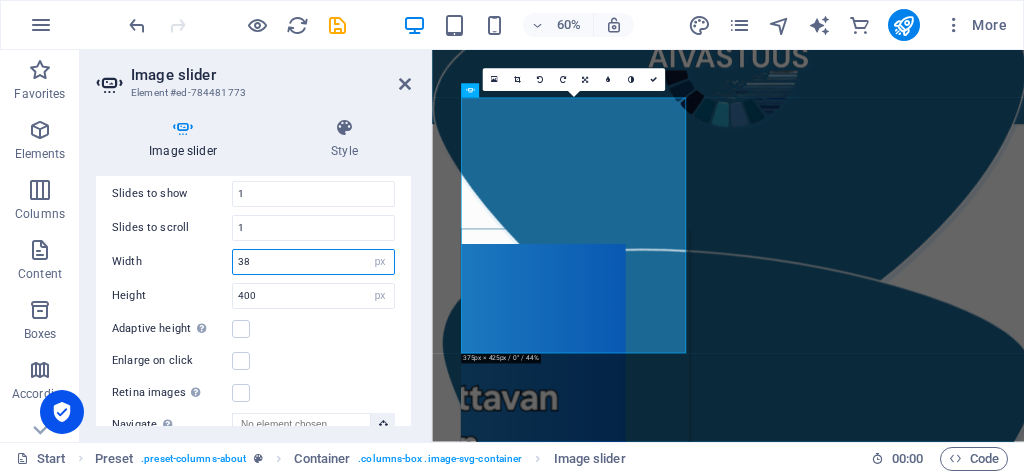type on "3" 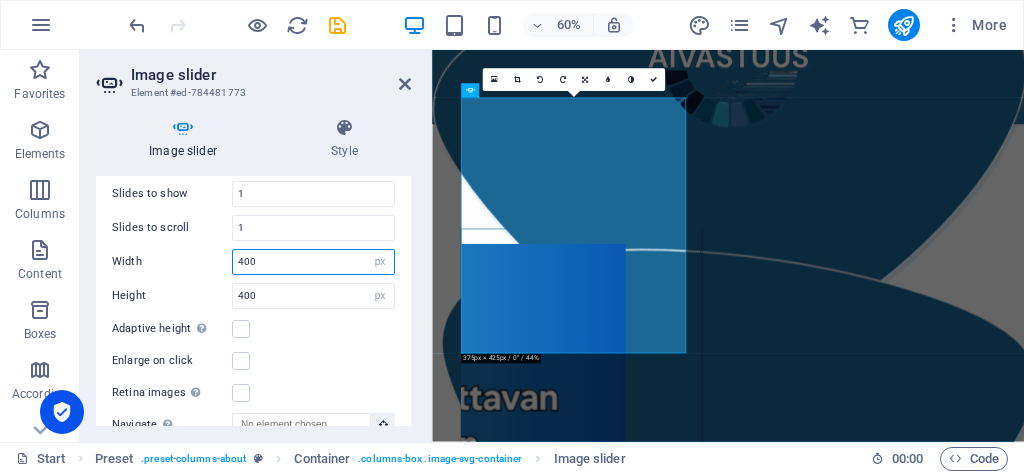drag, startPoint x: 299, startPoint y: 257, endPoint x: 208, endPoint y: 254, distance: 91.04944 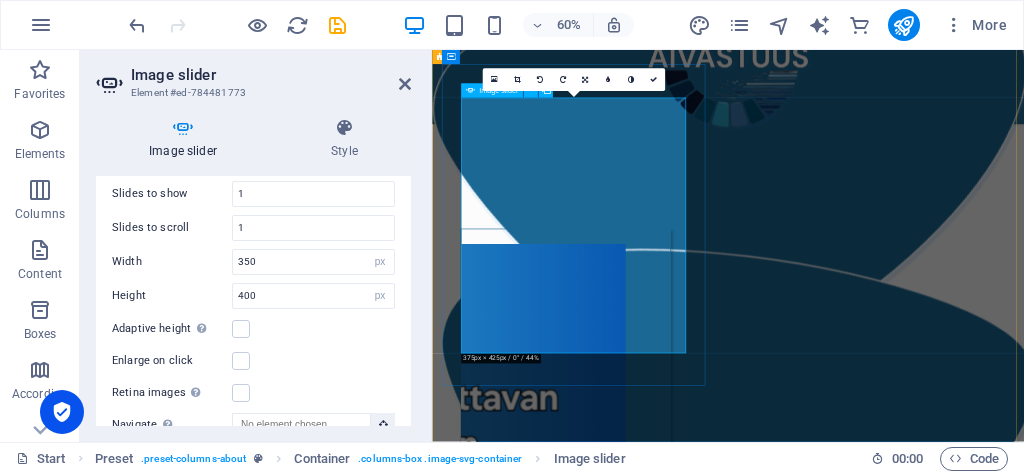 click at bounding box center (481, 12713) 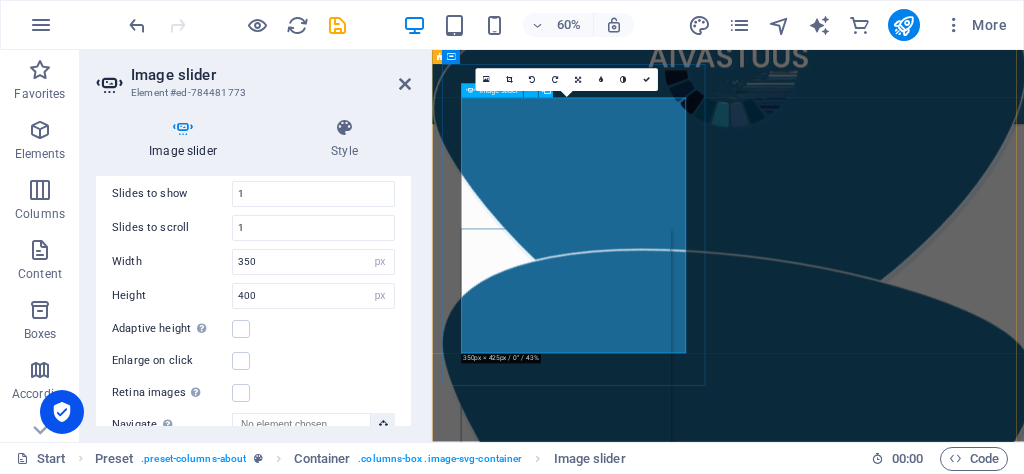 click at bounding box center [481, 12713] 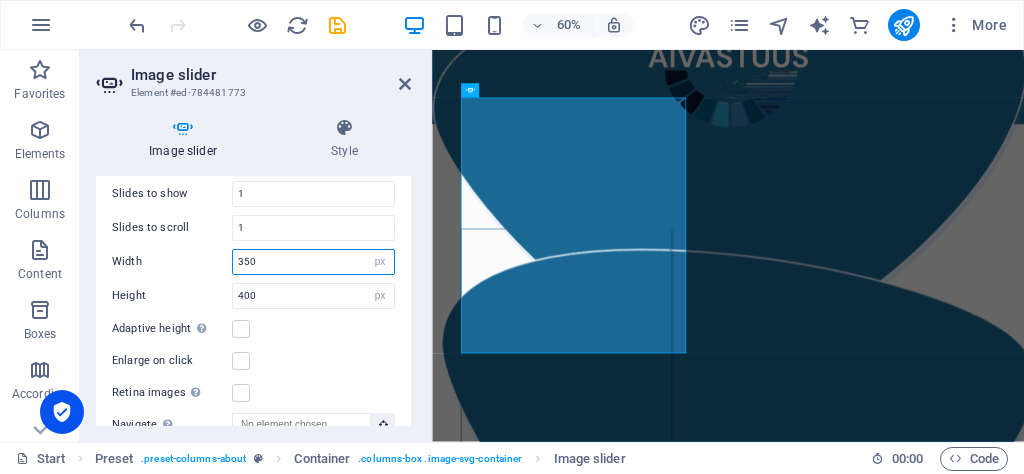 click on "350" at bounding box center [313, 262] 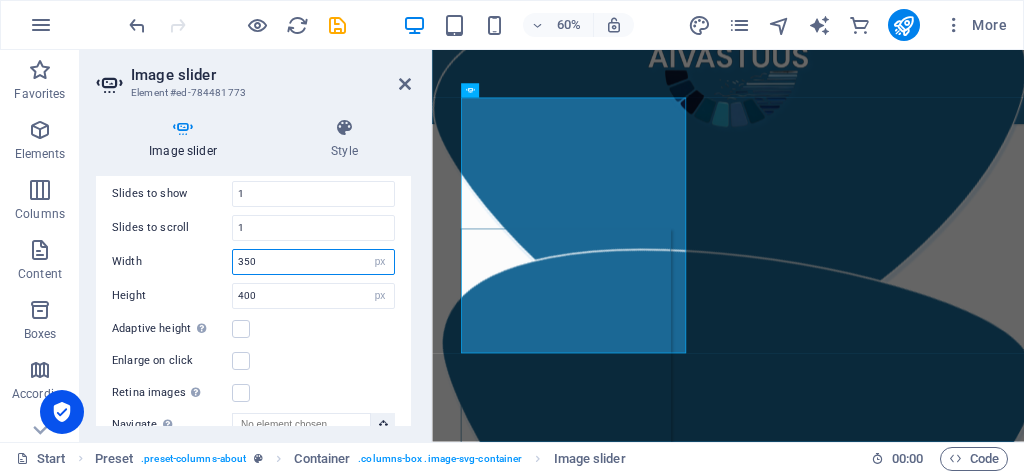 click on "350" at bounding box center (313, 262) 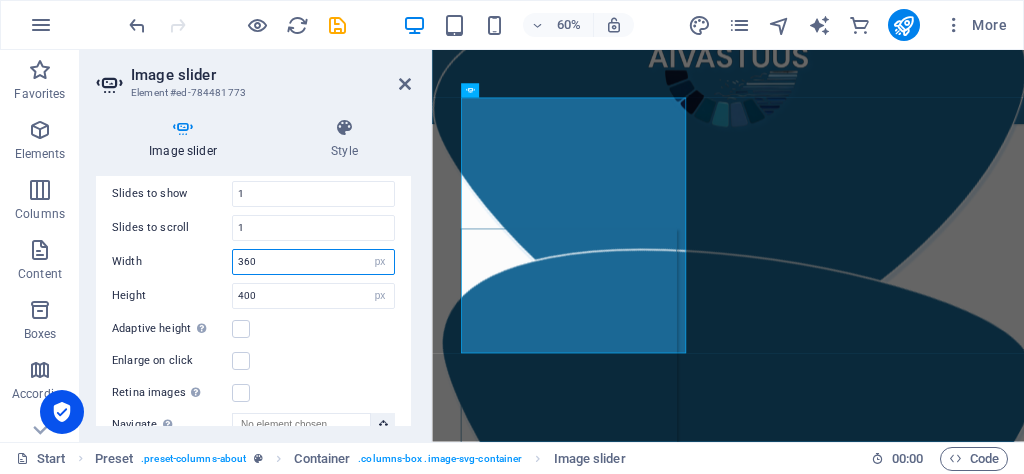 click on "360" at bounding box center (313, 262) 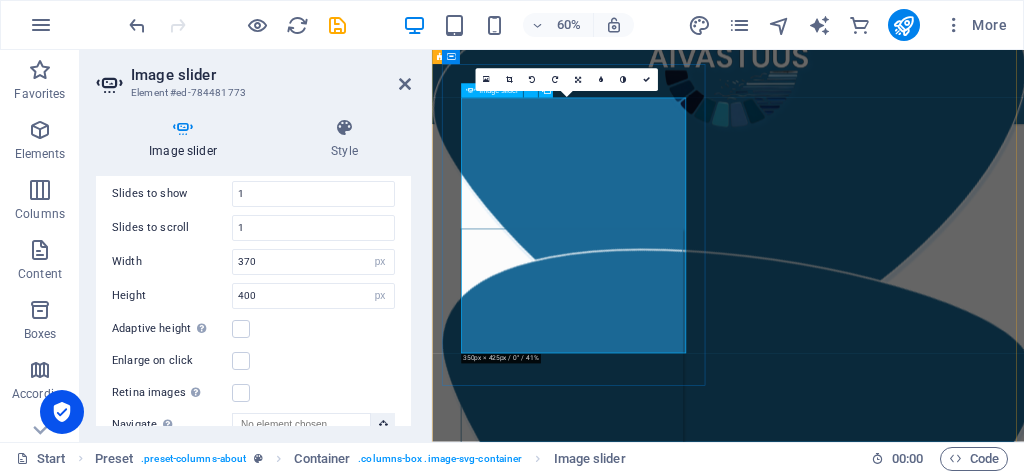 click at bounding box center [481, 12713] 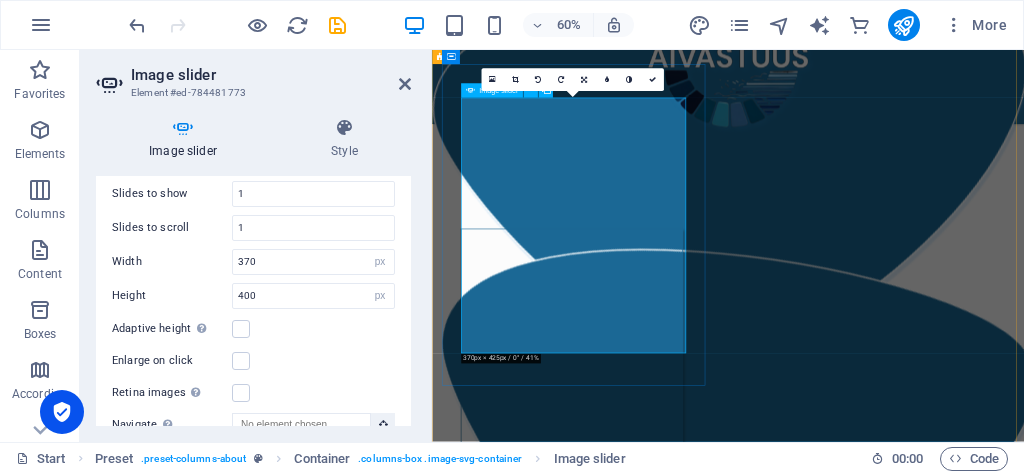 click at bounding box center (481, 366) 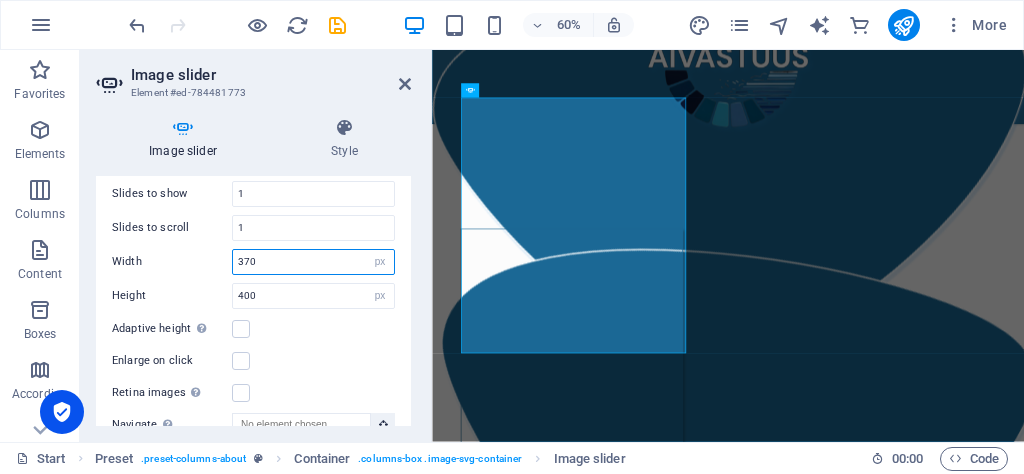 click on "370" at bounding box center (313, 262) 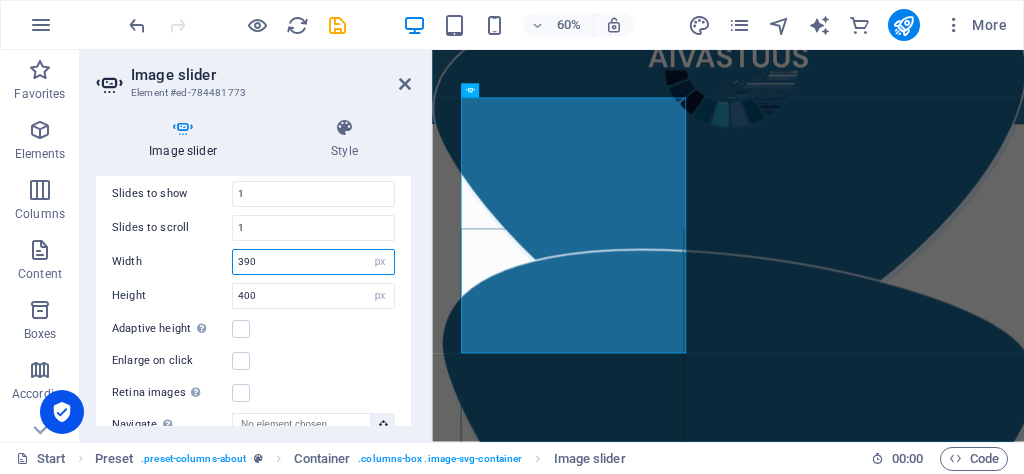 type on "390" 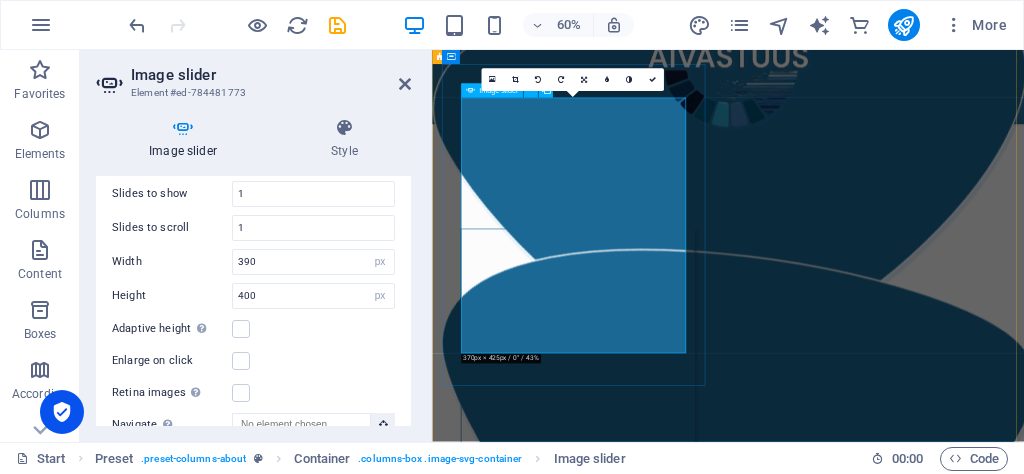 click at bounding box center (481, 12713) 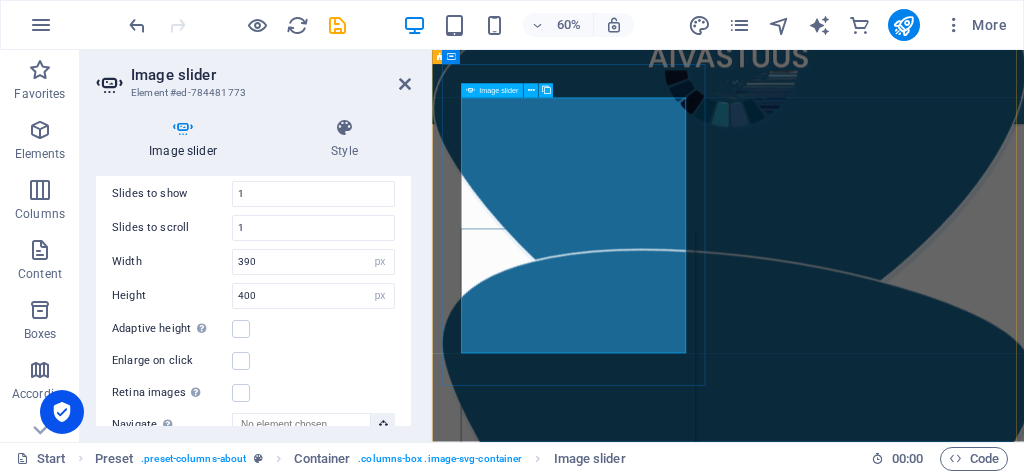 click at bounding box center (481, 12713) 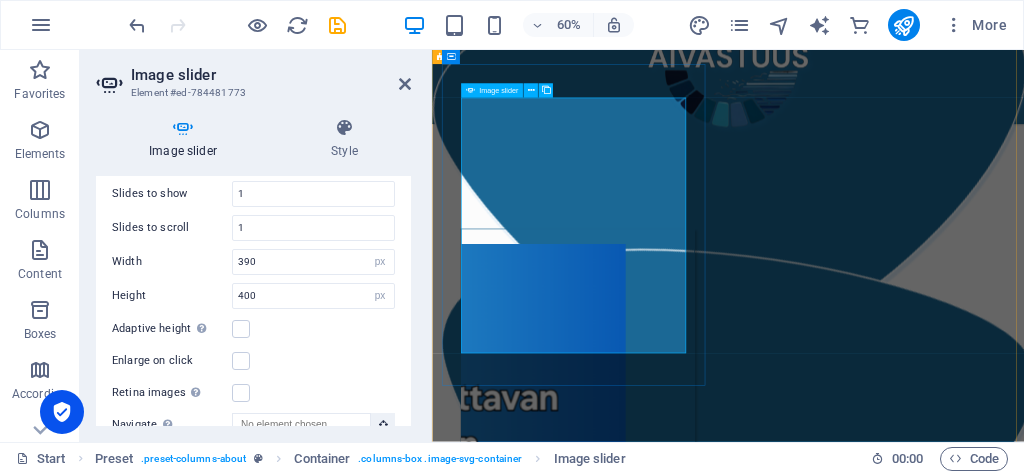 click at bounding box center [481, 12713] 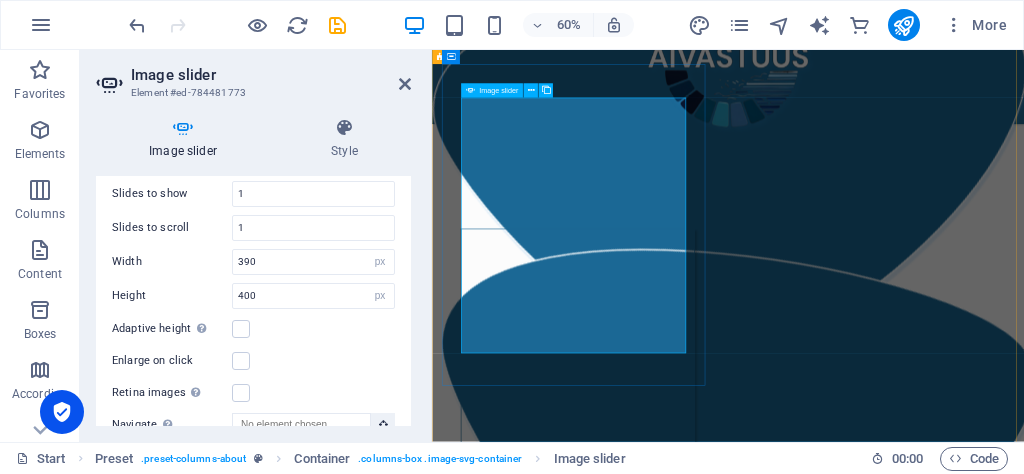 click at bounding box center [481, 12713] 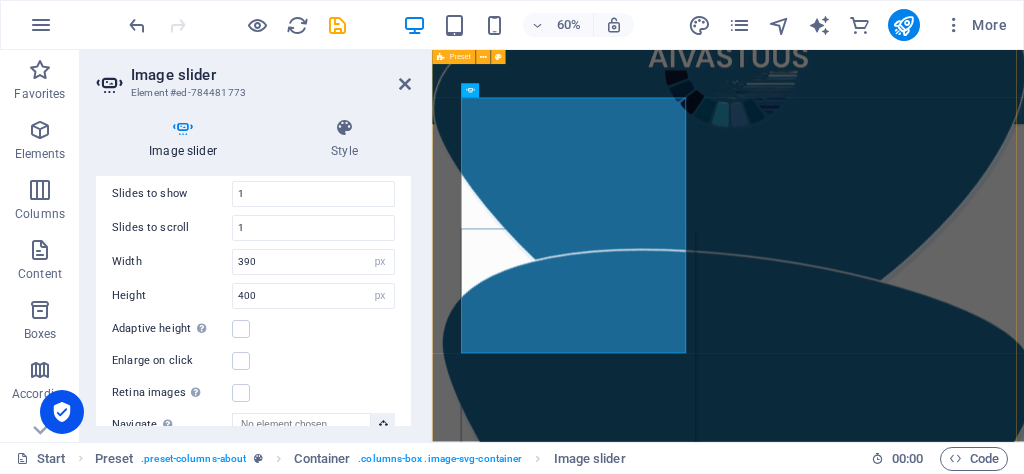 click on "Yritys AIVastuus on tekoälyvastuullisuuteen keskittyvä yritys, jonka missiona on edistää tekoälyn hyödyntämisen läpinäkyvyyttä. AIVastuus tarjoaa niin pienyrittäjille kuin suuremmillekin organisaatioille mahdollisuuden edistää tekoälyvastuullisuuttaan helposti, tekoälytoimiensa läpinäkyvyyttä parantamalla. Personoitujen vastuullisen tekoälyn periaatteiden avulla jokainen yritys voi olla osana vaikuttamassa avoimen tekoälyilmapiirin luomiseen olemalla avoin siitä, kuinka tekoälyä hyödynnetään organisaation toiminnassa ja mitä toimenpiteitä sen käyttöön kohdistuu vastuullisuuden edistämiseksi.
.cls-1{fill:#1a171b;stroke:#fff;stroke-miterlimit:10;} Element 2
.cls-1{fill:#1a171b;stroke:#fff;stroke-miterlimit:10;} Element 2
1 2 3 4 5 Vastuullisen tekoälyn periaatteet Palvelut ja hinnasto .cls-1{fill:#1a171b;stroke:#fff;stroke-miterlimit:10;} Element 2" at bounding box center [925, 300] 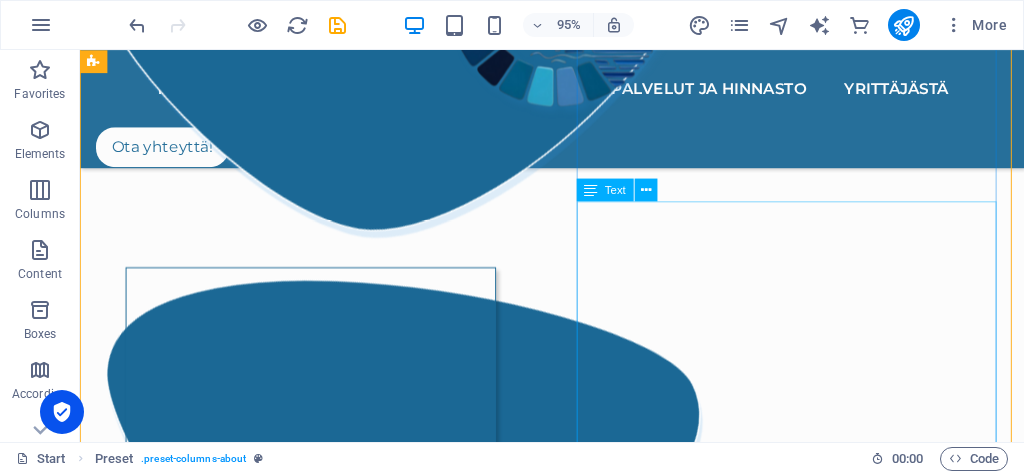 scroll, scrollTop: 1569, scrollLeft: 0, axis: vertical 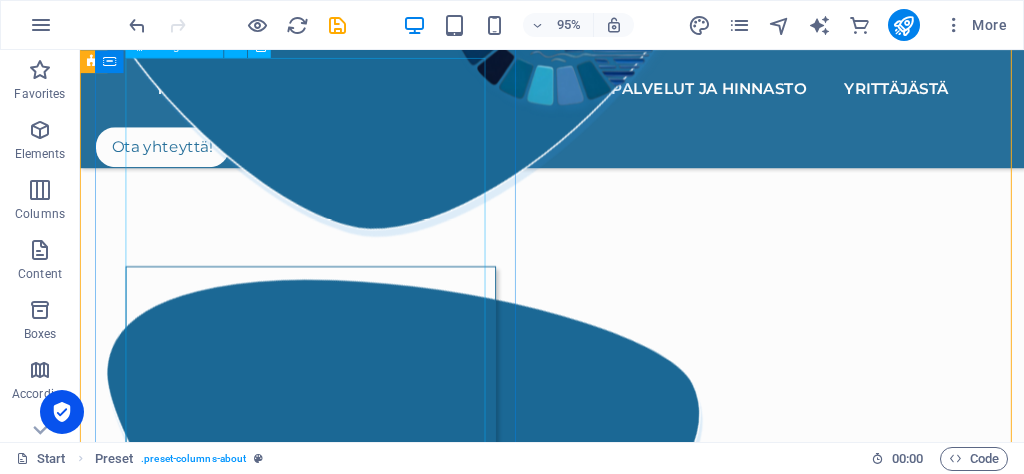 click at bounding box center (-871, 6463) 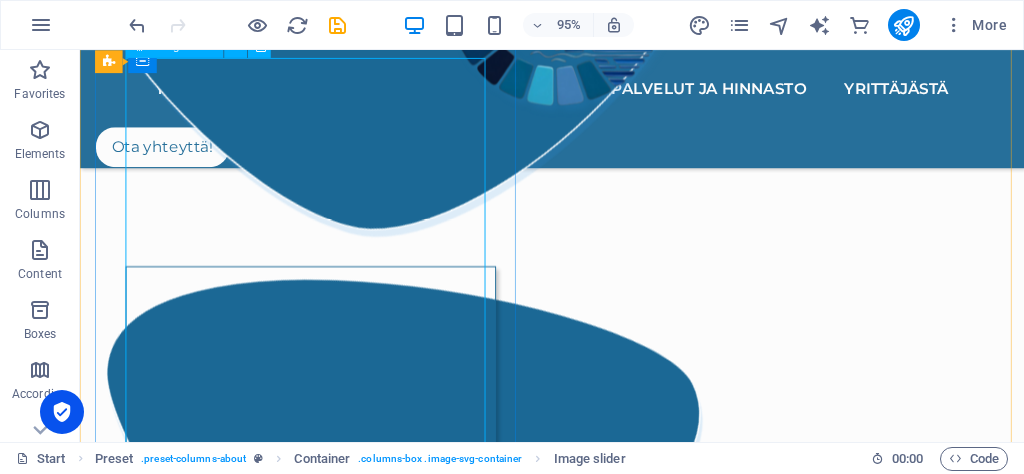 click at bounding box center (-1249, 7832) 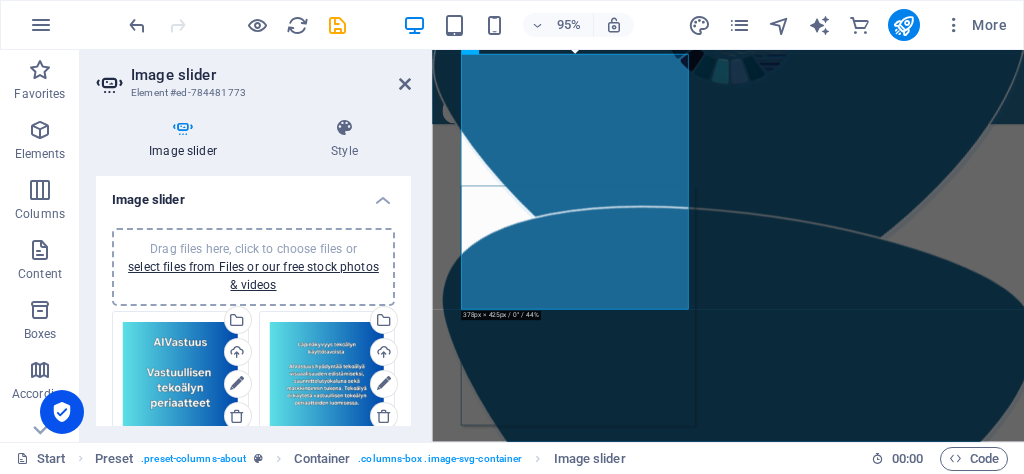scroll, scrollTop: 1570, scrollLeft: 0, axis: vertical 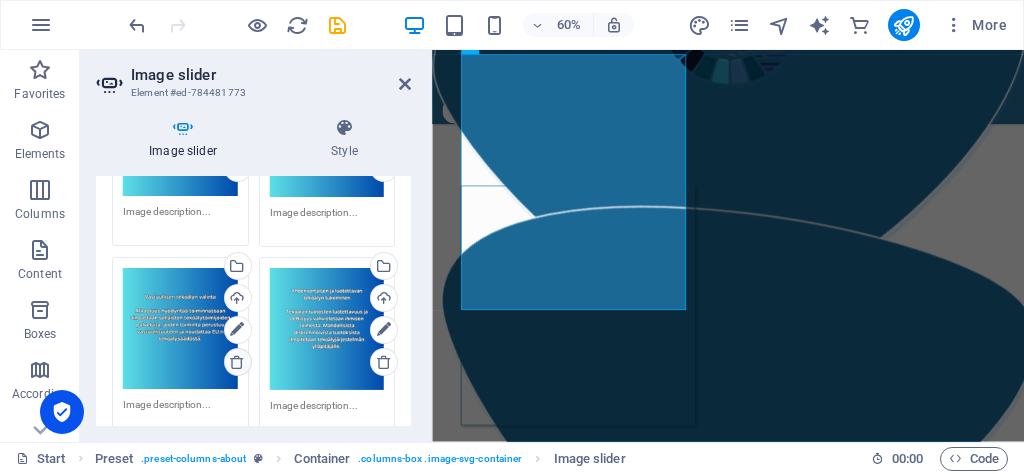 click at bounding box center (237, 362) 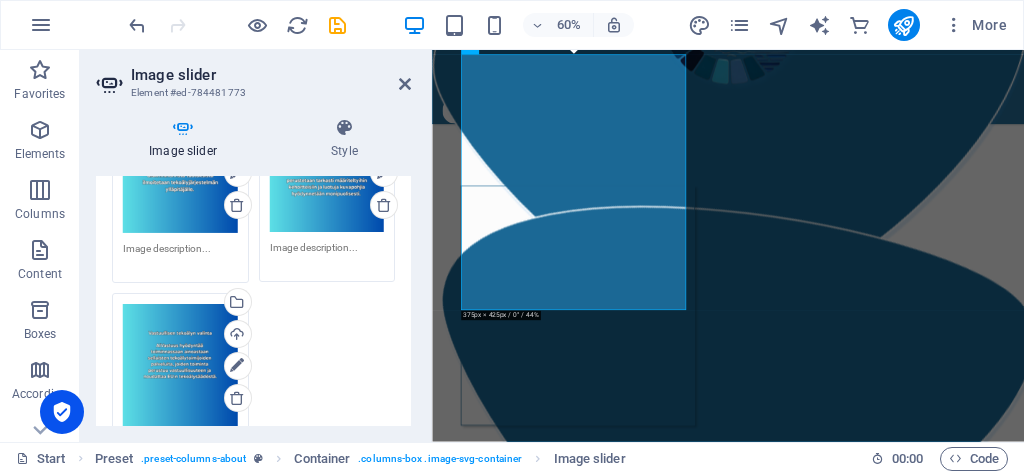 scroll, scrollTop: 402, scrollLeft: 0, axis: vertical 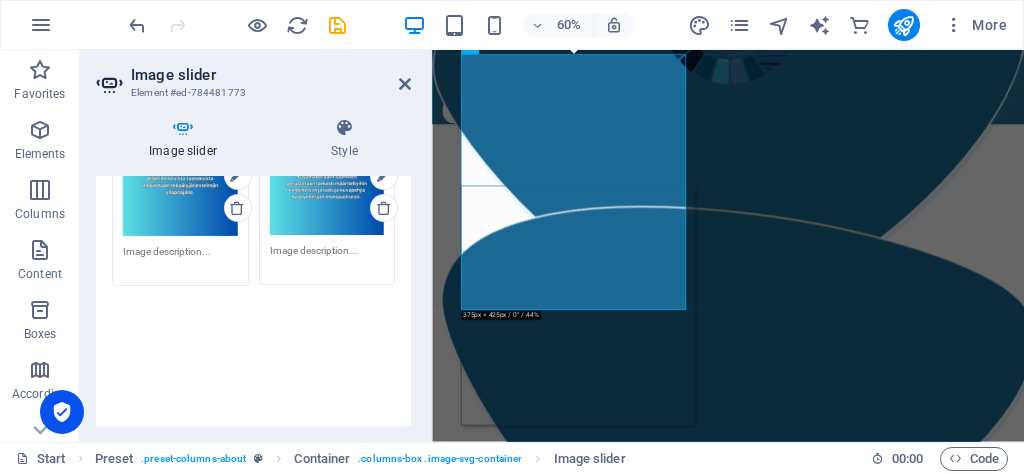 drag, startPoint x: 175, startPoint y: 374, endPoint x: 266, endPoint y: 206, distance: 191.06282 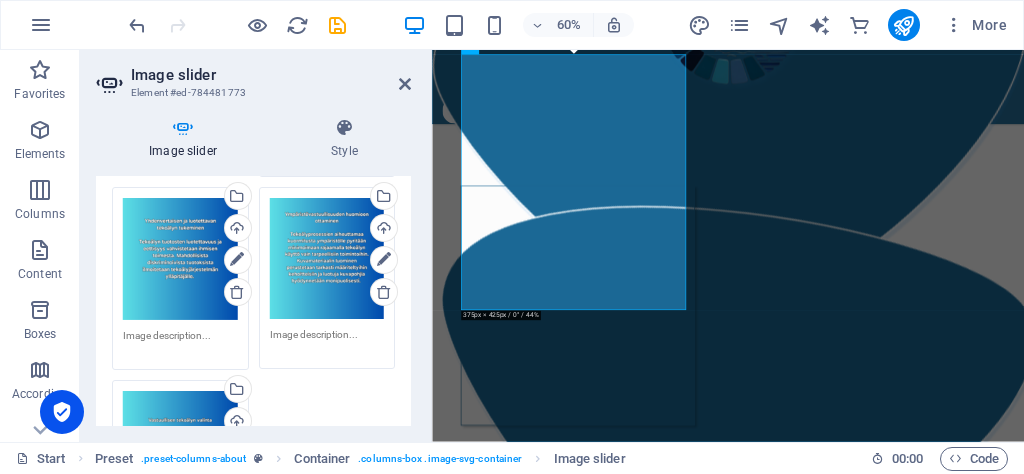 scroll, scrollTop: 312, scrollLeft: 0, axis: vertical 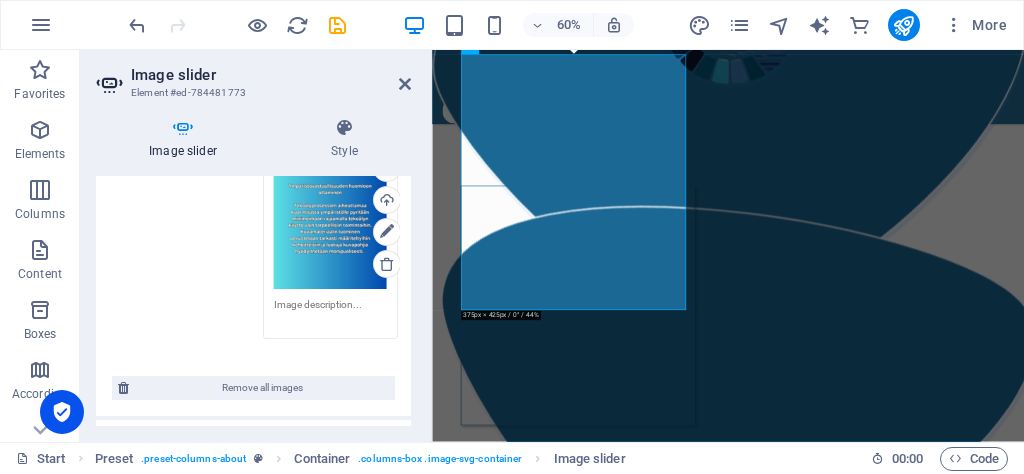 drag, startPoint x: 289, startPoint y: 286, endPoint x: 295, endPoint y: 252, distance: 34.525352 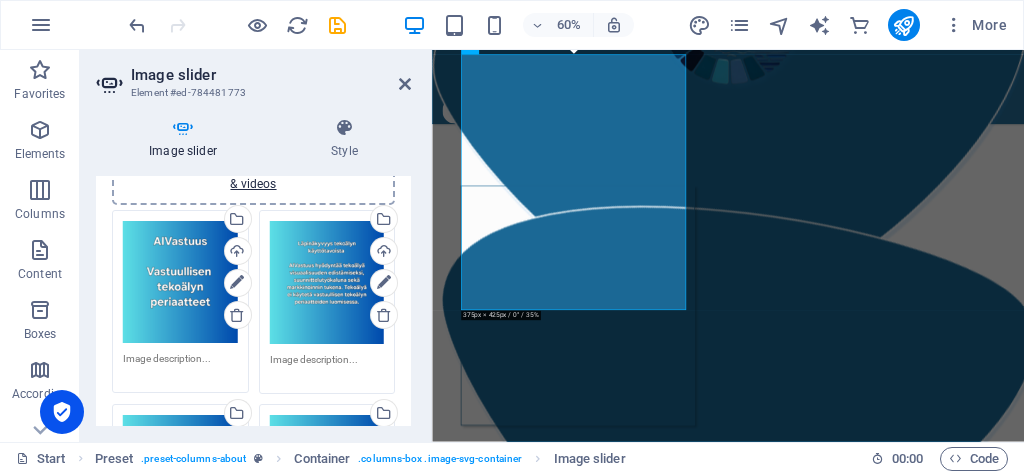 scroll, scrollTop: 99, scrollLeft: 0, axis: vertical 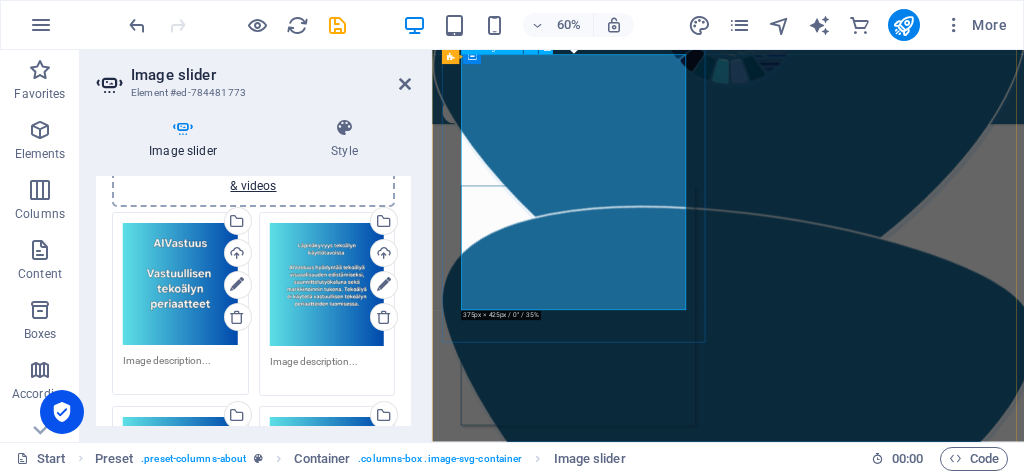 click at bounding box center (481, 12091) 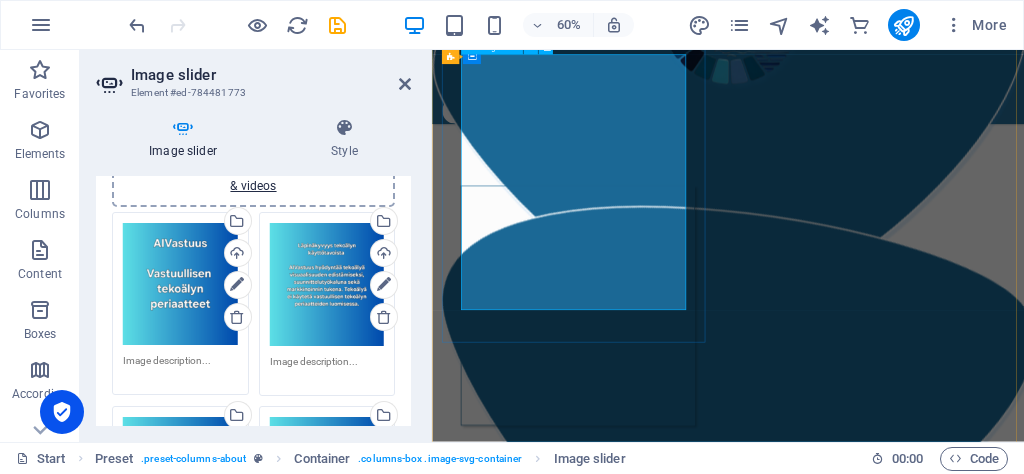 click at bounding box center (481, 12091) 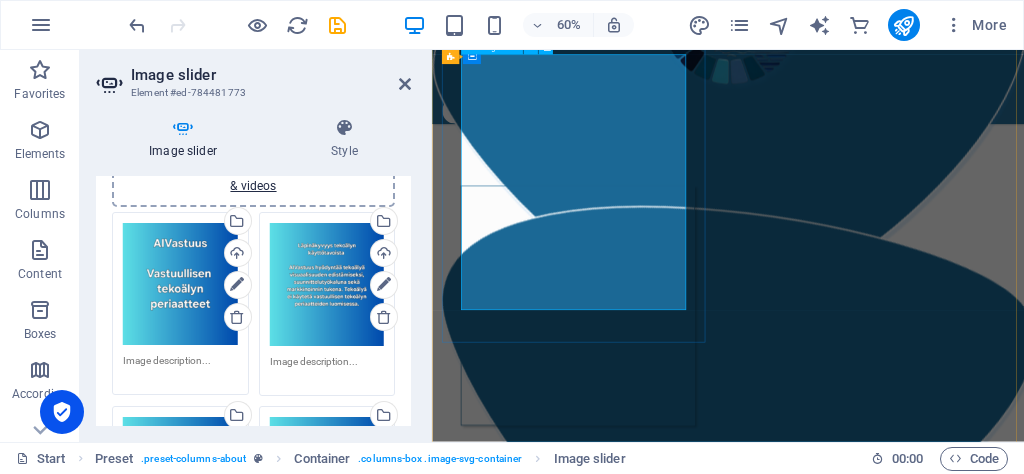 click at bounding box center (481, 12091) 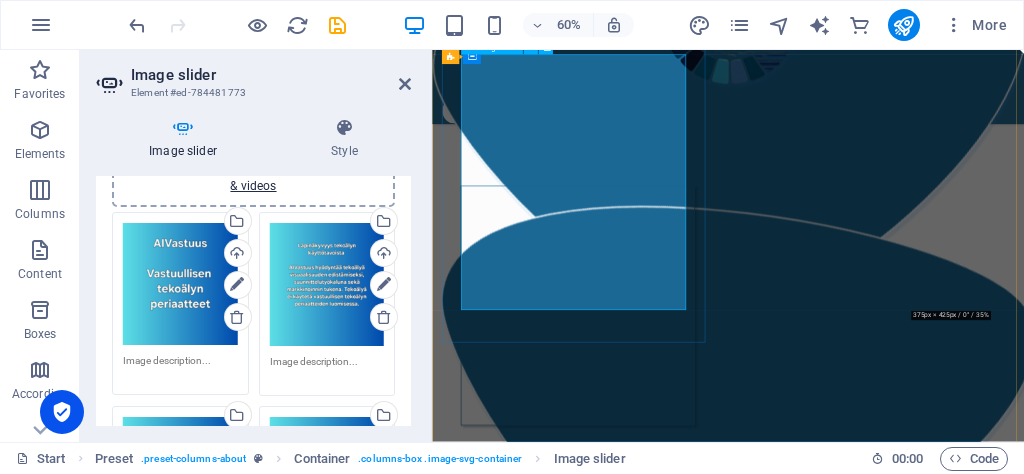 click at bounding box center [481, 12091] 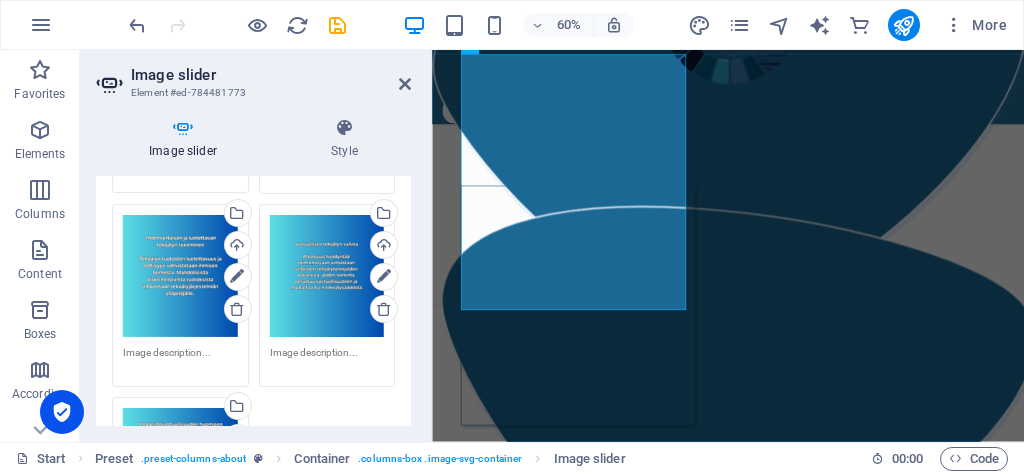 scroll, scrollTop: 302, scrollLeft: 0, axis: vertical 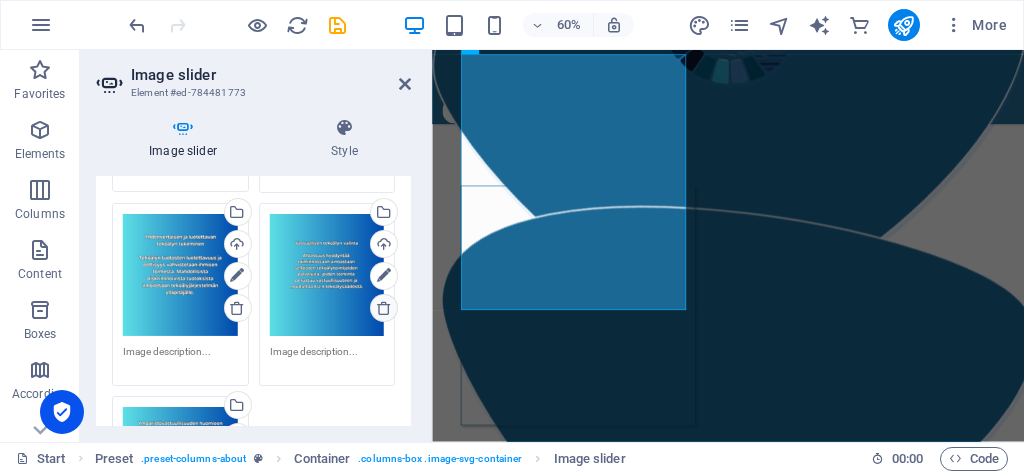 click at bounding box center [384, 308] 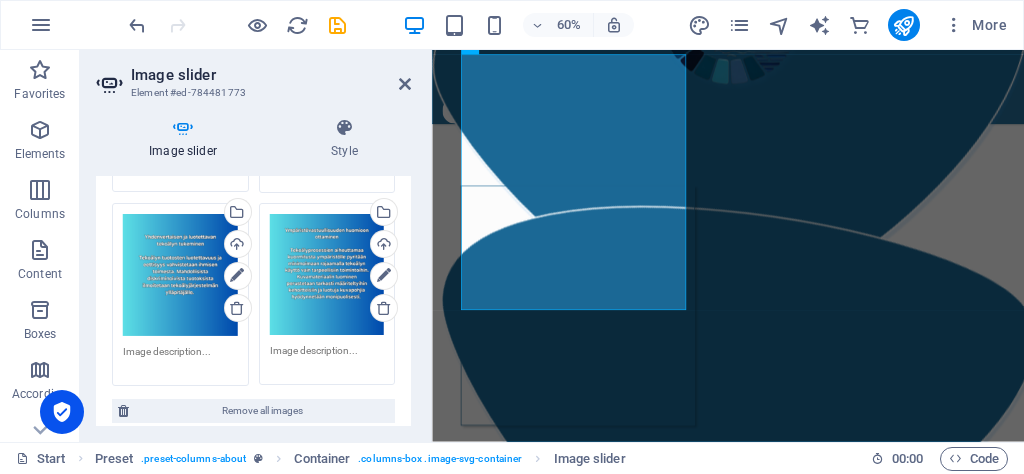 click on "Drag files here, click to choose files or select files from Files or our free stock photos & videos Select files from the file manager, stock photos, or upload file(s) Upload" at bounding box center [327, 101] 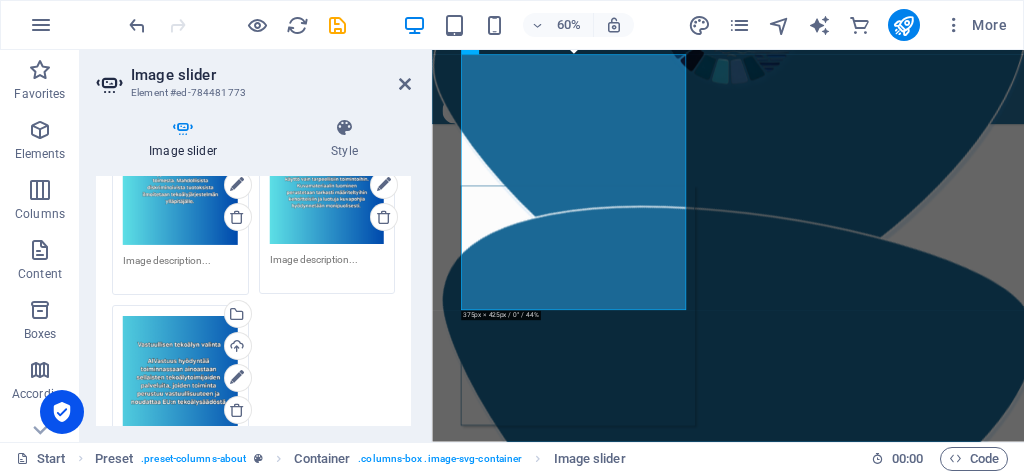 scroll, scrollTop: 384, scrollLeft: 0, axis: vertical 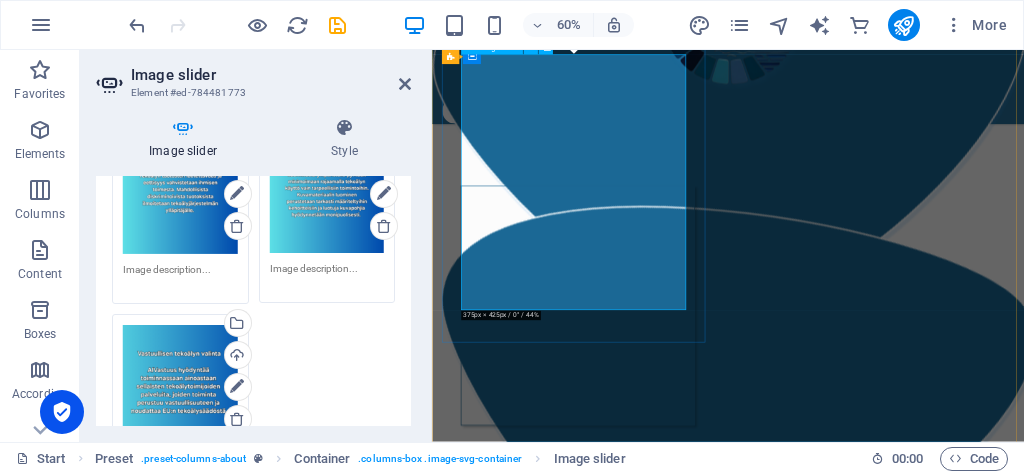 click at bounding box center (481, 10843) 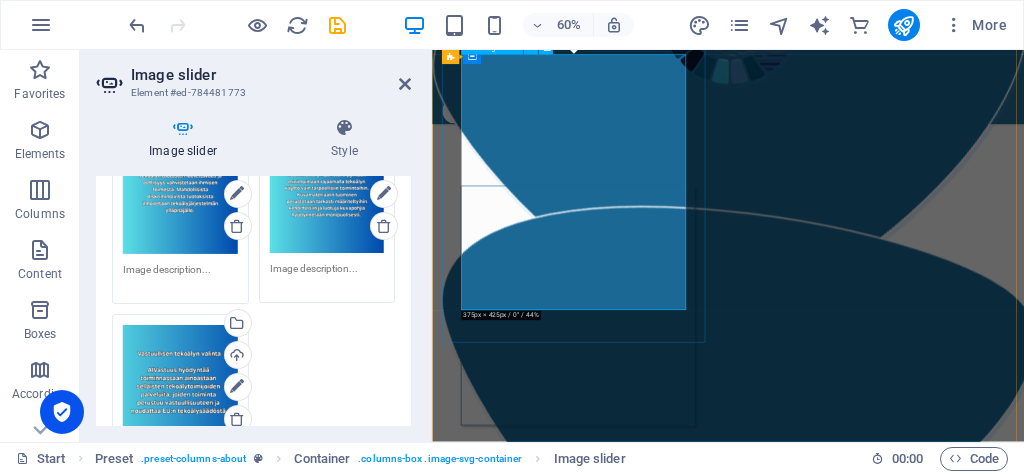 click at bounding box center [481, 10843] 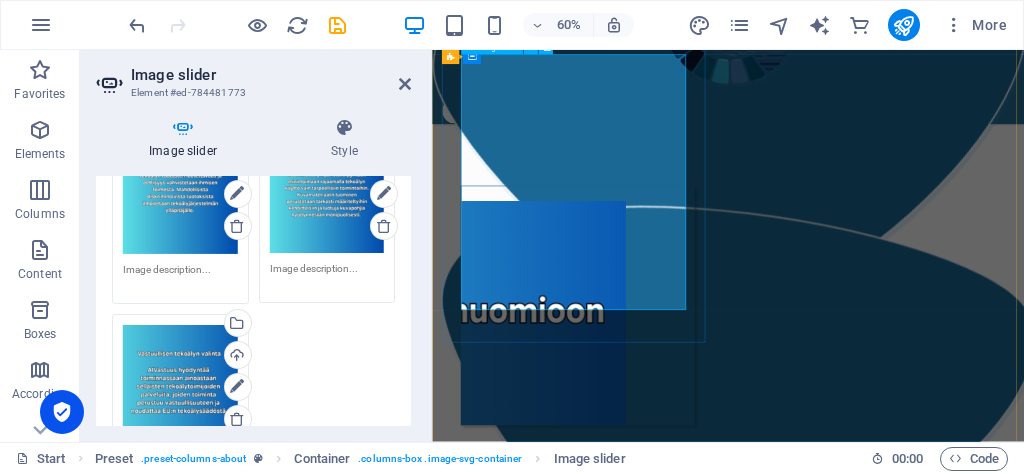 click at bounding box center (481, 10843) 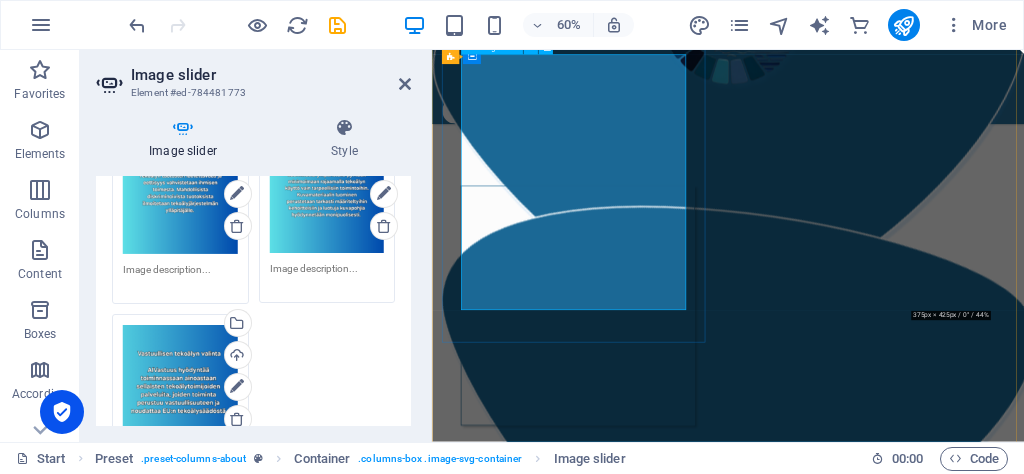 click at bounding box center [481, 10843] 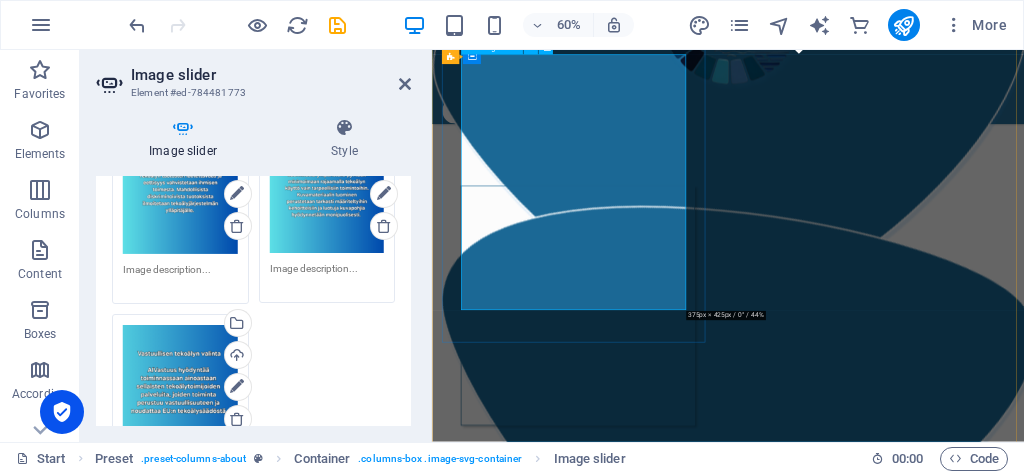 click at bounding box center [481, 10843] 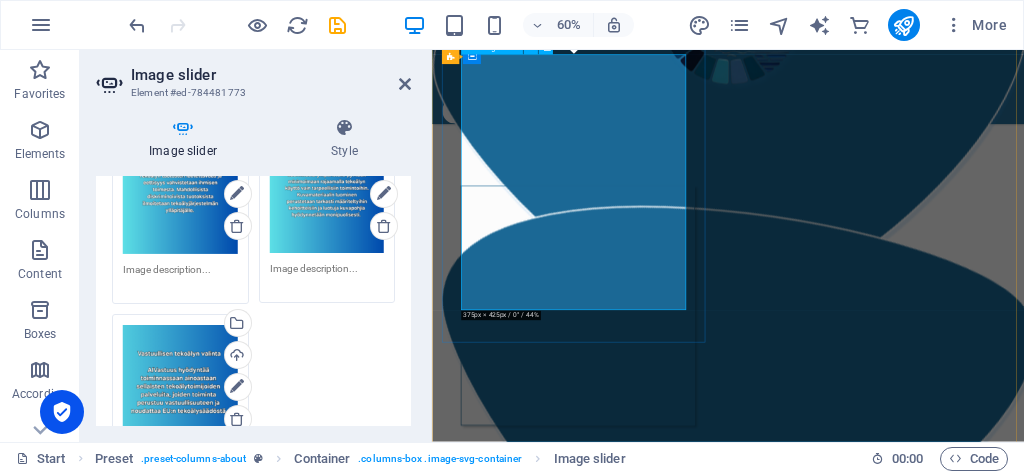 click at bounding box center [481, 10843] 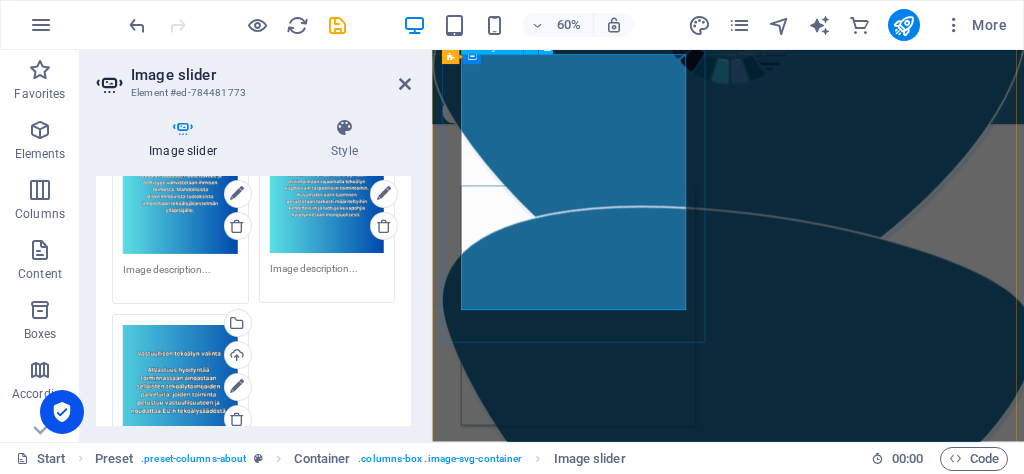 click at bounding box center [481, 10843] 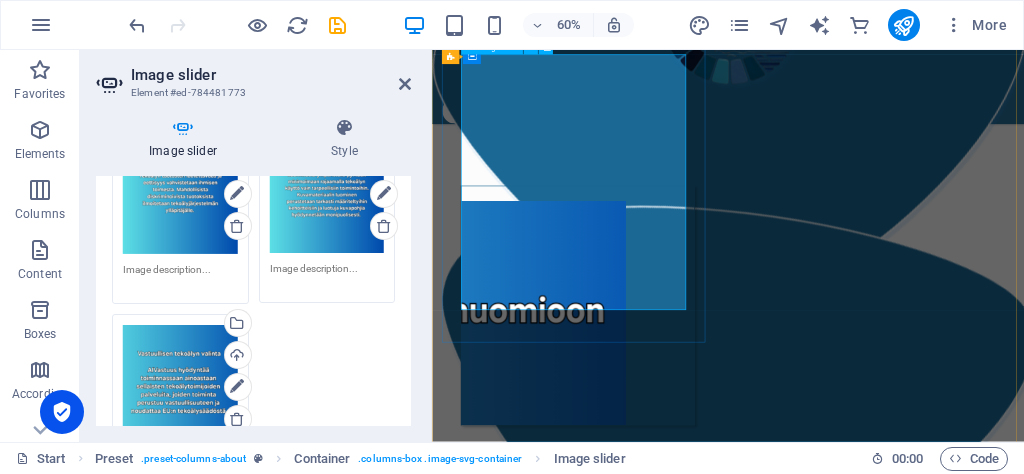 click at bounding box center [481, 10843] 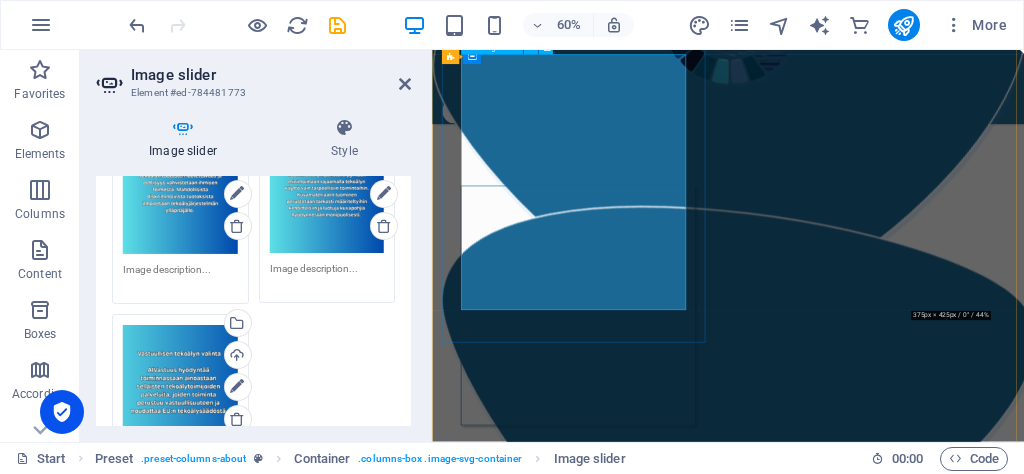 click at bounding box center [481, 10843] 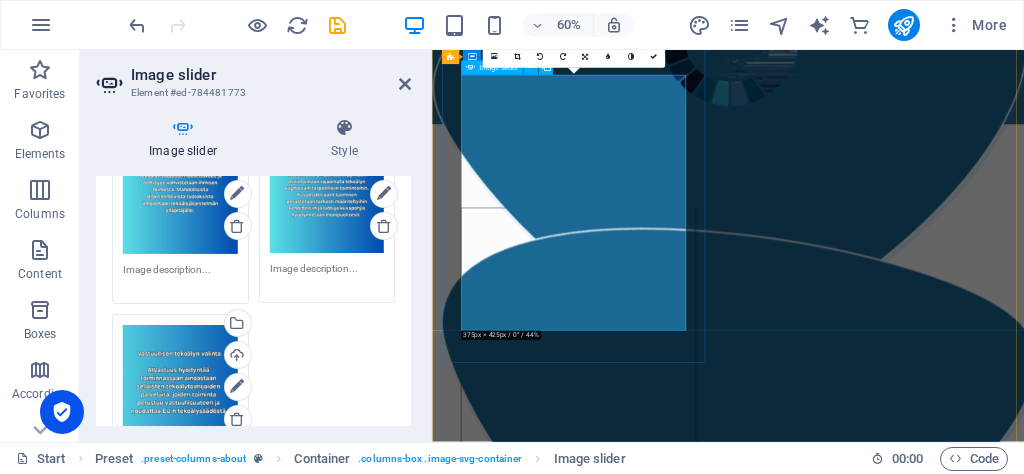 scroll, scrollTop: 1522, scrollLeft: 0, axis: vertical 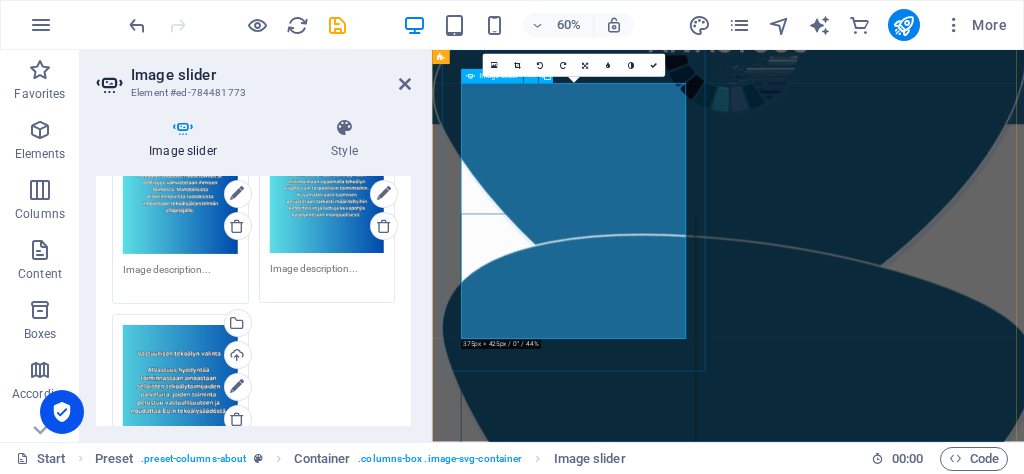 click at bounding box center (481, 10891) 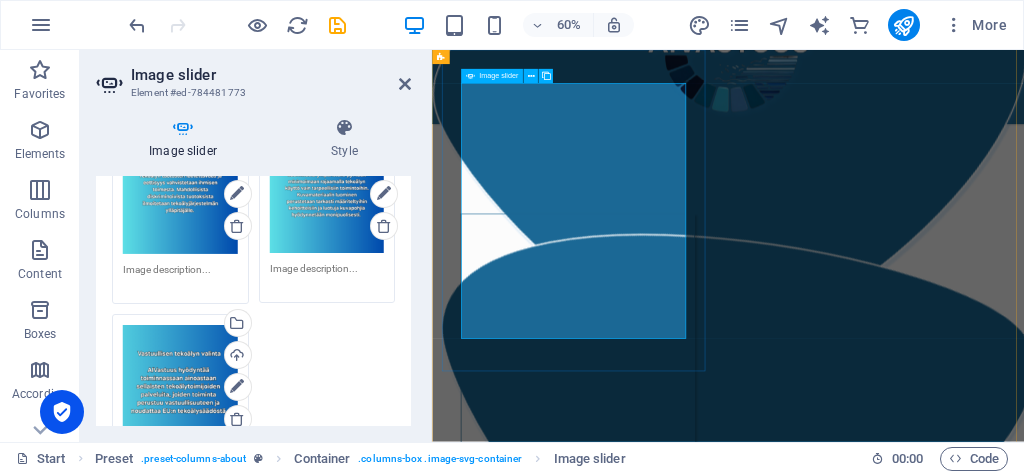 click at bounding box center (481, 10891) 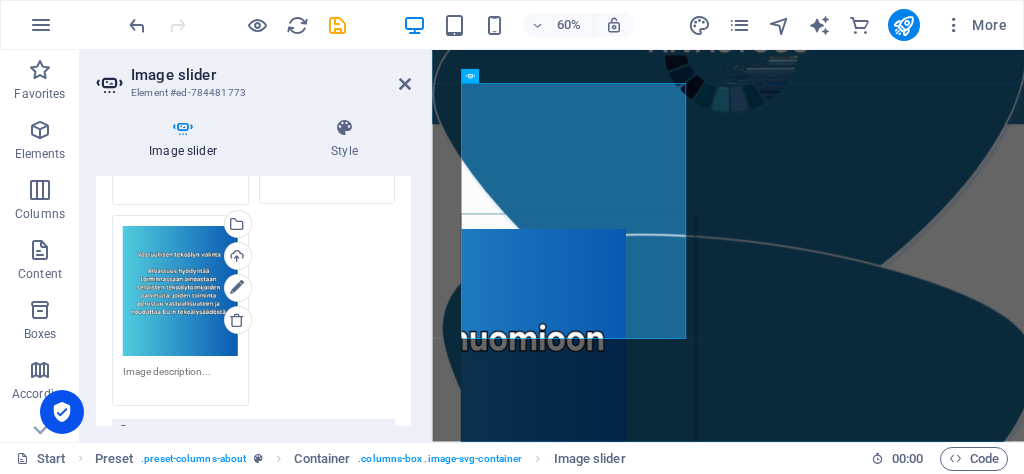 scroll, scrollTop: 498, scrollLeft: 0, axis: vertical 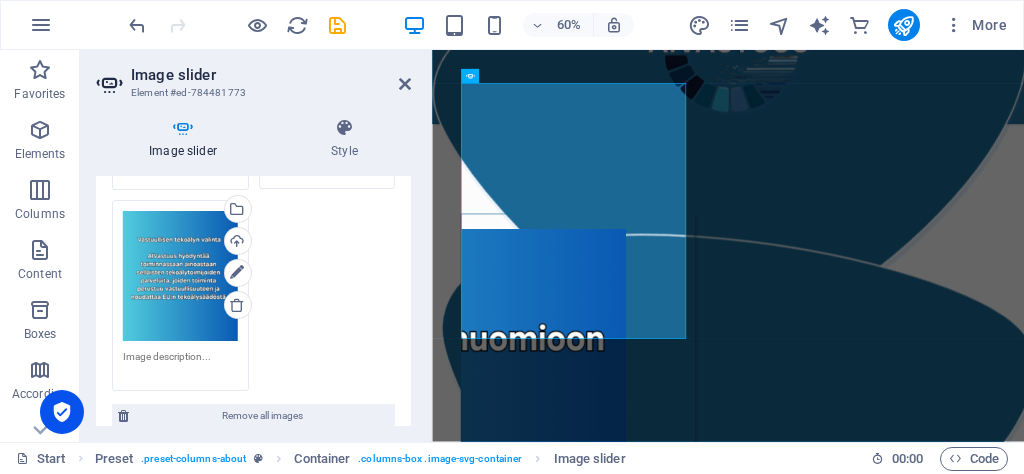 click on "Drag files here, click to choose files or select files from Files or our free stock photos & videos Select files from the file manager, stock photos, or upload file(s) Upload Drag files here, click to choose files or select files from Files or our free stock photos & videos Select files from the file manager, stock photos, or upload file(s) Upload Drag files here, click to choose files or select files from Files or our free stock photos & videos Select files from the file manager, stock photos, or upload file(s) Upload Drag files here, click to choose files or select files from Files or our free stock photos & videos Select files from the file manager, stock photos, or upload file(s) Upload Drag files here, click to choose files or select files from Files or our free stock photos & videos Select files from the file manager, stock photos, or upload file(s) Upload" at bounding box center (253, 102) 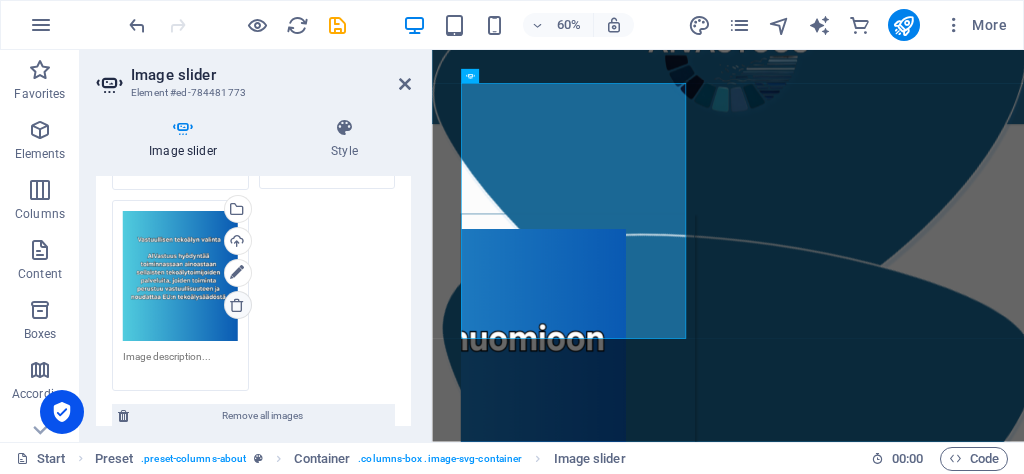 click at bounding box center [237, 305] 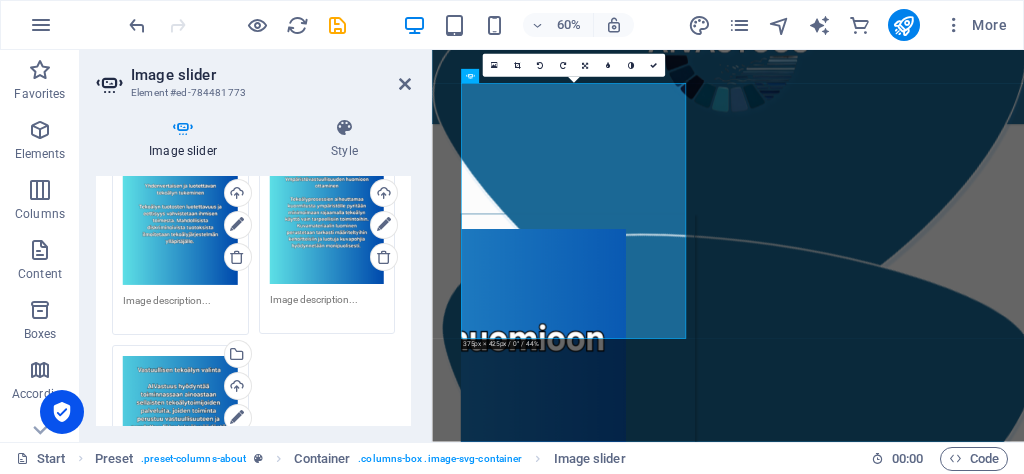 scroll, scrollTop: 357, scrollLeft: 0, axis: vertical 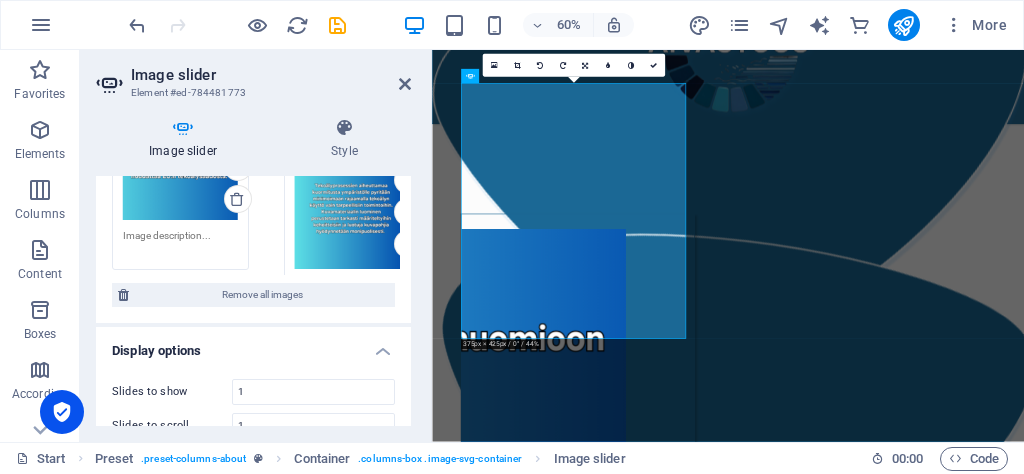 drag, startPoint x: 321, startPoint y: 233, endPoint x: 345, endPoint y: 226, distance: 25 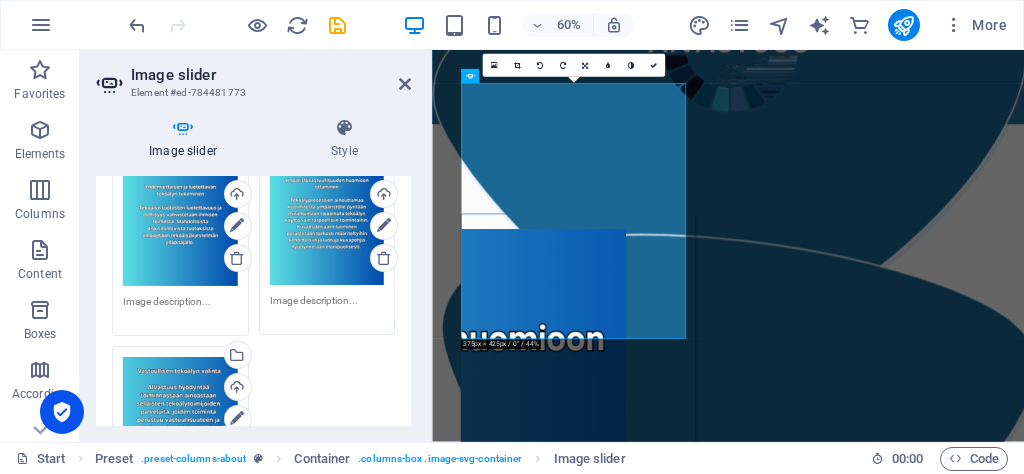 scroll, scrollTop: 366, scrollLeft: 0, axis: vertical 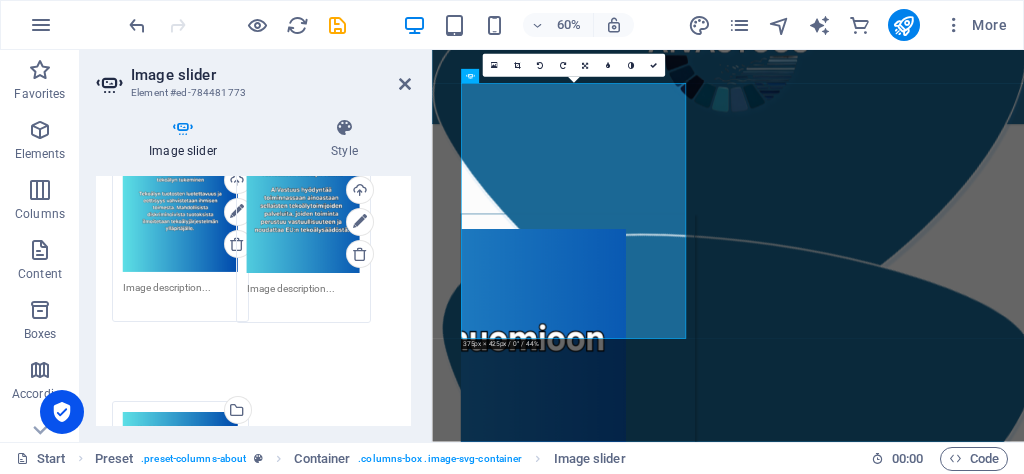 drag, startPoint x: 166, startPoint y: 388, endPoint x: 296, endPoint y: 209, distance: 221.22614 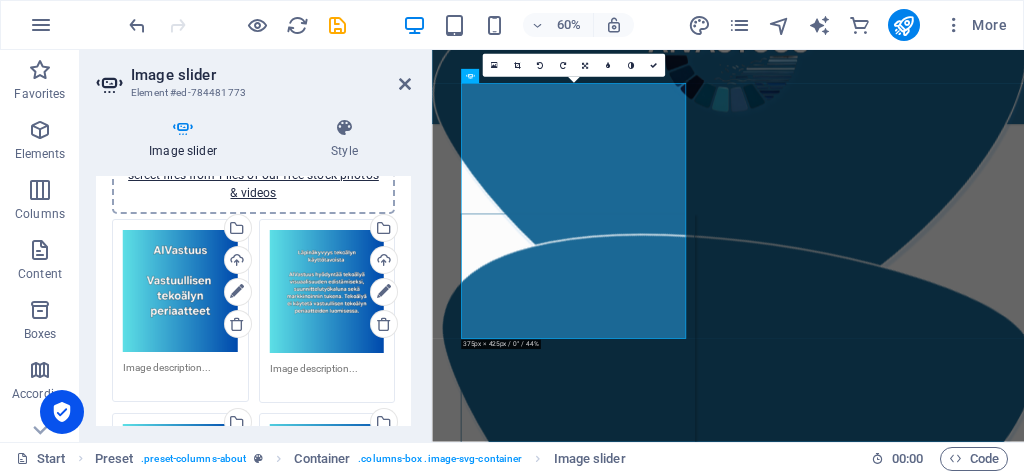 scroll, scrollTop: 91, scrollLeft: 0, axis: vertical 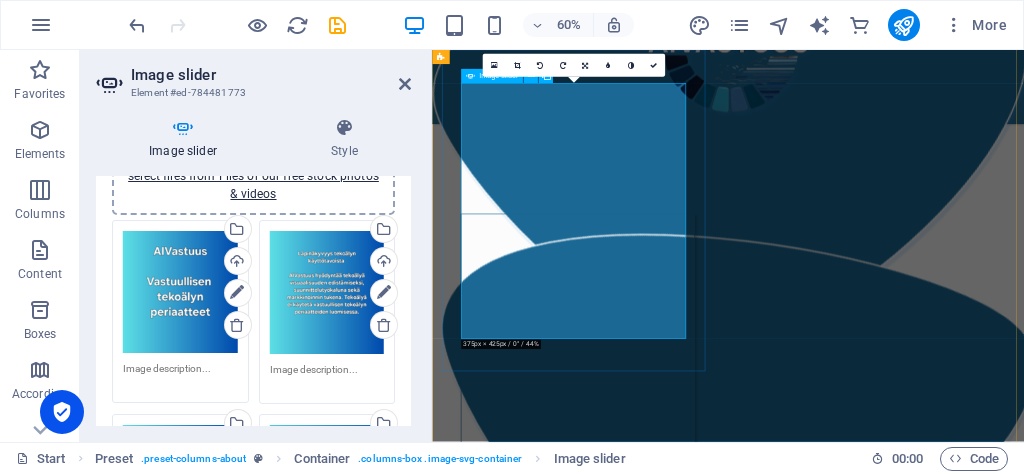 click at bounding box center (481, 10893) 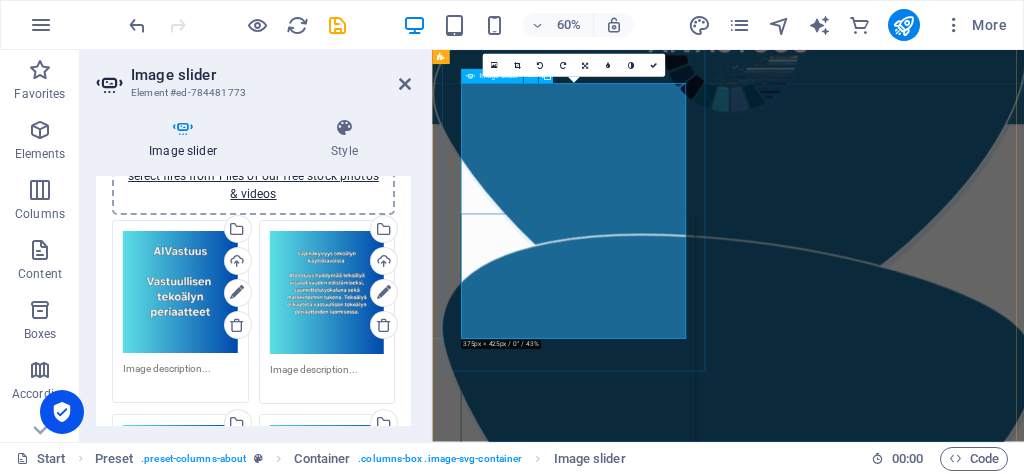 click at bounding box center (481, 10893) 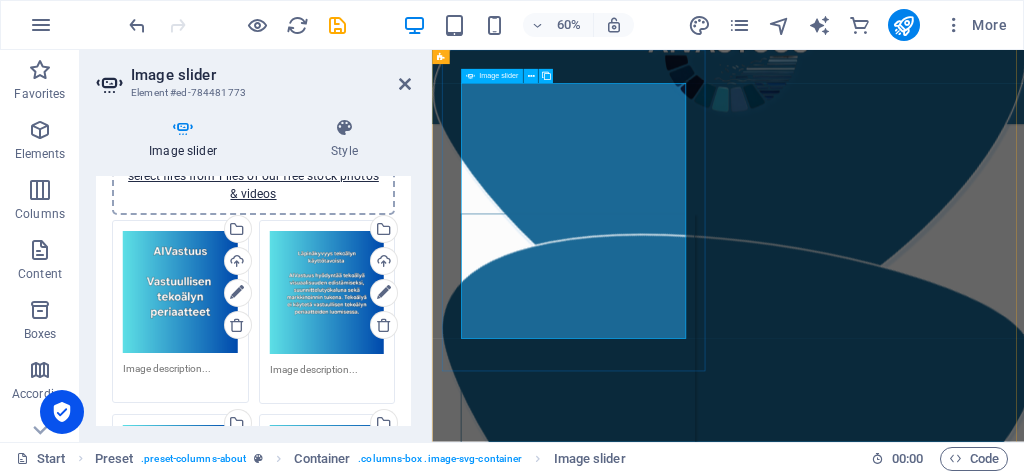 click at bounding box center (481, 10893) 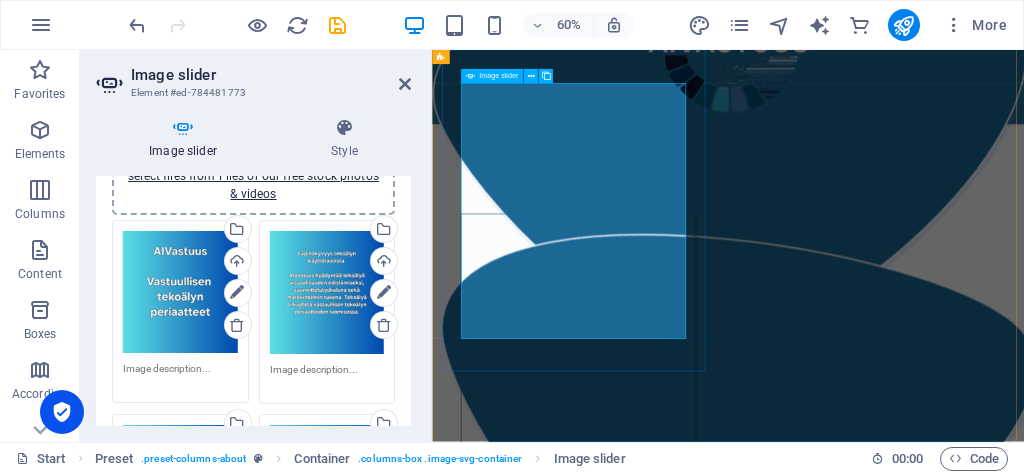 click at bounding box center [481, 10893] 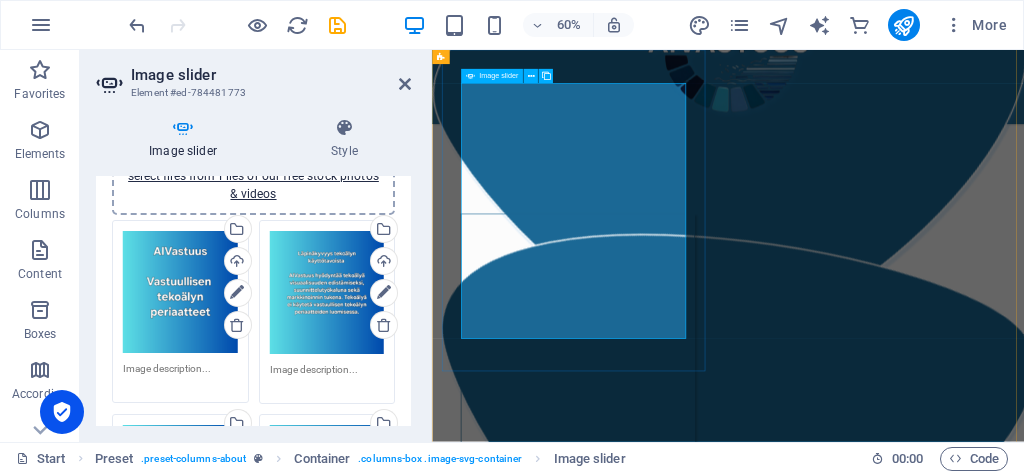 click at bounding box center [481, 10893] 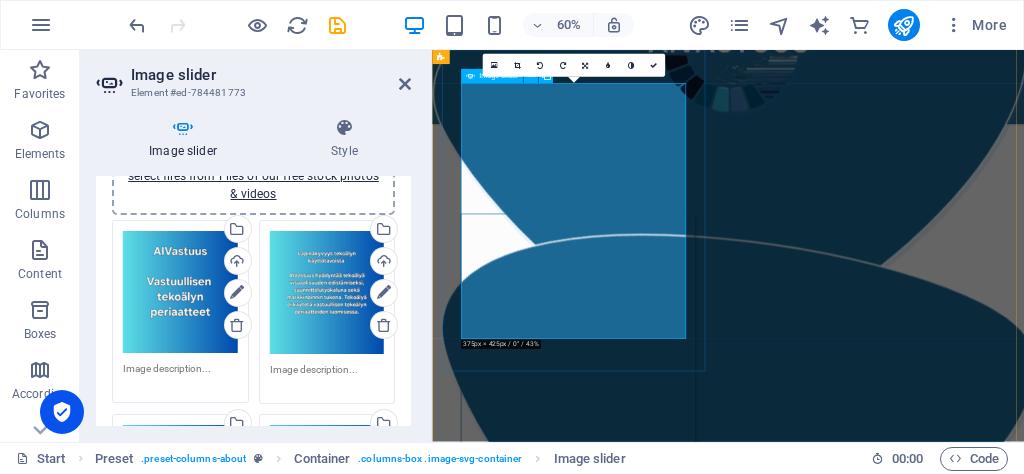 click at bounding box center (481, 10893) 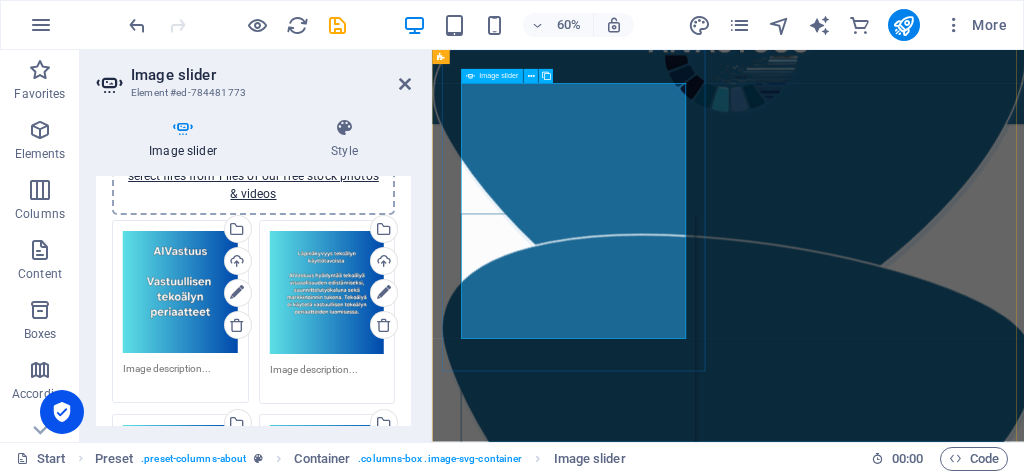 click at bounding box center (481, 10893) 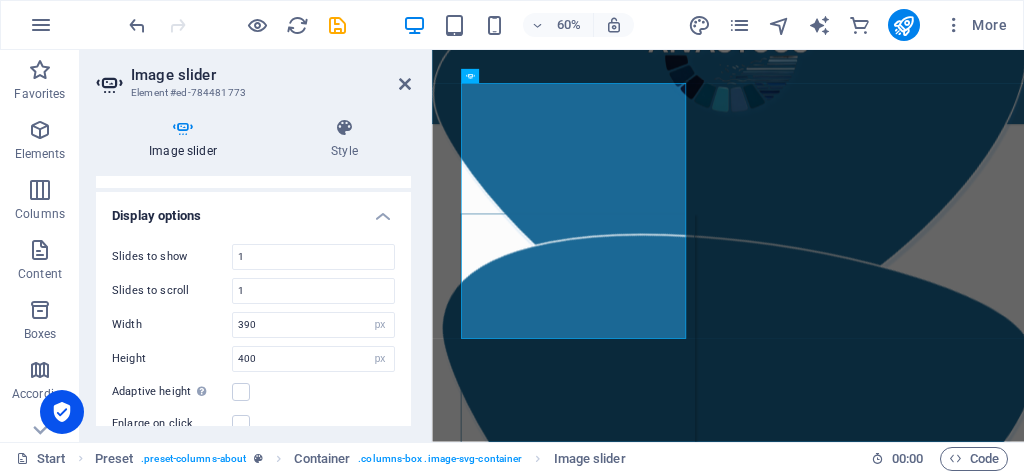 scroll, scrollTop: 766, scrollLeft: 0, axis: vertical 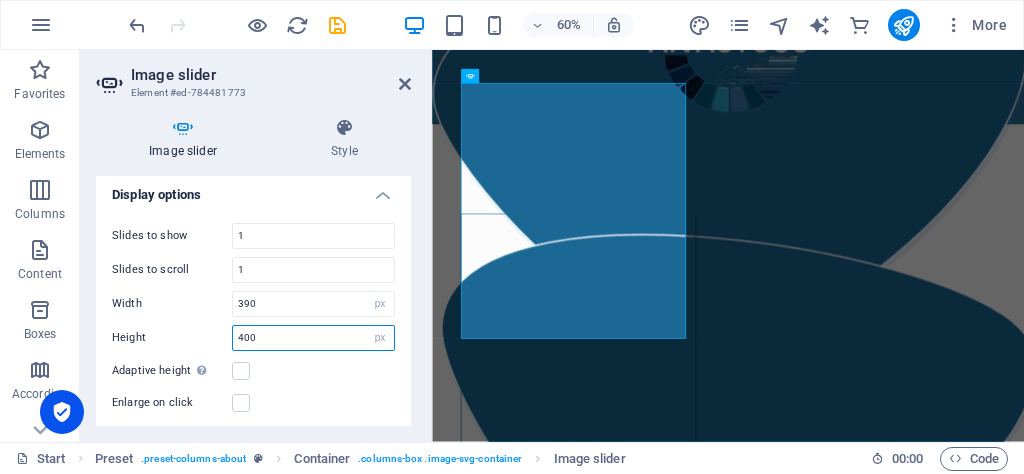 click on "400" at bounding box center [313, 338] 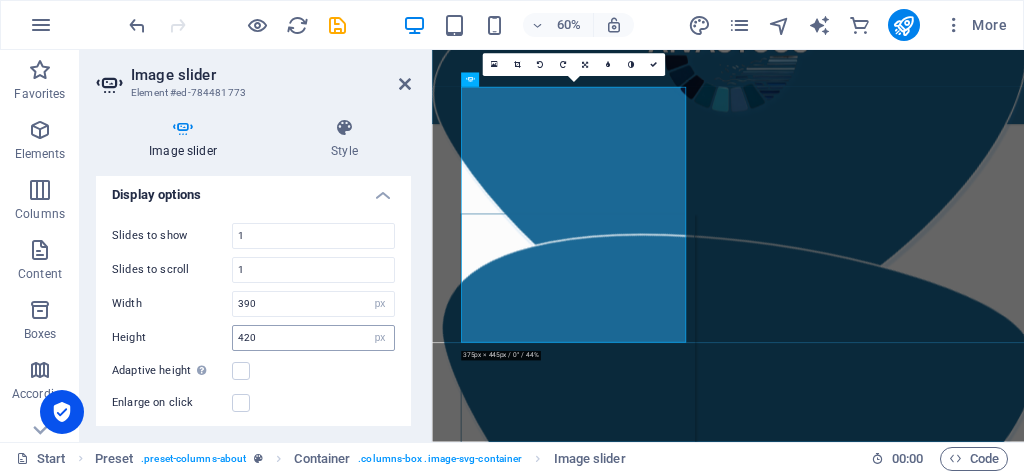 scroll, scrollTop: 1515, scrollLeft: 0, axis: vertical 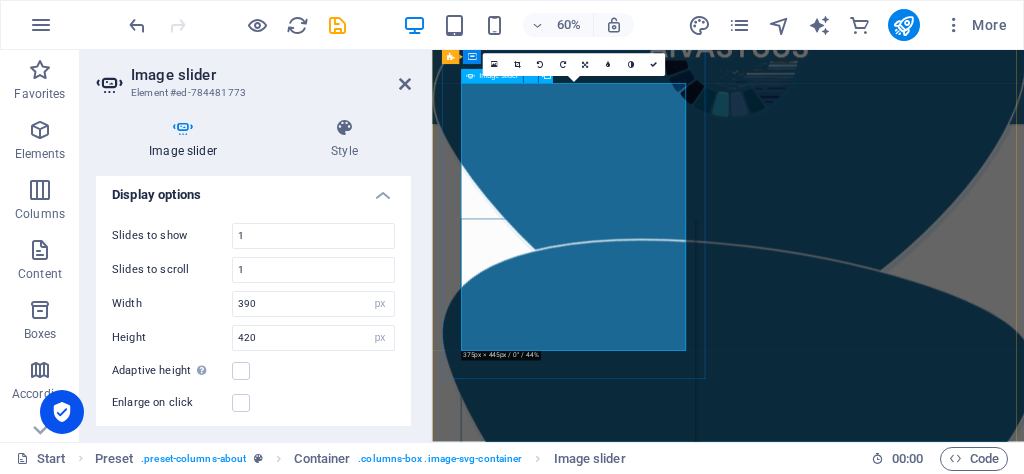 click at bounding box center (481, 10900) 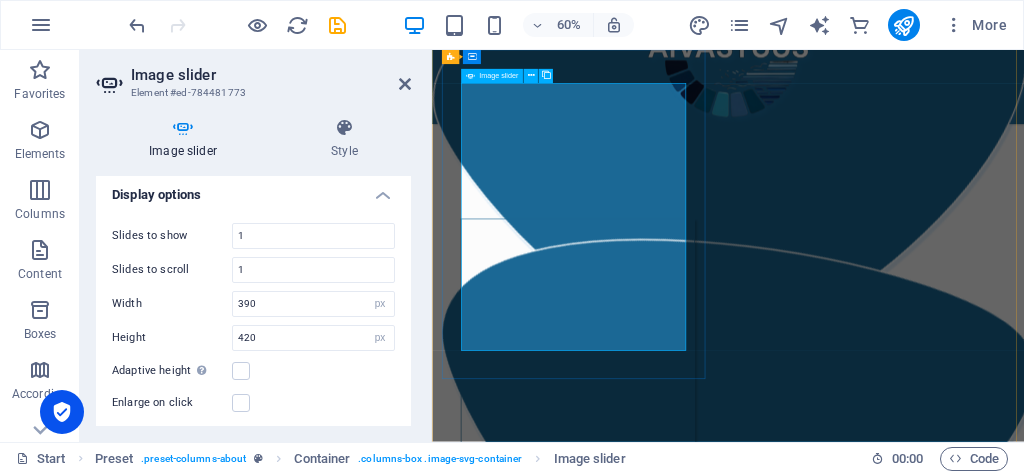 click at bounding box center (481, 10900) 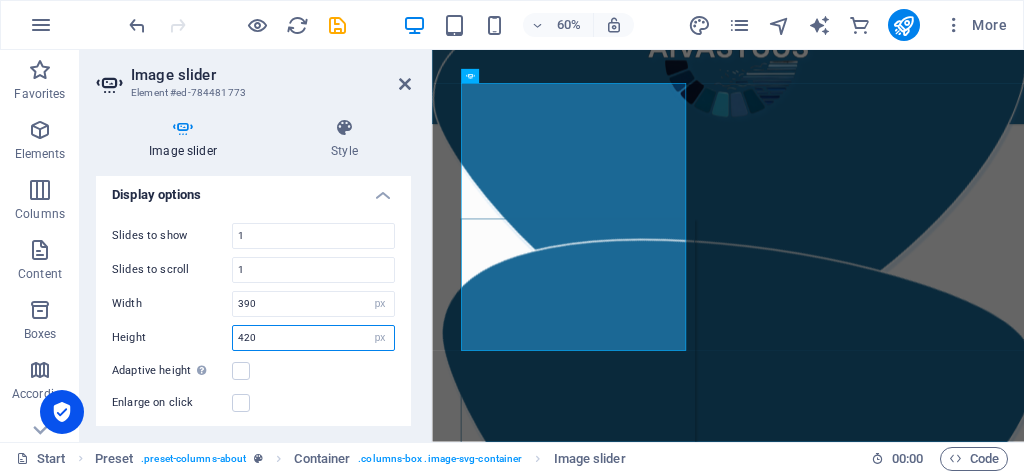 click on "420" at bounding box center (313, 338) 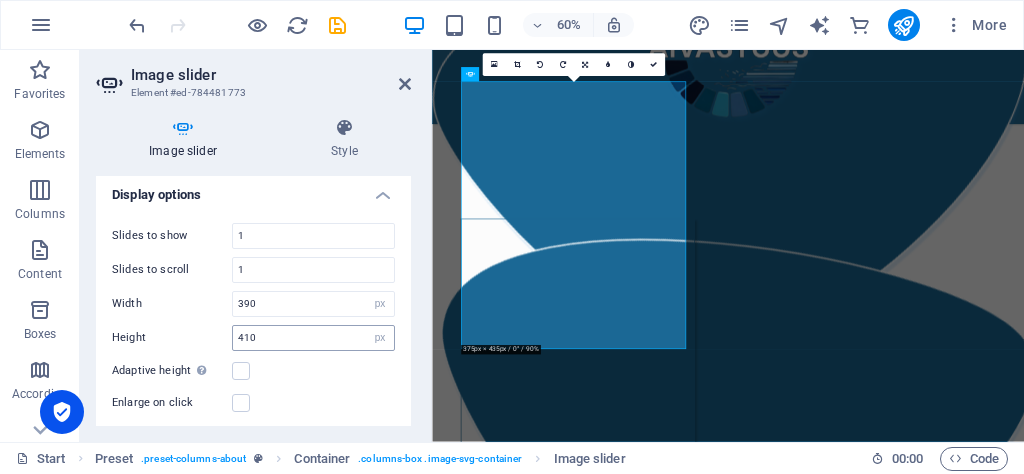 scroll, scrollTop: 1518, scrollLeft: 0, axis: vertical 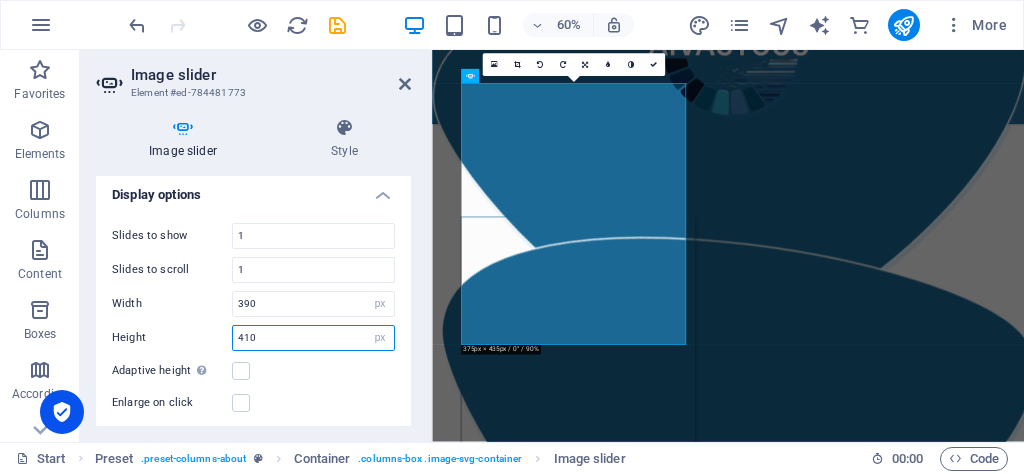 click on "410" at bounding box center [313, 338] 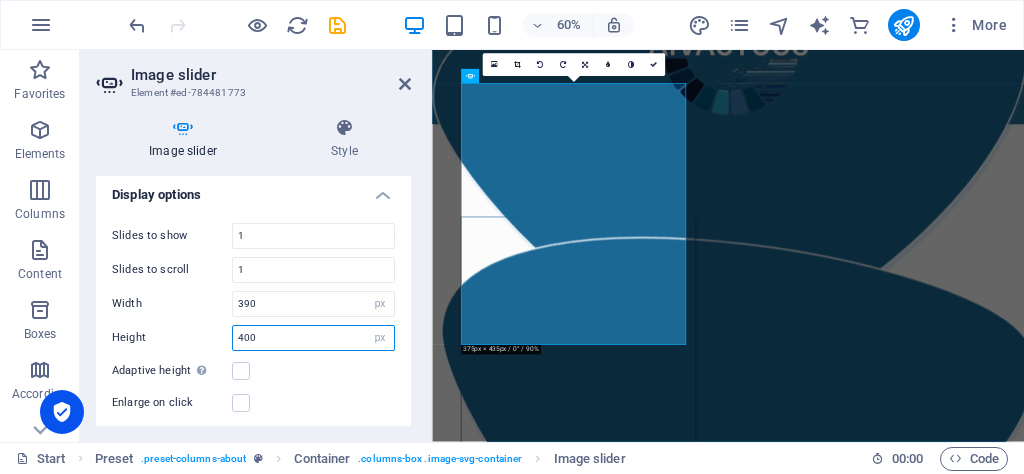 type on "400" 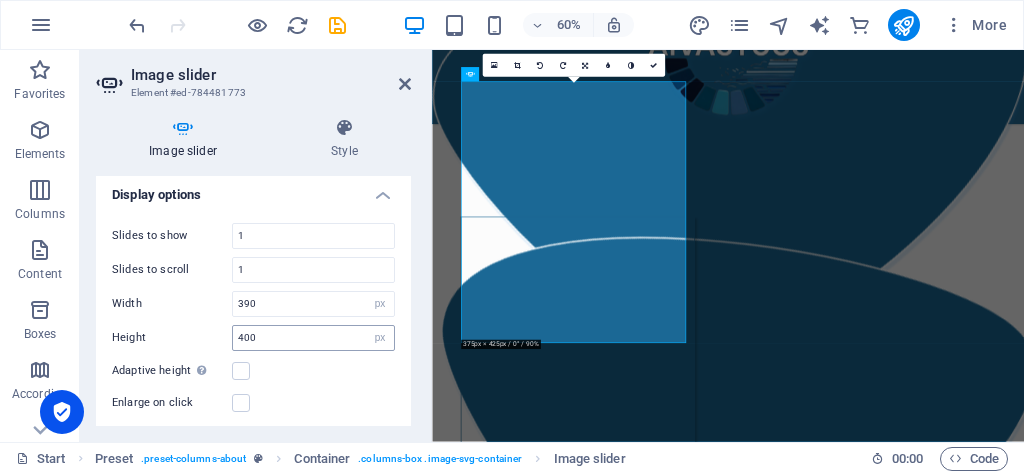 scroll, scrollTop: 1522, scrollLeft: 0, axis: vertical 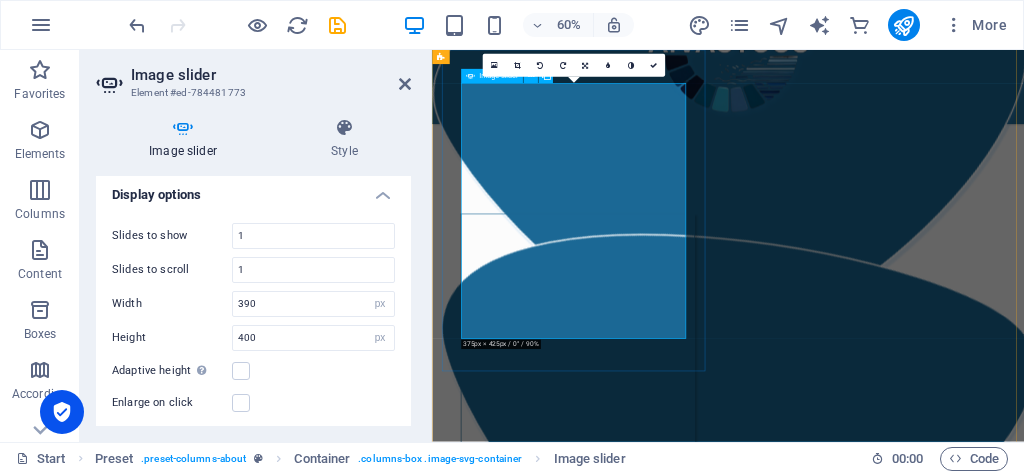 click at bounding box center [481, 10893] 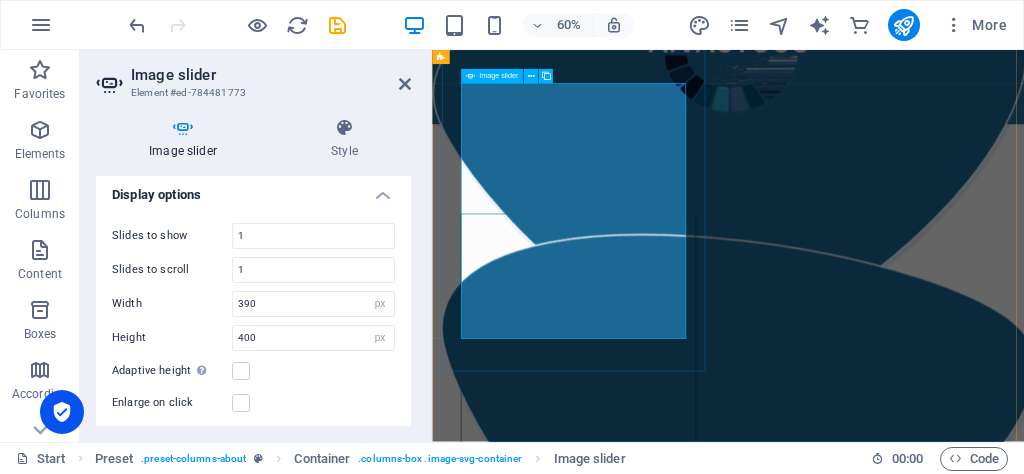 click at bounding box center [481, 10893] 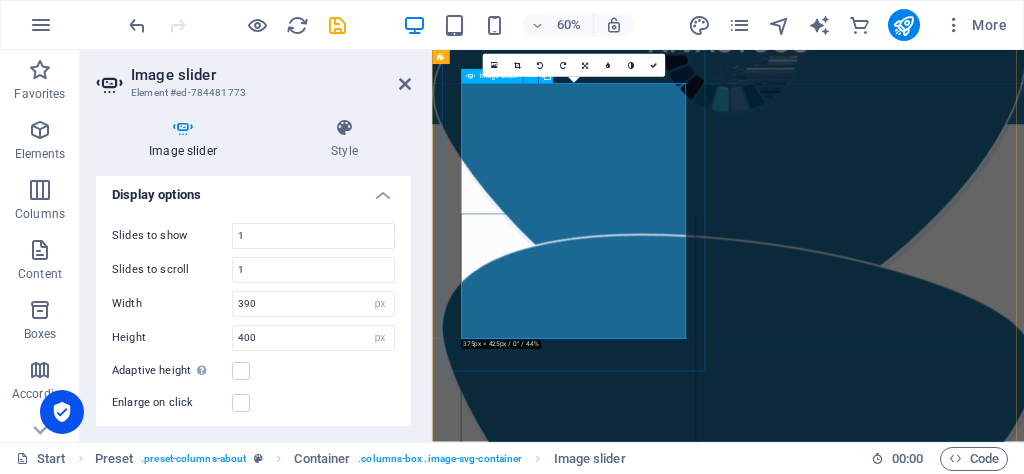 click at bounding box center [481, 342] 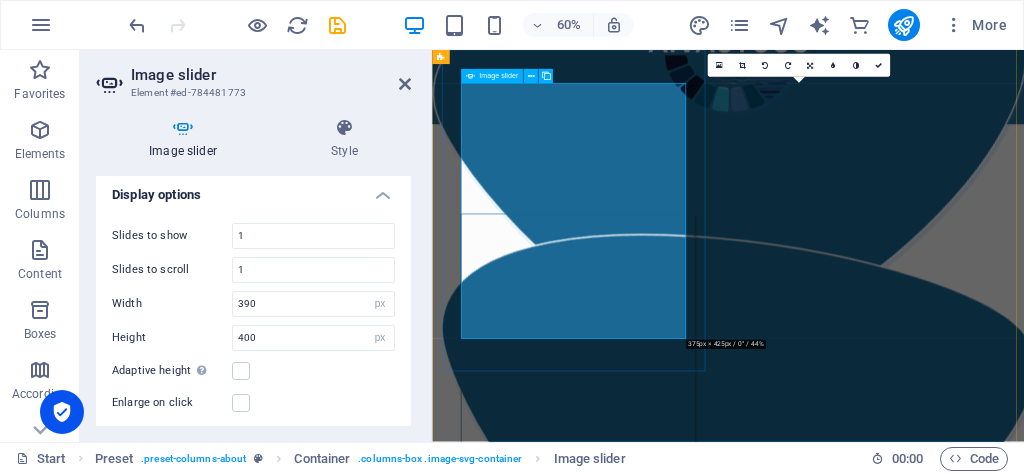 click at bounding box center (481, 342) 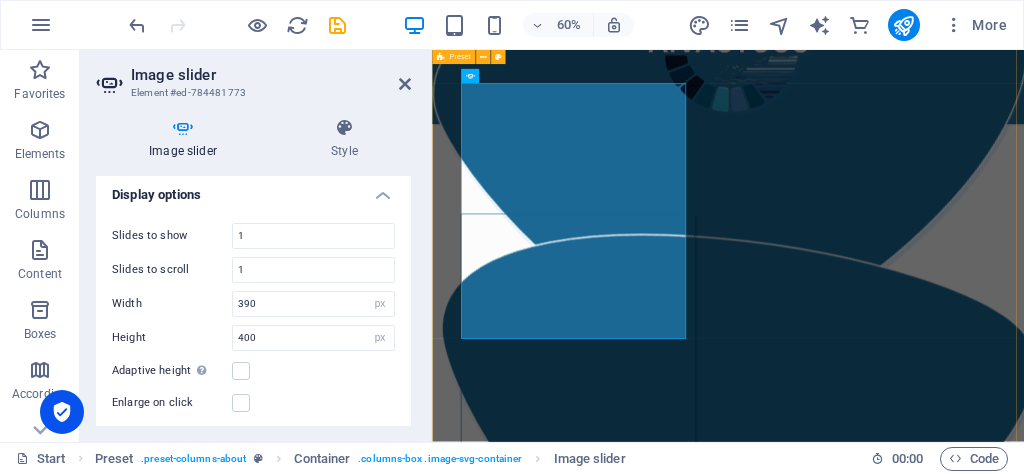 click on "Yritys AIVastuus on tekoälyvastuullisuuteen keskittyvä yritys, jonka missiona on edistää tekoälyn hyödyntämisen läpinäkyvyyttä. AIVastuus tarjoaa niin pienyrittäjille kuin suuremmillekin organisaatioille mahdollisuuden edistää tekoälyvastuullisuuttaan helposti, tekoälytoimiensa läpinäkyvyyttä parantamalla. Personoitujen vastuullisen tekoälyn periaatteiden avulla jokainen yritys voi olla osana vaikuttamassa avoimen tekoälyilmapiirin luomiseen olemalla avoin siitä, kuinka tekoälyä hyödynnetään organisaation toiminnassa ja mitä toimenpiteitä sen käyttöön kohdistuu vastuullisuuden edistämiseksi.
.cls-1{fill:#1a171b;stroke:#fff;stroke-miterlimit:10;} Element 2
.cls-1{fill:#1a171b;stroke:#fff;stroke-miterlimit:10;} Element 2
1 2 3 4 5 Vastuullisen tekoälyn periaatteet Palvelut ja hinnasto .cls-1{fill:#1a171b;stroke:#fff;stroke-miterlimit:10;} Element 2" at bounding box center (925, 276) 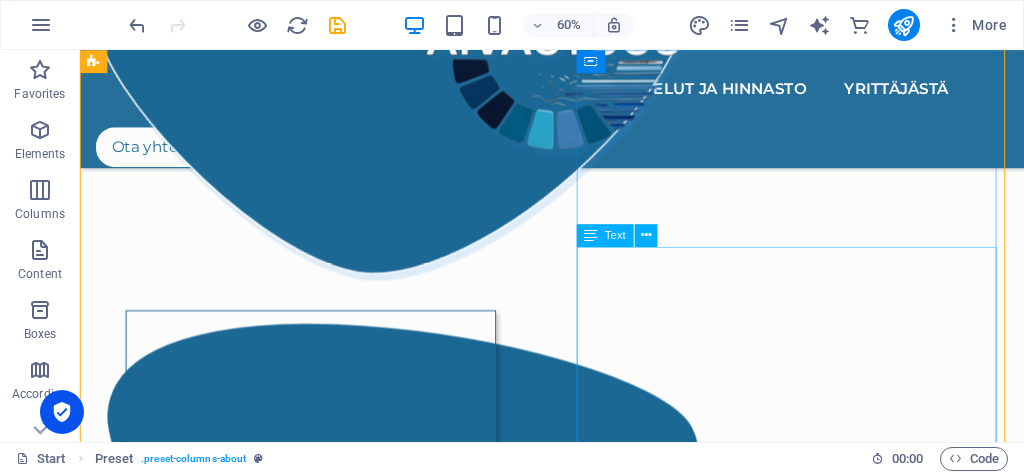 scroll, scrollTop: 1521, scrollLeft: 0, axis: vertical 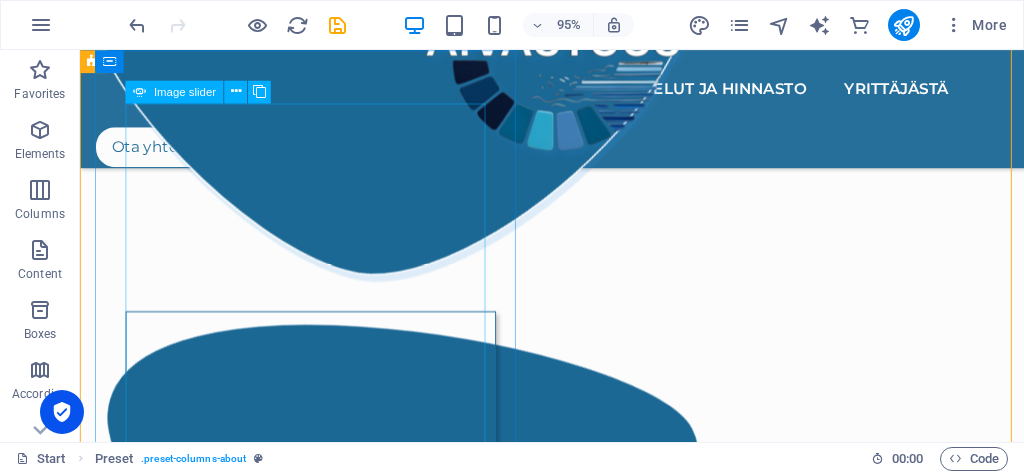 click at bounding box center (129, 10894) 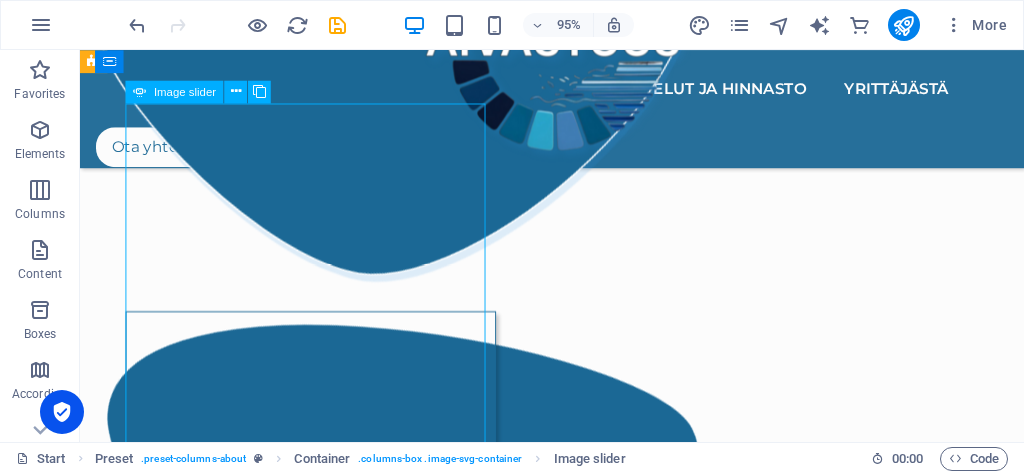 click at bounding box center (129, 343) 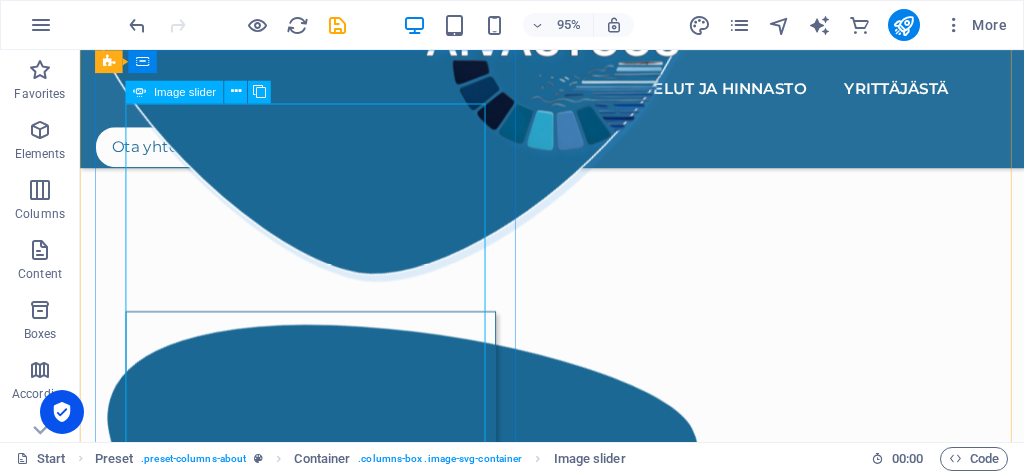click at bounding box center (-871, 5613) 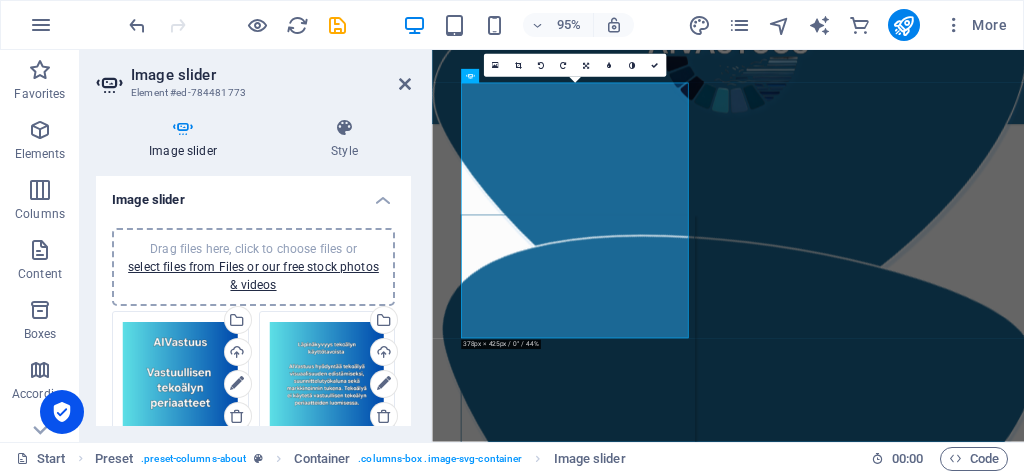 scroll, scrollTop: 1522, scrollLeft: 0, axis: vertical 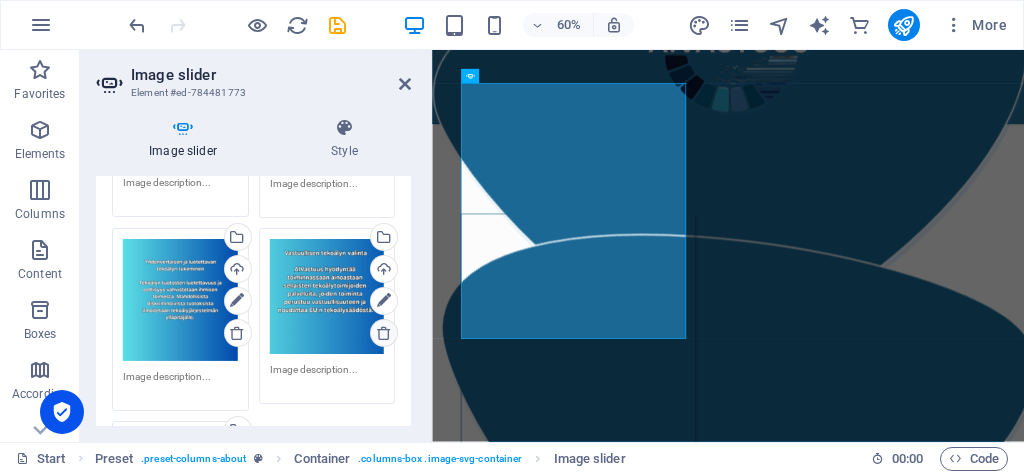 click at bounding box center [384, 333] 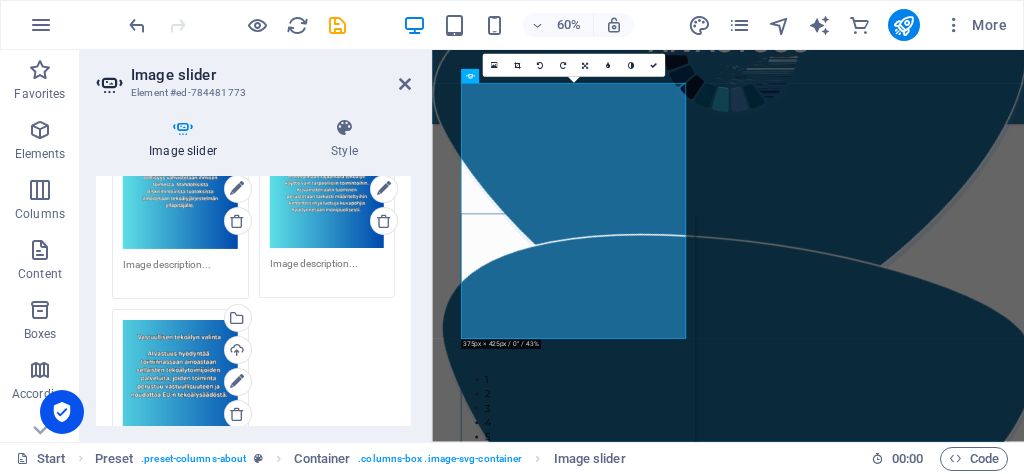 scroll, scrollTop: 368, scrollLeft: 0, axis: vertical 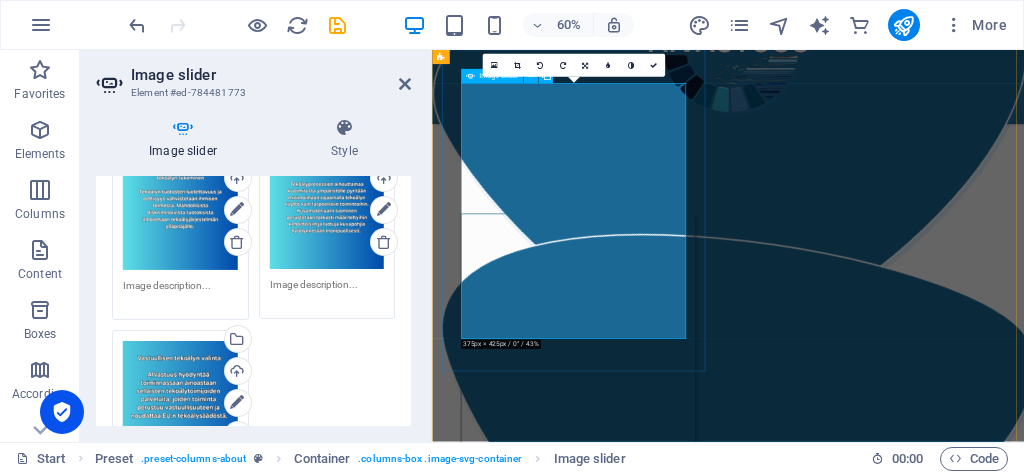 click at bounding box center [481, 11711] 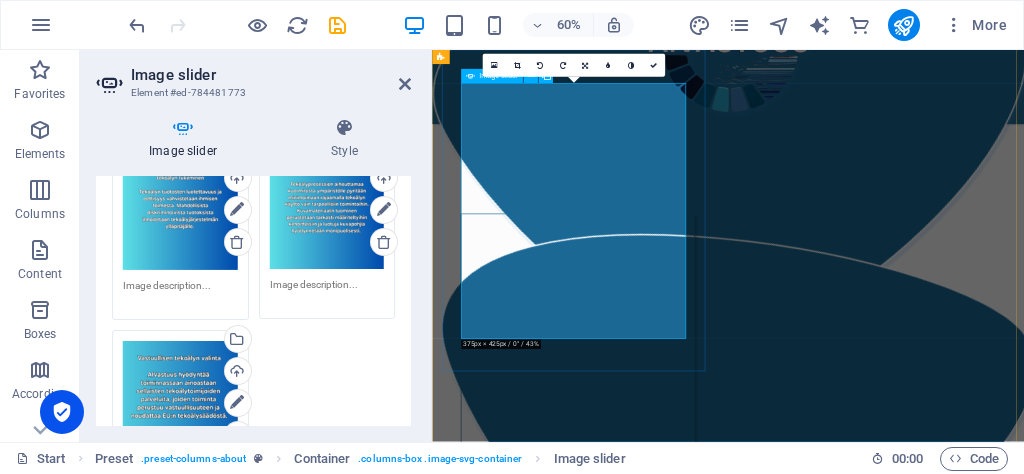 click at bounding box center [481, 11711] 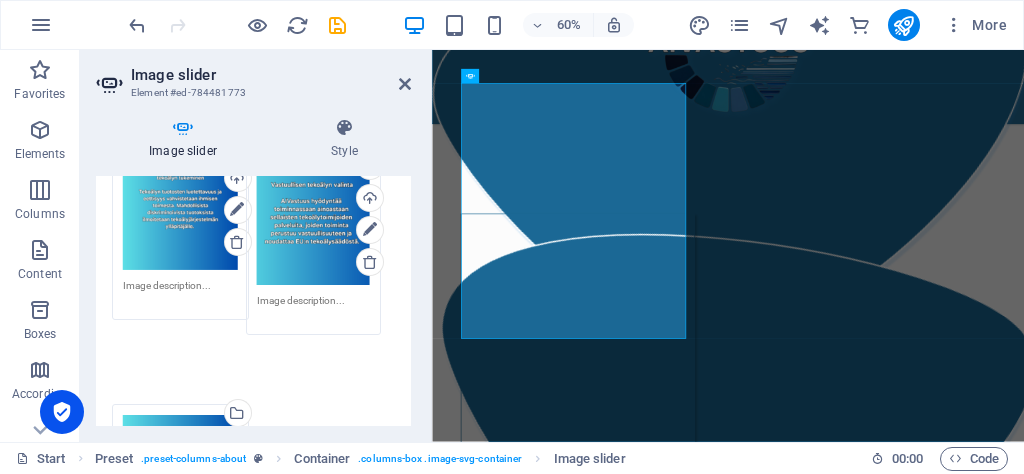 drag, startPoint x: 175, startPoint y: 370, endPoint x: 308, endPoint y: 207, distance: 210.37585 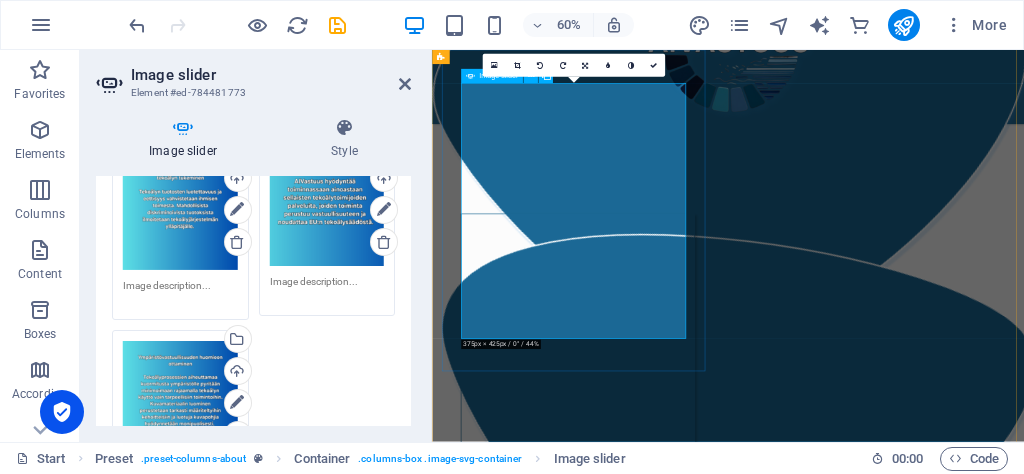 click at bounding box center [481, 11711] 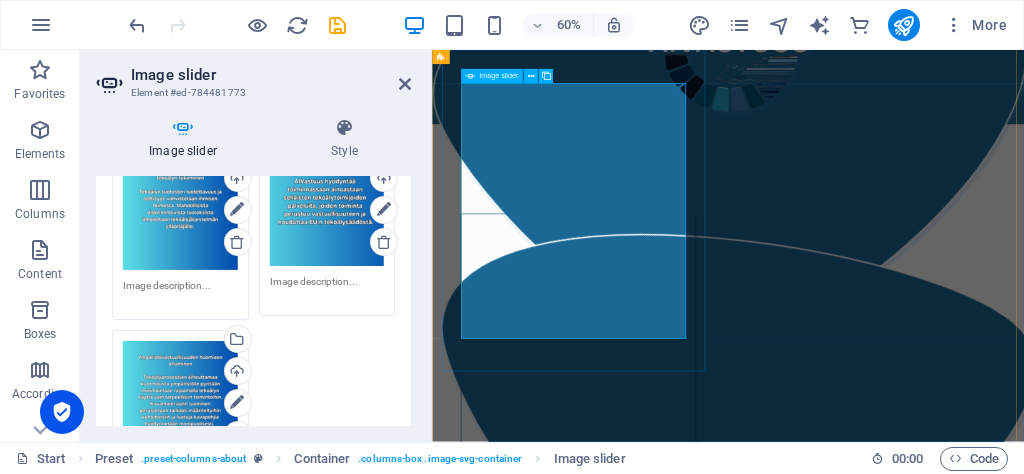 click at bounding box center (481, 11711) 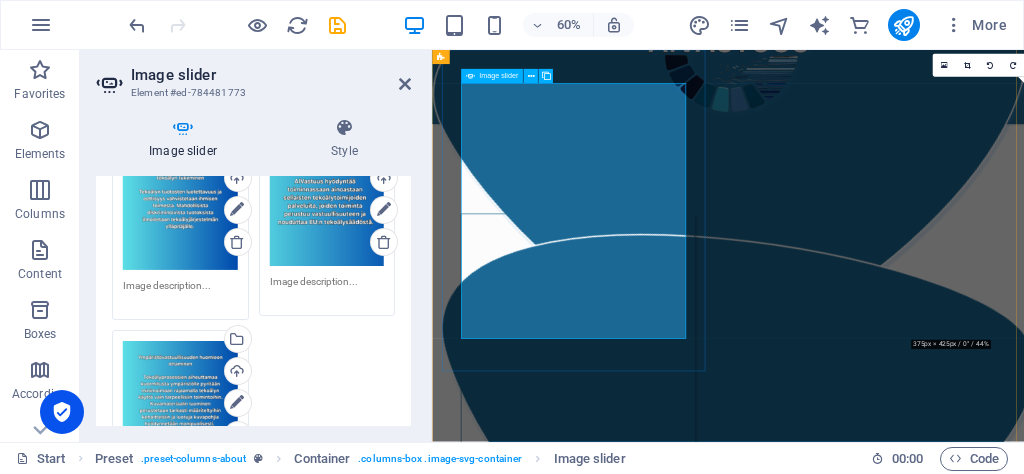click at bounding box center (481, 11711) 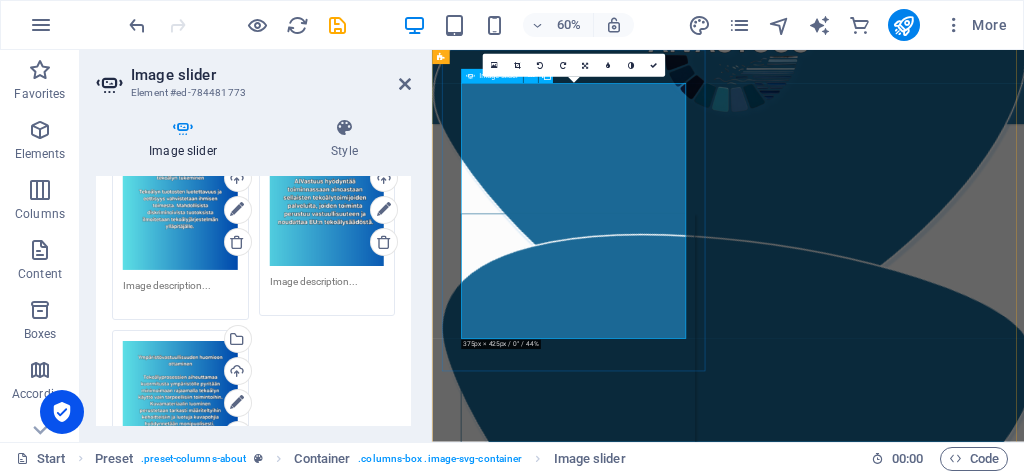 click at bounding box center [481, 11711] 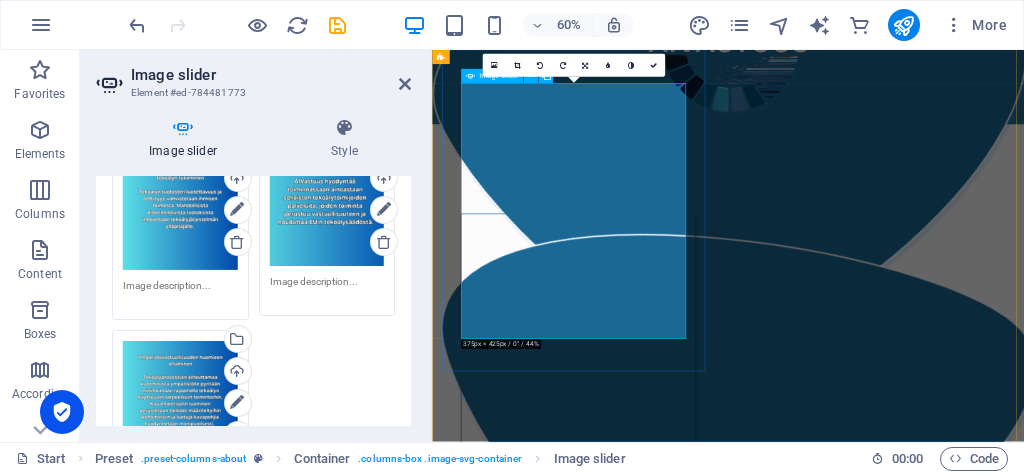 click on "Vastuullisen tekoälyn periaatteet luodaan yhteistyössä asiakkaan kanssa. Jokaiselle asiakkaalle luodaan uniikit vastuullisuusperiaatteet yhdistämällä organisaation luonne ja käytännöt heidän kannaltaan oleellisimpiin tekoälyvastuullisuuden osa-alueisiin ja toimintatapoihin. Asiakas täyttää taustatietolomakkeen, jonka pohjalta tekoälyn vastuullisuusperiaatteet rakennetaan. Asiakkaan halutessa voidaan vastuullisuusperiaatteita edistää myös palaverin muodossa." at bounding box center (925, 932) 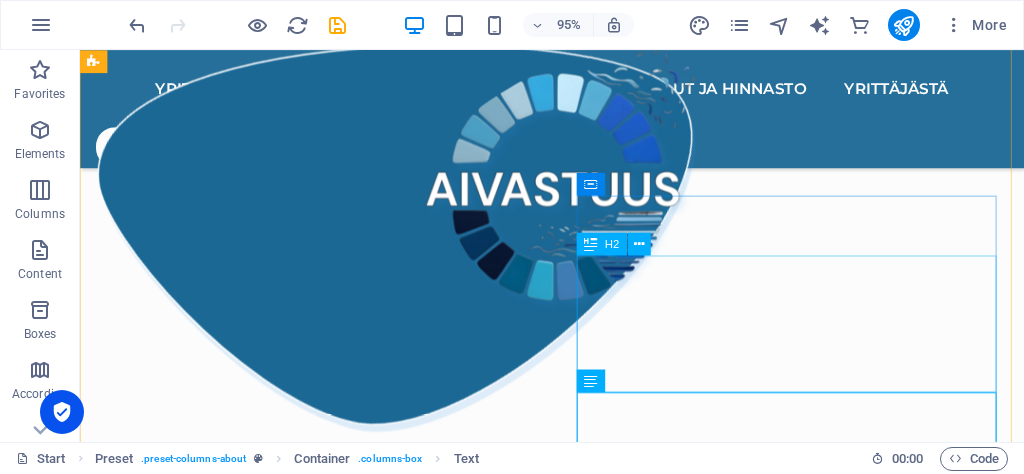 scroll, scrollTop: 1364, scrollLeft: 0, axis: vertical 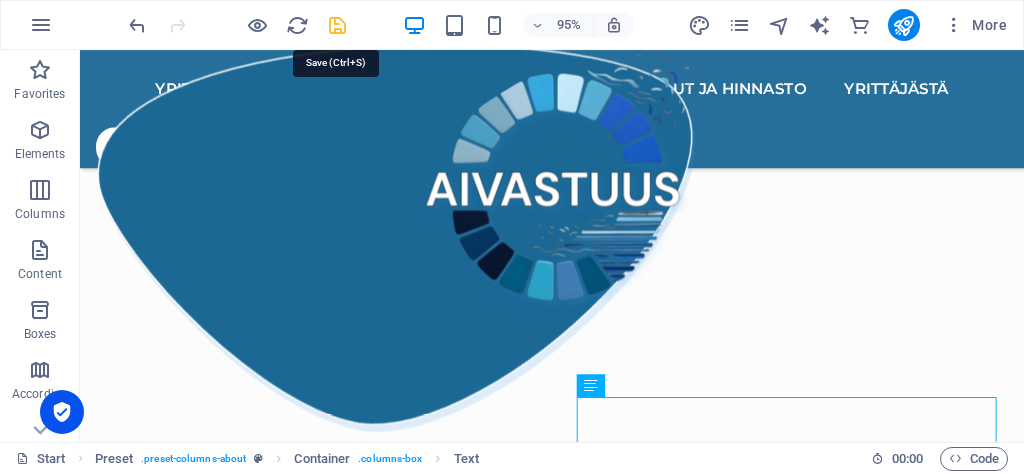 click at bounding box center (337, 25) 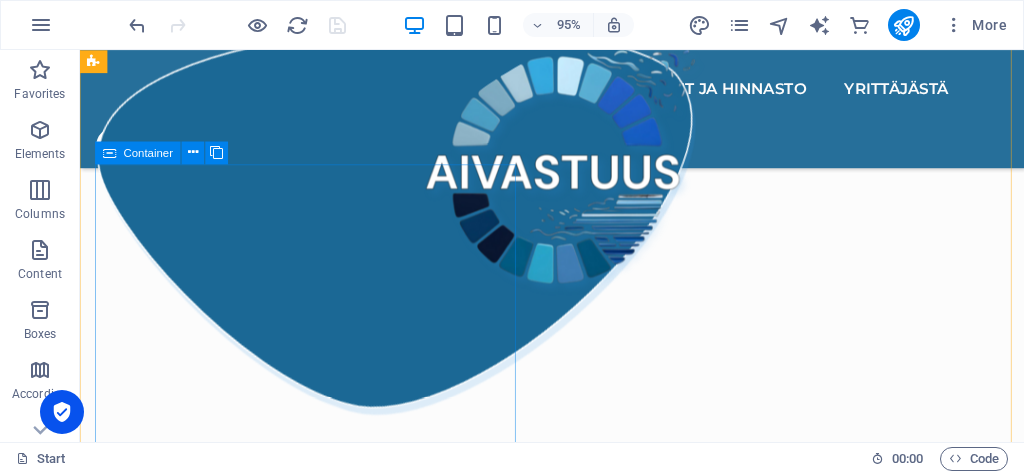 scroll, scrollTop: 1380, scrollLeft: 0, axis: vertical 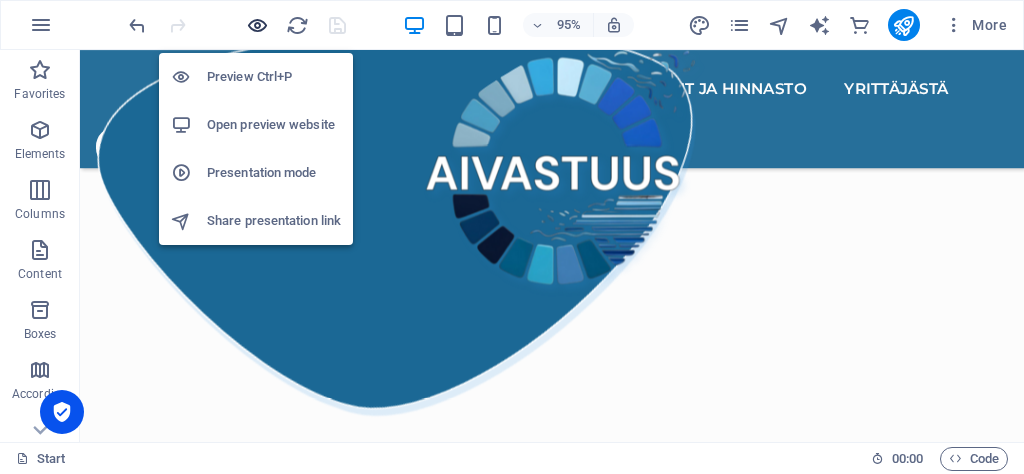click at bounding box center [257, 25] 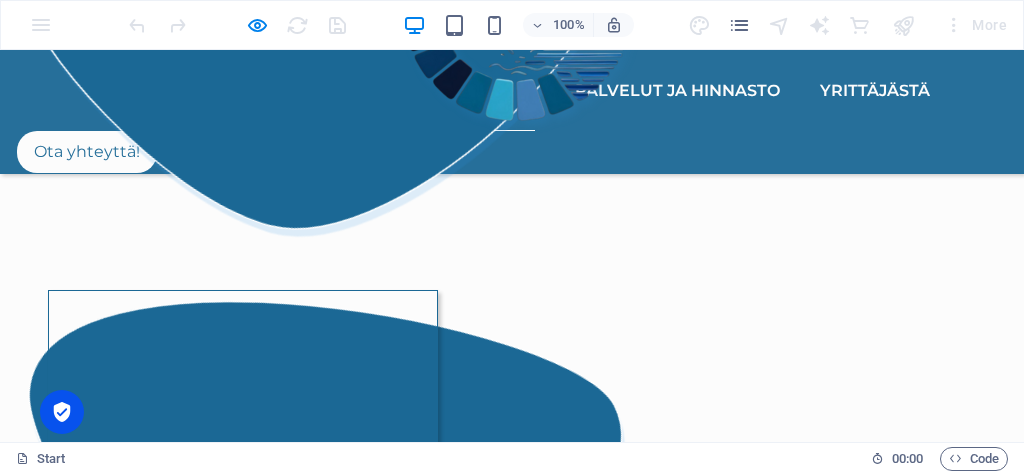 scroll, scrollTop: 1492, scrollLeft: 0, axis: vertical 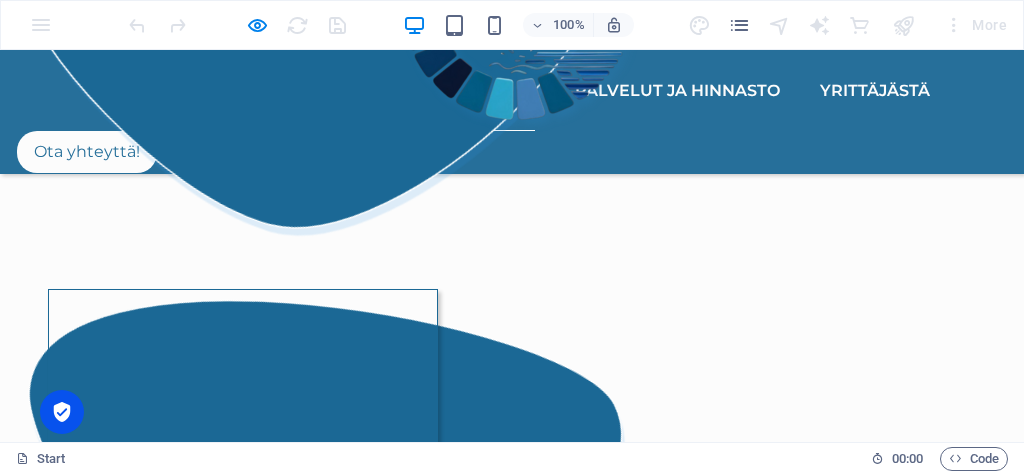 click at bounding box center [-1779, 8235] 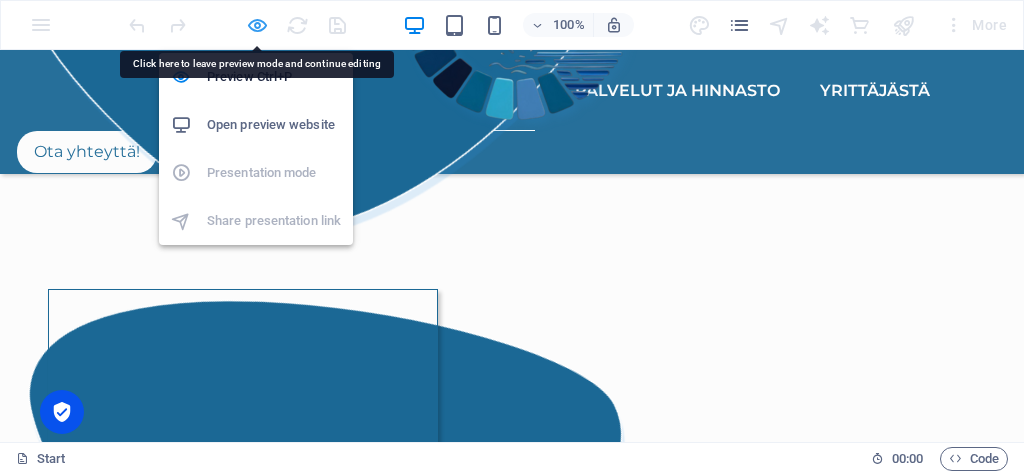 click at bounding box center (257, 25) 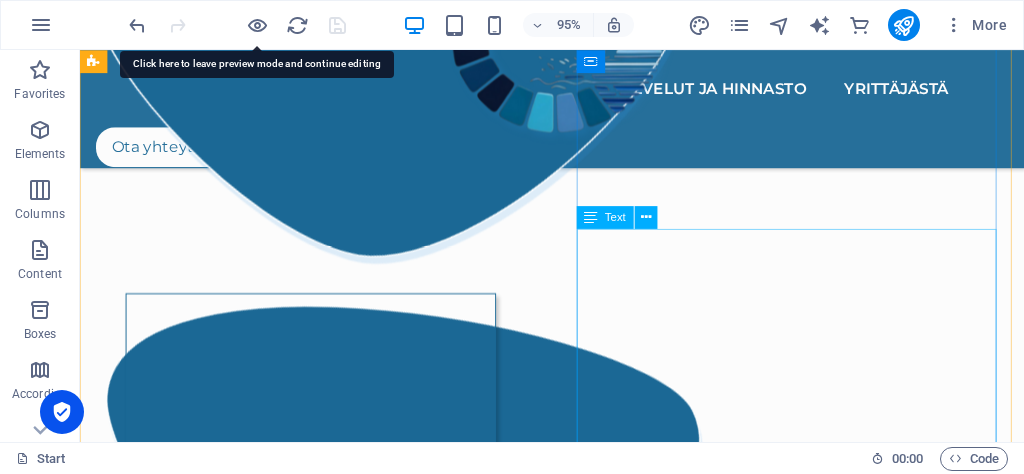 scroll, scrollTop: 1555, scrollLeft: 0, axis: vertical 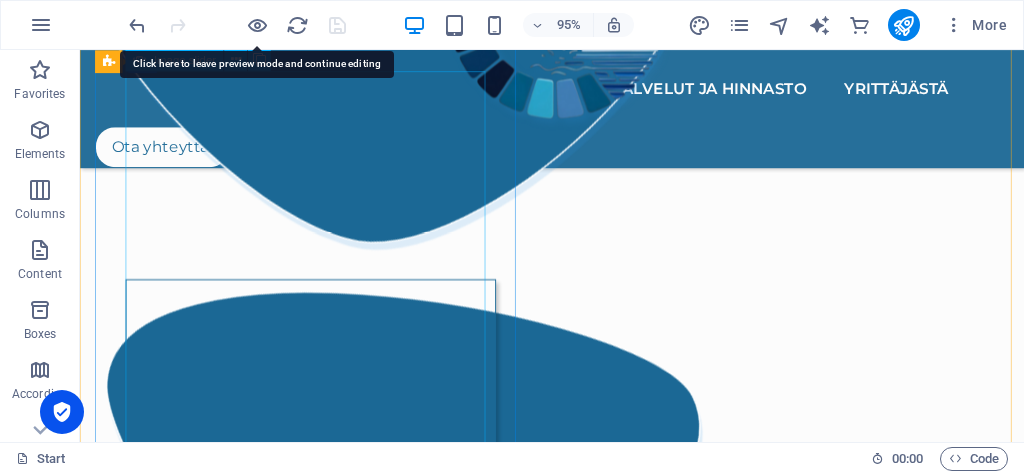 click at bounding box center (-1627, 8237) 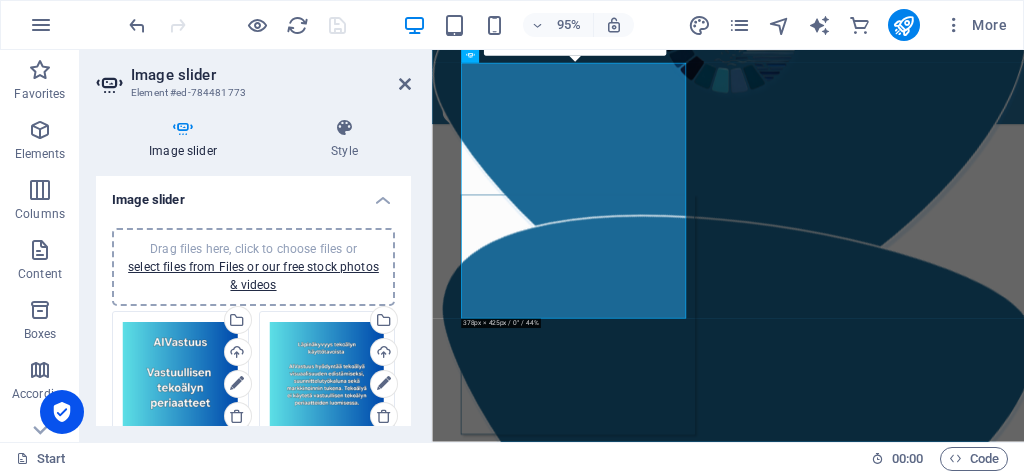 scroll, scrollTop: 1556, scrollLeft: 0, axis: vertical 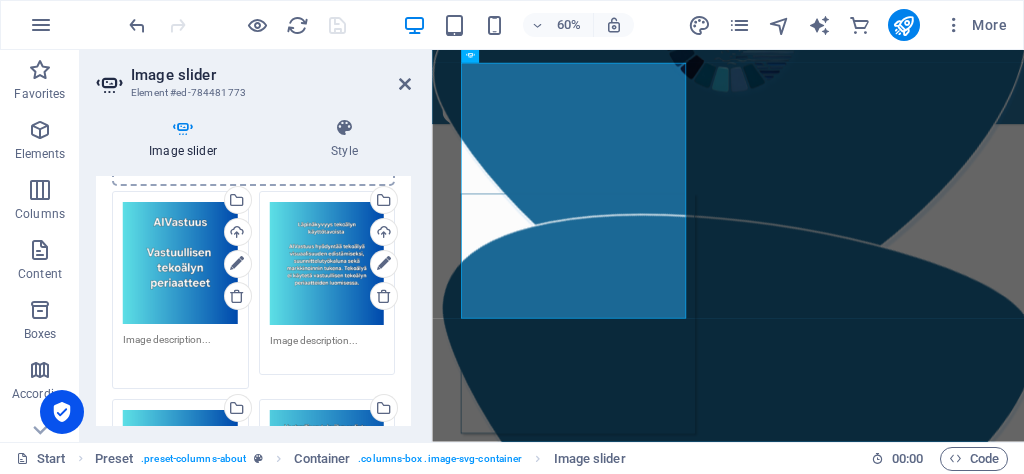 click at bounding box center [180, 354] 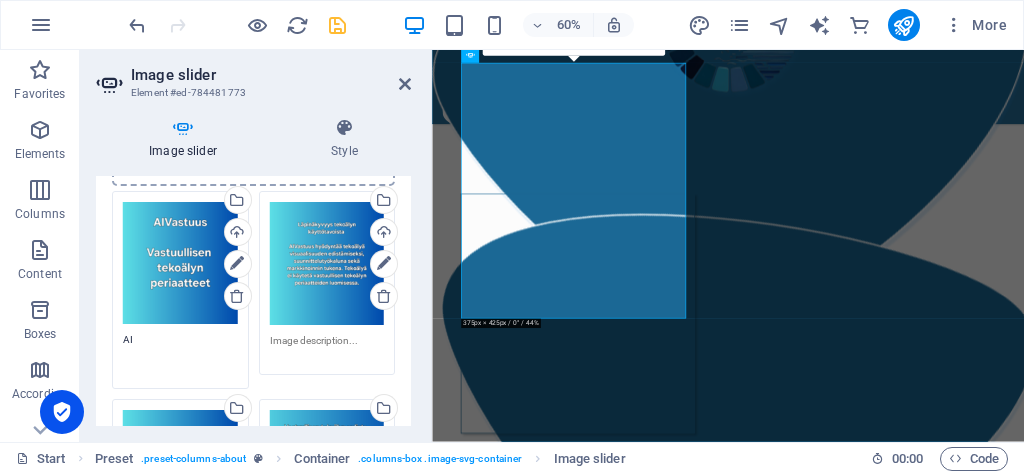 type on "A" 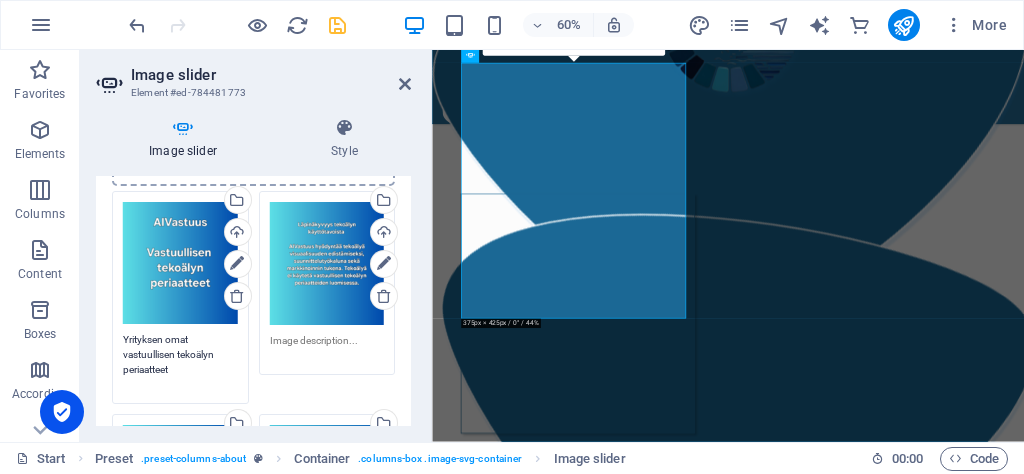 drag, startPoint x: 189, startPoint y: 377, endPoint x: 123, endPoint y: 338, distance: 76.66159 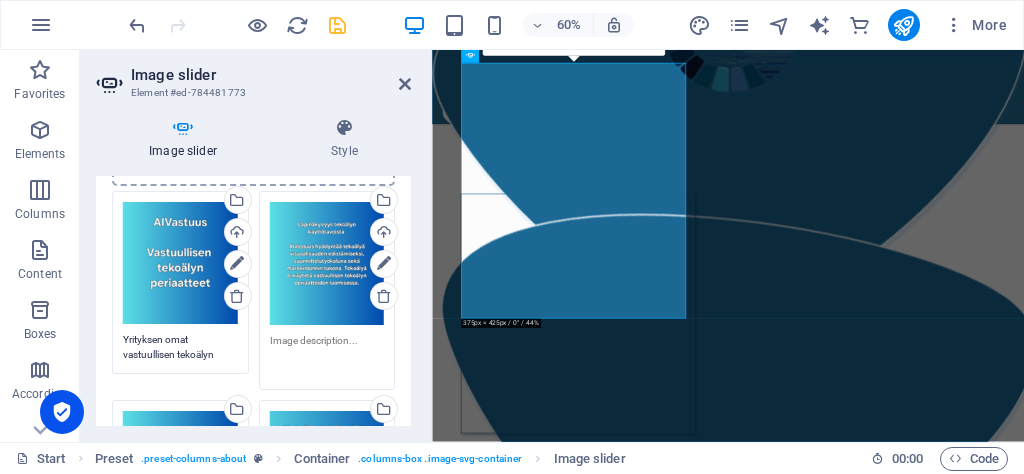 click at bounding box center [327, 355] 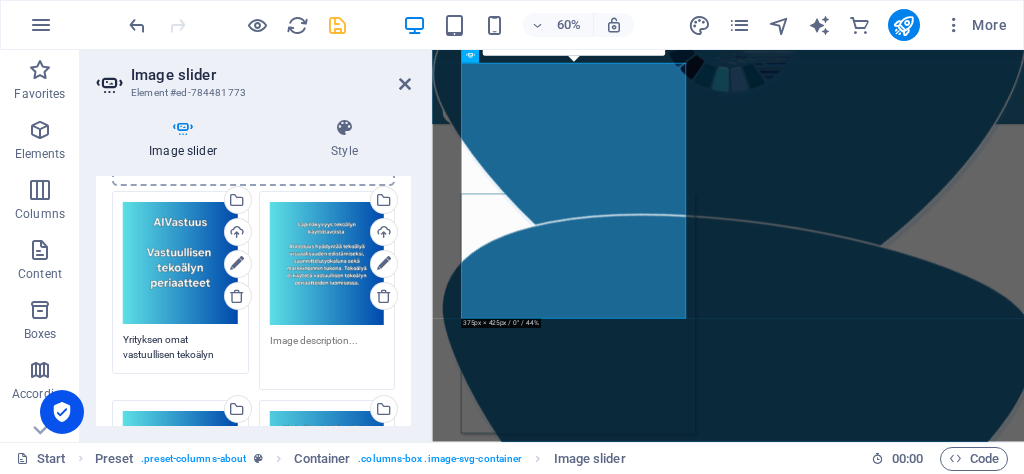 paste on "Yrityksen omat vastuullisen tekoälyn periaatteet" 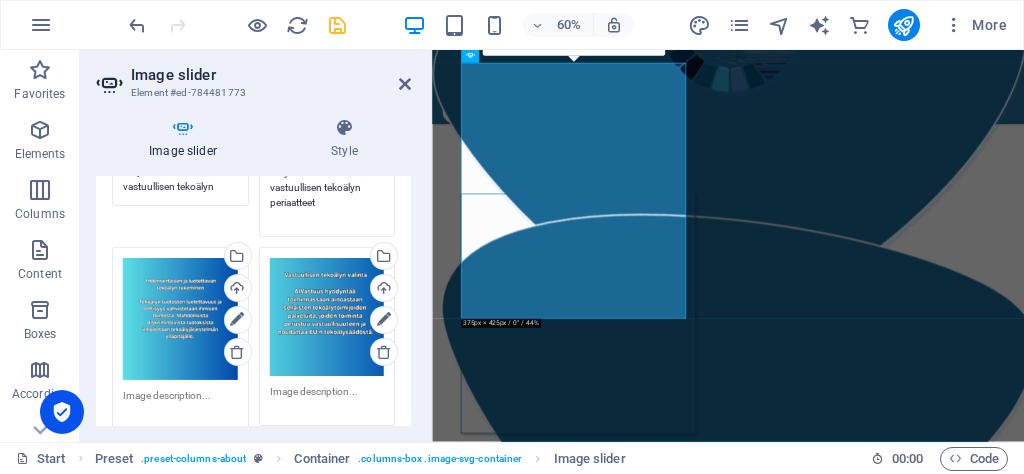 scroll, scrollTop: 293, scrollLeft: 0, axis: vertical 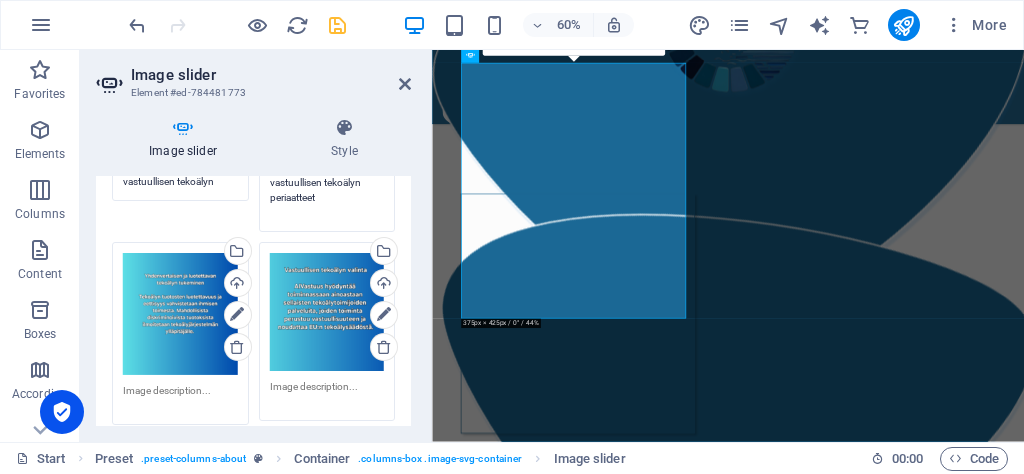 type on "Yrityksen omat vastuullisen tekoälyn periaatteet" 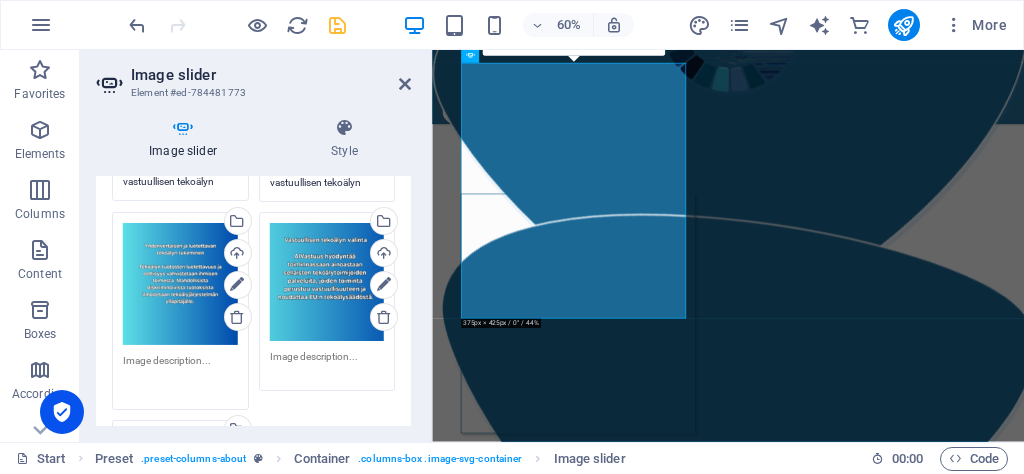 click on "Drag files here, click to choose files or select files from Files or our free stock photos & videos Select files from the file manager, stock photos, or upload file(s) Upload" at bounding box center [180, 311] 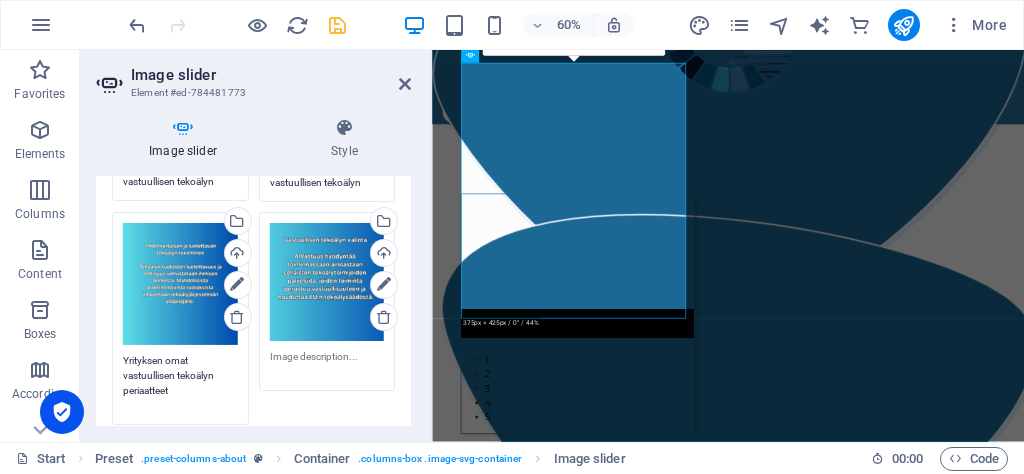 type on "Yrityksen omat vastuullisen tekoälyn periaatteet" 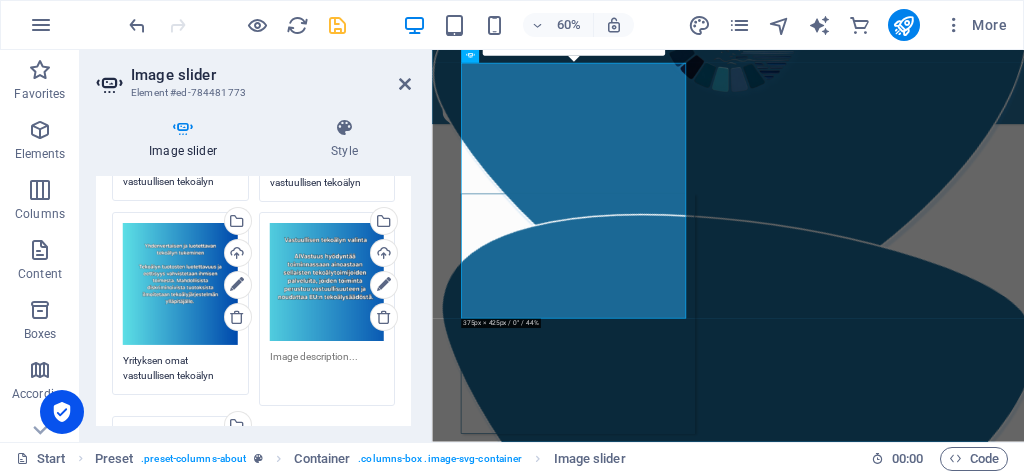 click at bounding box center (327, 371) 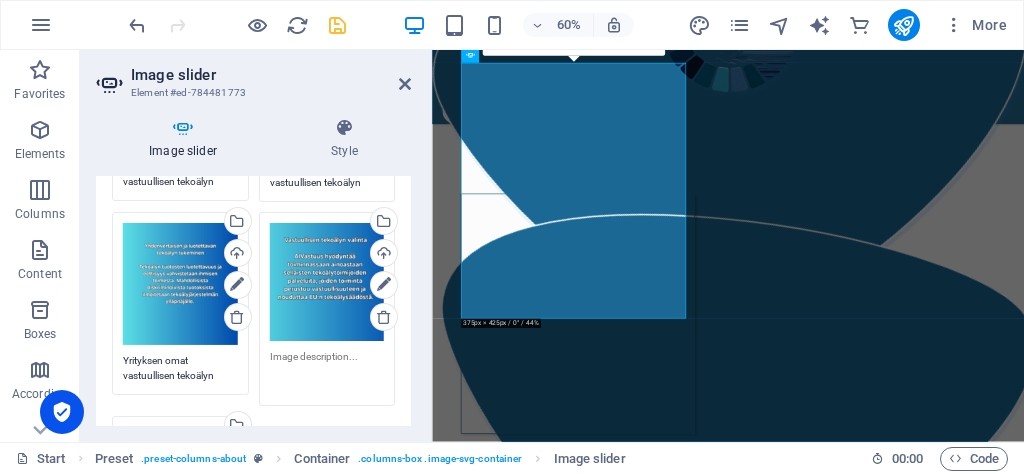 paste on "Yrityksen omat vastuullisen tekoälyn periaatteet" 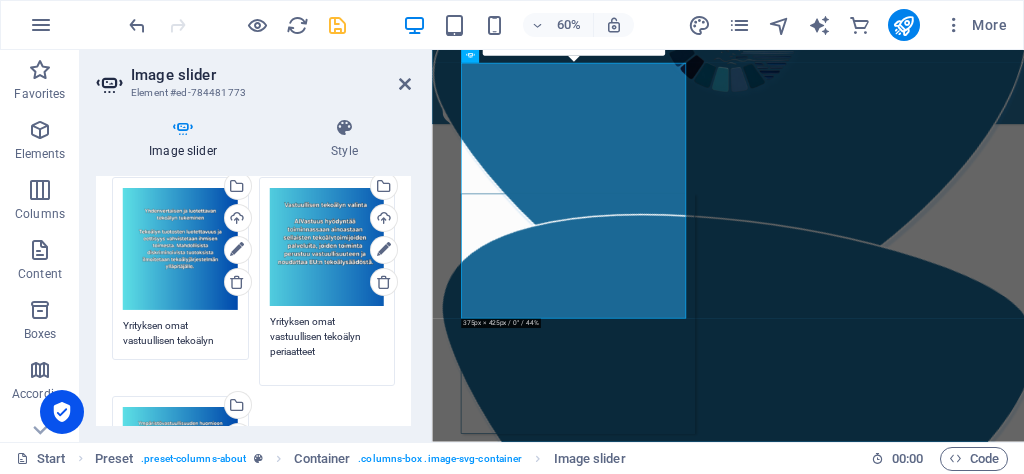 scroll, scrollTop: 440, scrollLeft: 0, axis: vertical 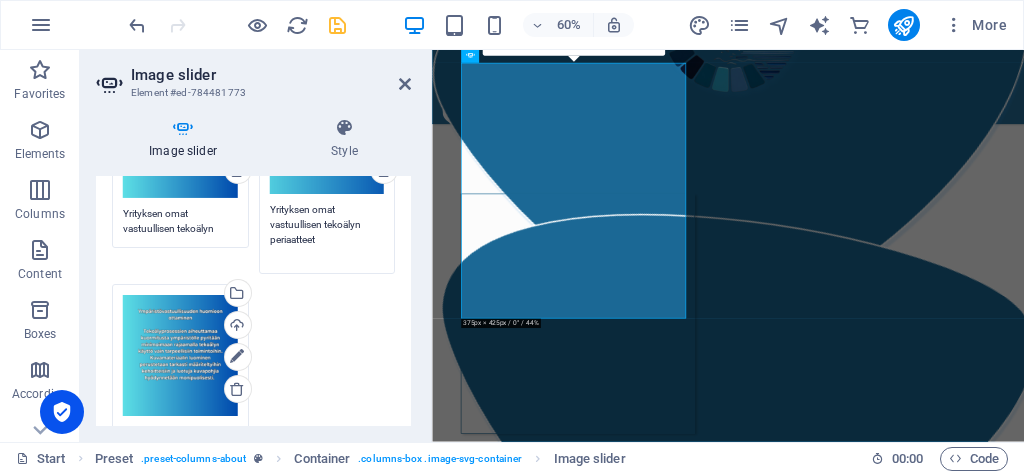 type on "Yrityksen omat vastuullisen tekoälyn periaatteet" 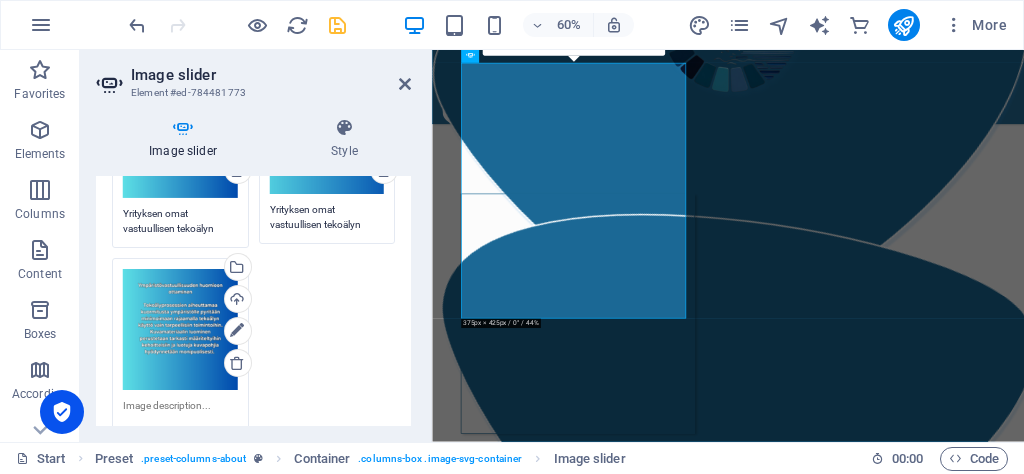 click at bounding box center [180, 420] 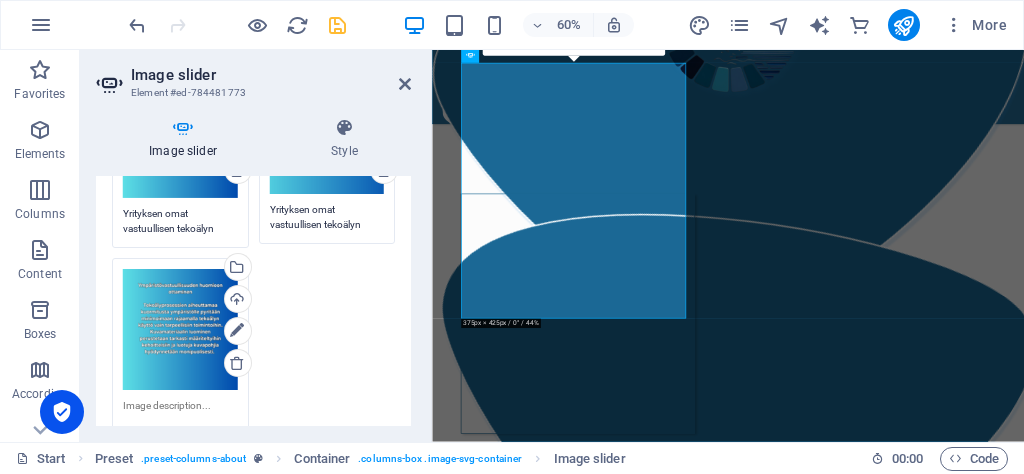 paste on "Yrityksen omat vastuullisen tekoälyn periaatteet" 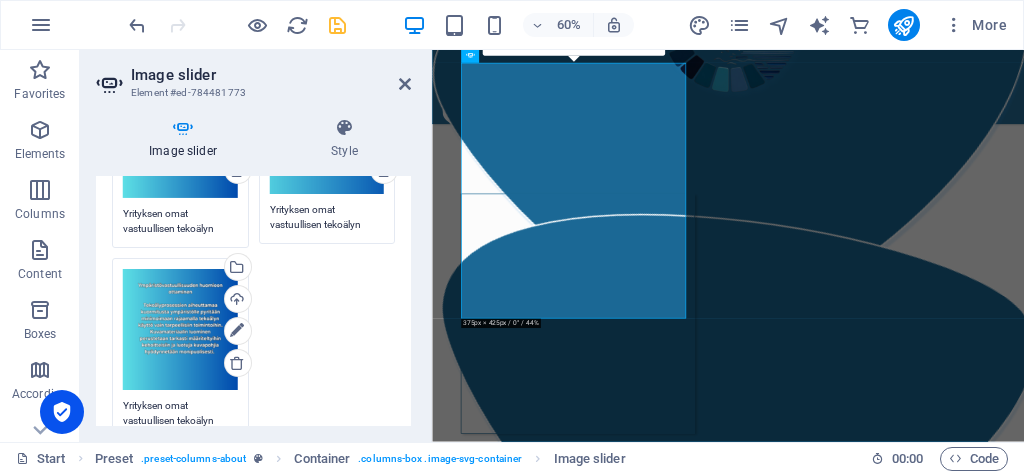 scroll, scrollTop: 449, scrollLeft: 0, axis: vertical 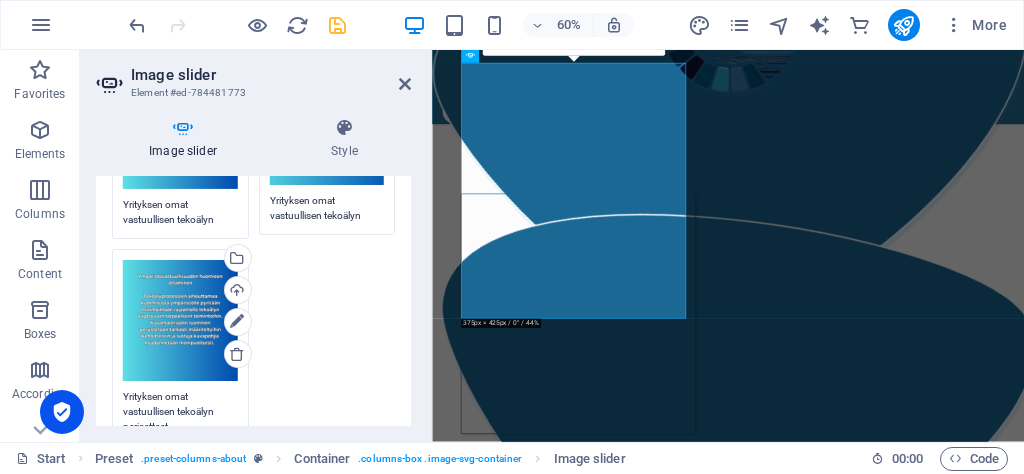 type on "Yrityksen omat vastuullisen tekoälyn periaatteet" 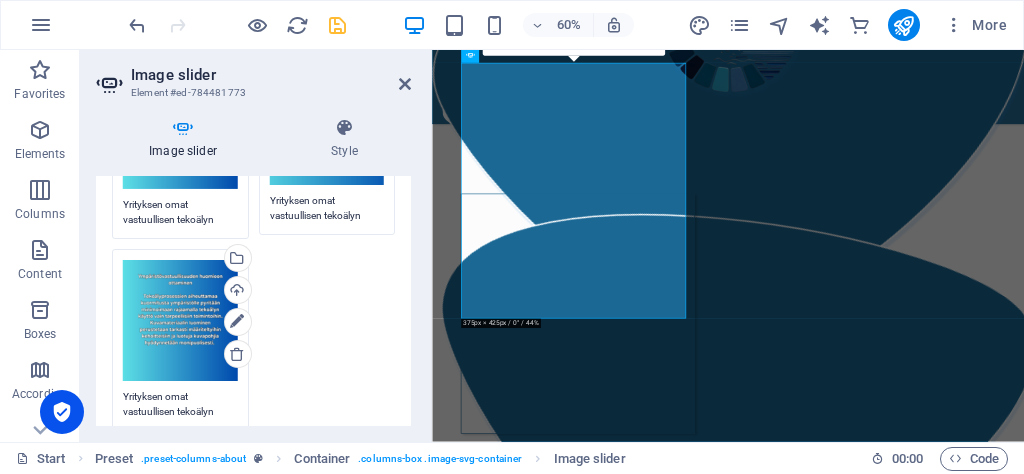 click on "Drag files here, click to choose files or select files from Files or our free stock photos & videos Select files from the file manager, stock photos, or upload file(s) Upload Yrityksen omat vastuullisen tekoälyn periaatteet Drag files here, click to choose files or select files from Files or our free stock photos & videos Select files from the file manager, stock photos, or upload file(s) Upload Yrityksen omat vastuullisen tekoälyn periaatteet Drag files here, click to choose files or select files from Files or our free stock photos & videos Select files from the file manager, stock photos, or upload file(s) Upload Yrityksen omat vastuullisen tekoälyn periaatteet Drag files here, click to choose files or select files from Files or our free stock photos & videos Select files from the file manager, stock photos, or upload file(s) Upload Yrityksen omat vastuullisen tekoälyn periaatteet Drag files here, click to choose files or select files from Files or our free stock photos & videos Upload" at bounding box center [253, 146] 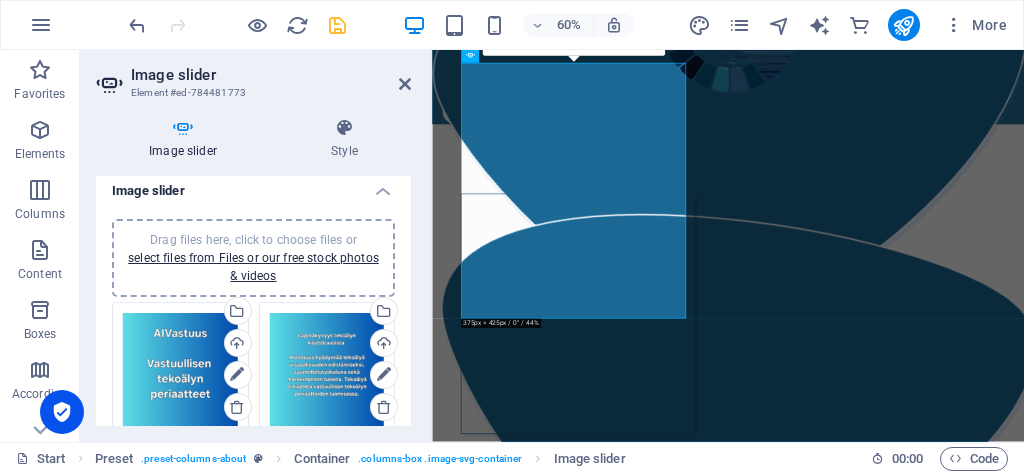 scroll, scrollTop: 0, scrollLeft: 0, axis: both 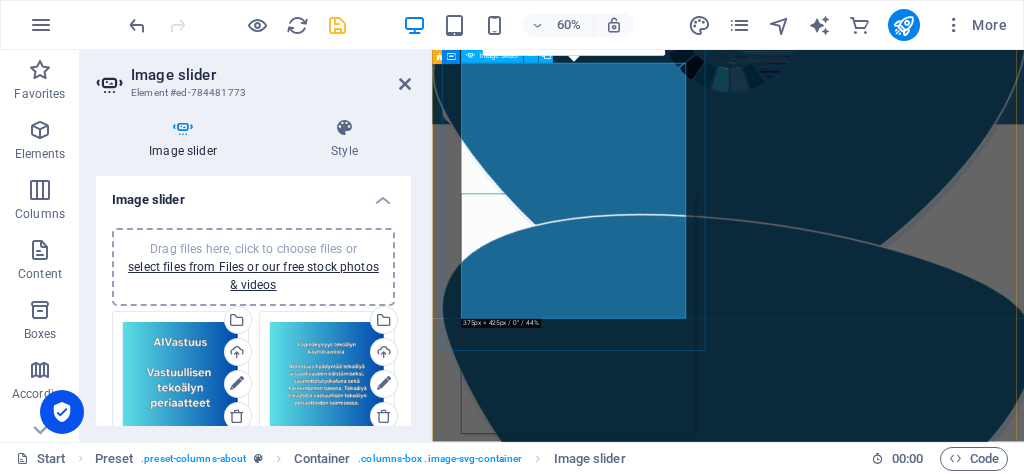 click at bounding box center (481, 11677) 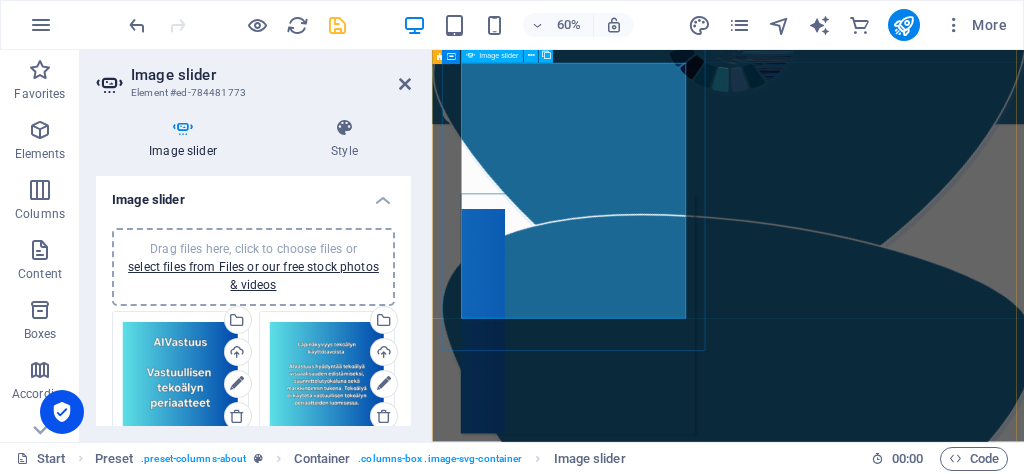 click at bounding box center [481, 11677] 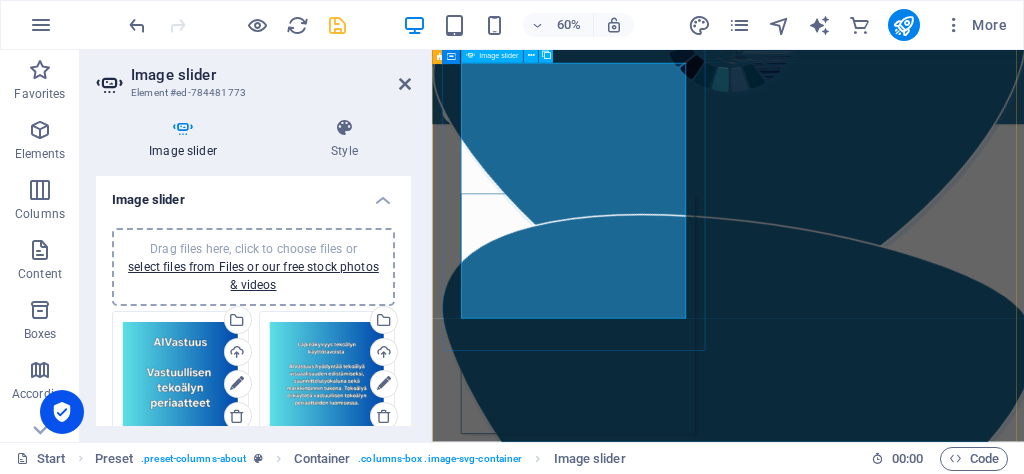click at bounding box center [481, 11677] 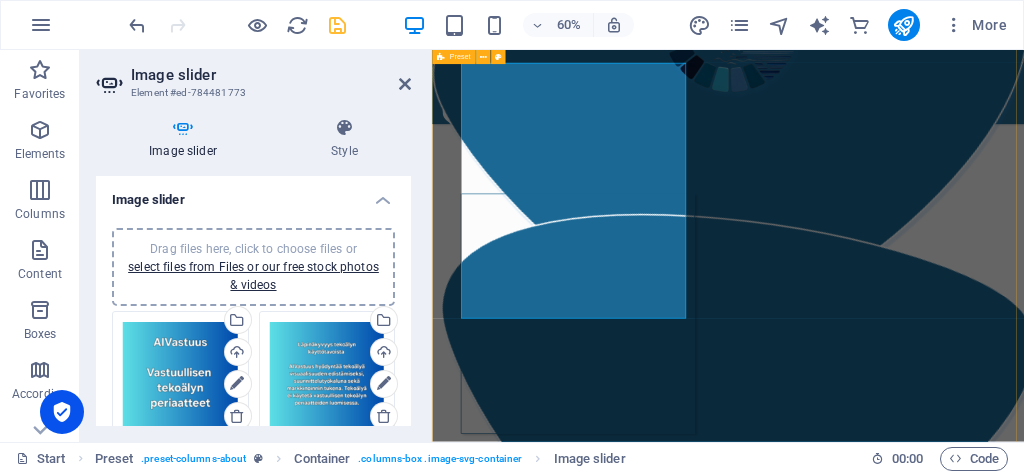 click on "Yritys AIVastuus on tekoälyvastuullisuuteen keskittyvä yritys, jonka missiona on edistää tekoälyn hyödyntämisen läpinäkyvyyttä. AIVastuus tarjoaa niin pienyrittäjille kuin suuremmillekin organisaatioille mahdollisuuden edistää tekoälyvastuullisuuttaan helposti, tekoälytoimiensa läpinäkyvyyttä parantamalla. Personoitujen vastuullisen tekoälyn periaatteiden avulla jokainen yritys voi olla osana vaikuttamassa avoimen tekoälyilmapiirin luomiseen olemalla avoin siitä, kuinka tekoälyä hyödynnetään organisaation toiminnassa ja mitä toimenpiteitä sen käyttöön kohdistuu vastuullisuuden edistämiseksi.
.cls-1{fill:#1a171b;stroke:#fff;stroke-miterlimit:10;} Element 2
.cls-1{fill:#1a171b;stroke:#fff;stroke-miterlimit:10;} Element 2
Yrityksen omat vastuullisen tekoälyn periaatteet Yrityksen omat vastuullisen tekoälyn periaatteet Yrityksen omat vastuullisen tekoälyn periaatteet Yrityksen omat vastuullisen tekoälyn periaatteet 1 2 3 4 5" at bounding box center (925, 242) 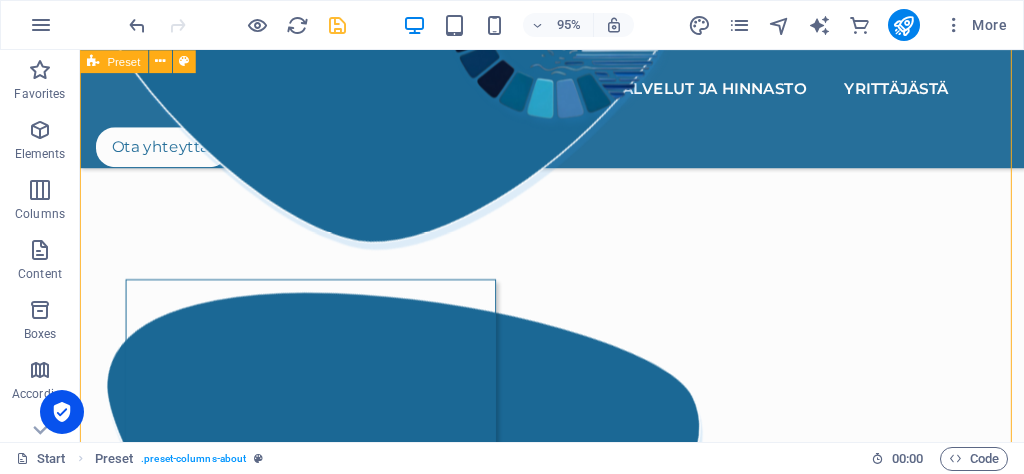 scroll, scrollTop: 1406, scrollLeft: 0, axis: vertical 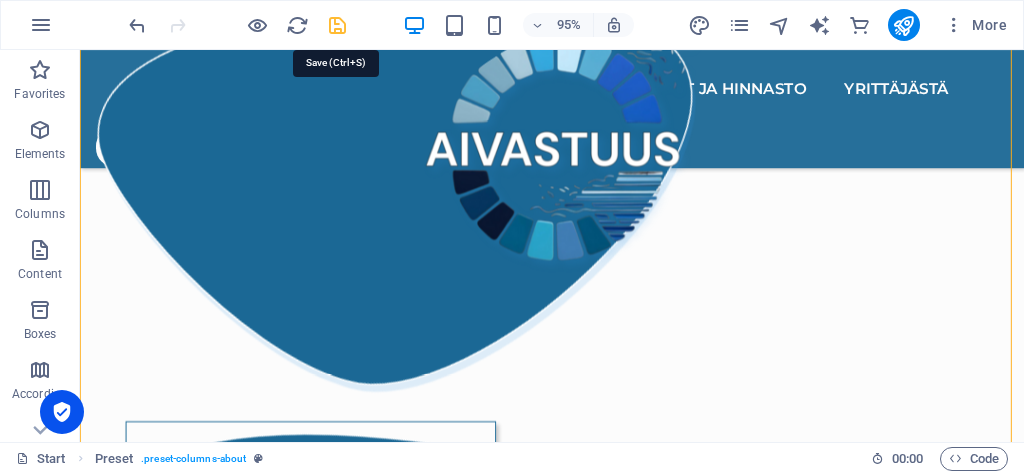 click at bounding box center (337, 25) 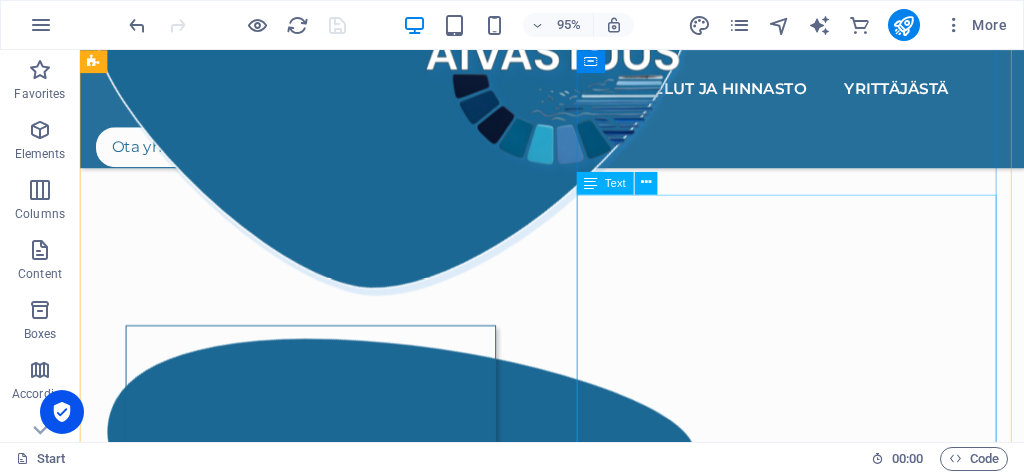 scroll, scrollTop: 1462, scrollLeft: 0, axis: vertical 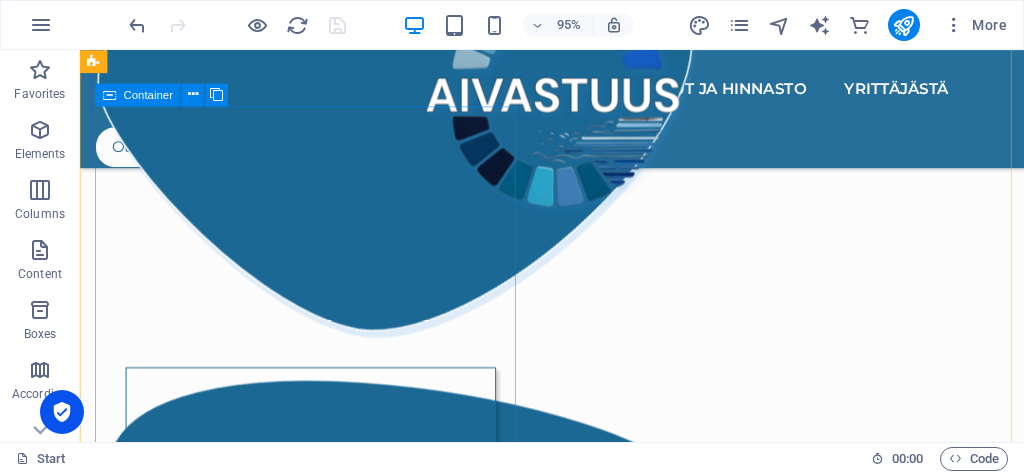 click on ".cls-1{fill:#1a171b;stroke:#fff;stroke-miterlimit:10;} Element 2
Yrityksen omat vastuullisen tekoälyn periaatteet Yrityksen omat vastuullisen tekoälyn periaatteet Yrityksen omat vastuullisen tekoälyn periaatteet Yrityksen omat vastuullisen tekoälyn periaatteet Yrityksen omat vastuullisen tekoälyn periaatteet Yrityksen omat vastuullisen tekoälyn periaatteet Yrityksen omat vastuullisen tekoälyn periaatteet Yrityksen omat vastuullisen tekoälyn periaatteet Yrityksen omat vastuullisen tekoälyn periaatteet 1 2 3 4 5" at bounding box center (577, 572) 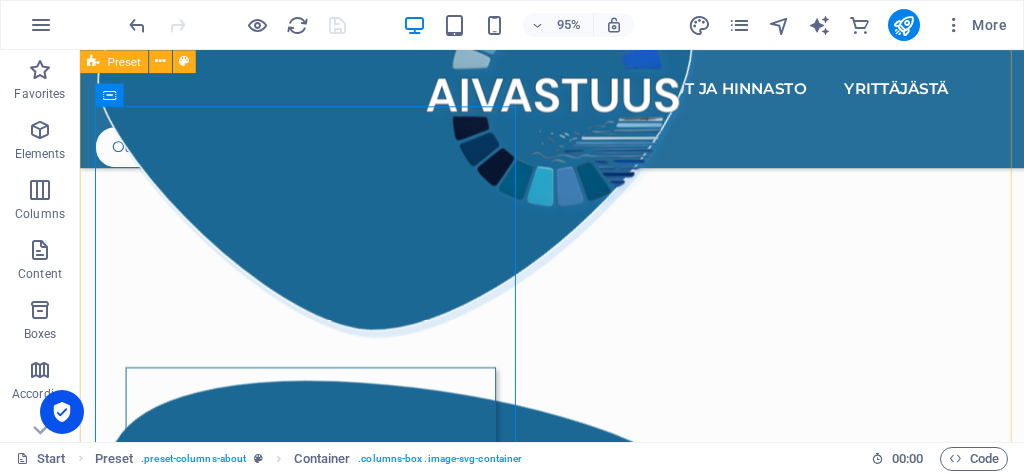 click on "Yritys AIVastuus on tekoälyvastuullisuuteen keskittyvä yritys, jonka missiona on edistää tekoälyn hyödyntämisen läpinäkyvyyttä. AIVastuus tarjoaa niin pienyrittäjille kuin suuremmillekin organisaatioille mahdollisuuden edistää tekoälyvastuullisuuttaan helposti, tekoälytoimiensa läpinäkyvyyttä parantamalla. Personoitujen vastuullisen tekoälyn periaatteiden avulla jokainen yritys voi olla osana vaikuttamassa avoimen tekoälyilmapiirin luomiseen olemalla avoin siitä, kuinka tekoälyä hyödynnetään organisaation toiminnassa ja mitä toimenpiteitä sen käyttöön kohdistuu vastuullisuuden edistämiseksi.
.cls-1{fill:#1a171b;stroke:#fff;stroke-miterlimit:10;} Element 2
.cls-1{fill:#1a171b;stroke:#fff;stroke-miterlimit:10;} Element 2
Yrityksen omat vastuullisen tekoälyn periaatteet Yrityksen omat vastuullisen tekoälyn periaatteet Yrityksen omat vastuullisen tekoälyn periaatteet Yrityksen omat vastuullisen tekoälyn periaatteet 1 2 3 4 5" at bounding box center [577, 336] 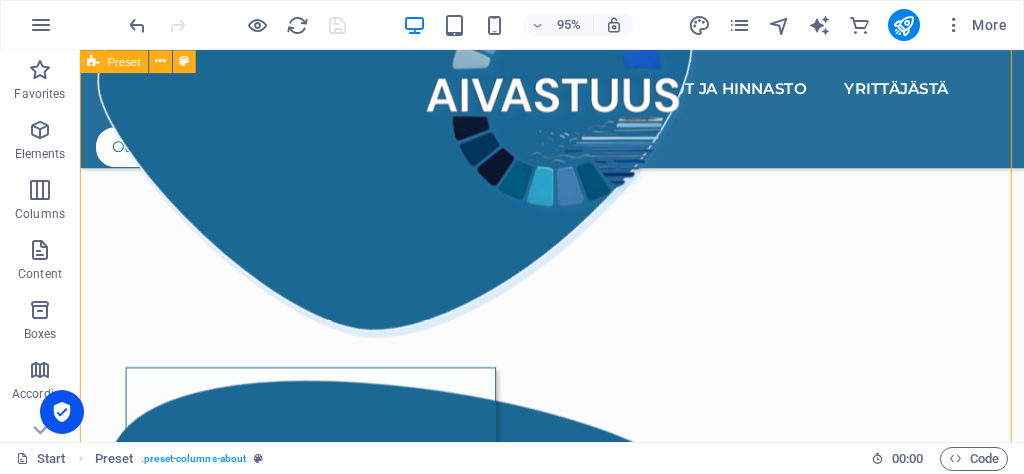click on "Yritys AIVastuus on tekoälyvastuullisuuteen keskittyvä yritys, jonka missiona on edistää tekoälyn hyödyntämisen läpinäkyvyyttä. AIVastuus tarjoaa niin pienyrittäjille kuin suuremmillekin organisaatioille mahdollisuuden edistää tekoälyvastuullisuuttaan helposti, tekoälytoimiensa läpinäkyvyyttä parantamalla. Personoitujen vastuullisen tekoälyn periaatteiden avulla jokainen yritys voi olla osana vaikuttamassa avoimen tekoälyilmapiirin luomiseen olemalla avoin siitä, kuinka tekoälyä hyödynnetään organisaation toiminnassa ja mitä toimenpiteitä sen käyttöön kohdistuu vastuullisuuden edistämiseksi.
.cls-1{fill:#1a171b;stroke:#fff;stroke-miterlimit:10;} Element 2
.cls-1{fill:#1a171b;stroke:#fff;stroke-miterlimit:10;} Element 2
Yrityksen omat vastuullisen tekoälyn periaatteet Yrityksen omat vastuullisen tekoälyn periaatteet Yrityksen omat vastuullisen tekoälyn periaatteet Yrityksen omat vastuullisen tekoälyn periaatteet 1 2 3 4 5" at bounding box center [577, 336] 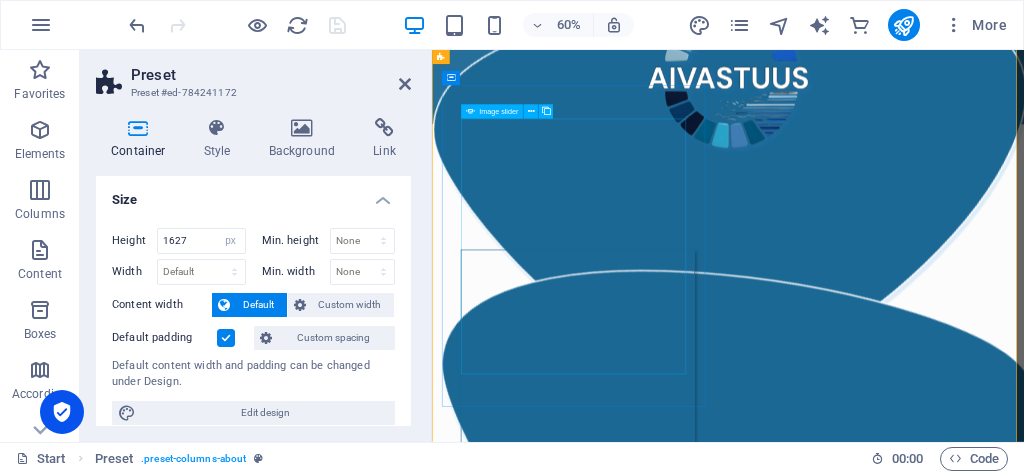 scroll, scrollTop: 1462, scrollLeft: 0, axis: vertical 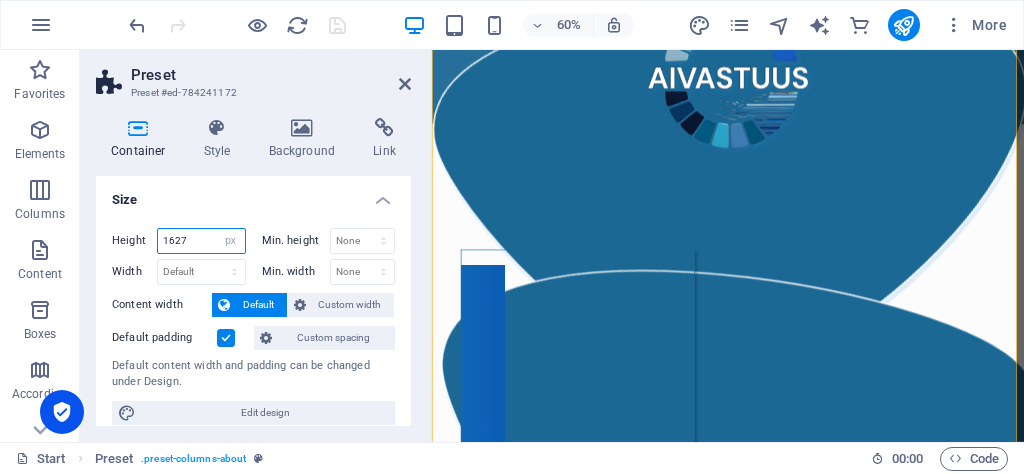 drag, startPoint x: 196, startPoint y: 233, endPoint x: 168, endPoint y: 234, distance: 28.01785 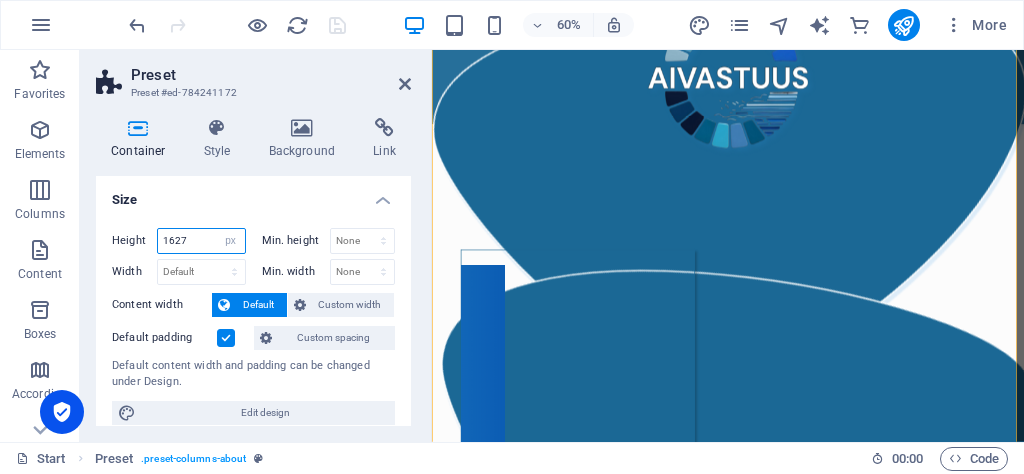 click on "1627" at bounding box center [201, 241] 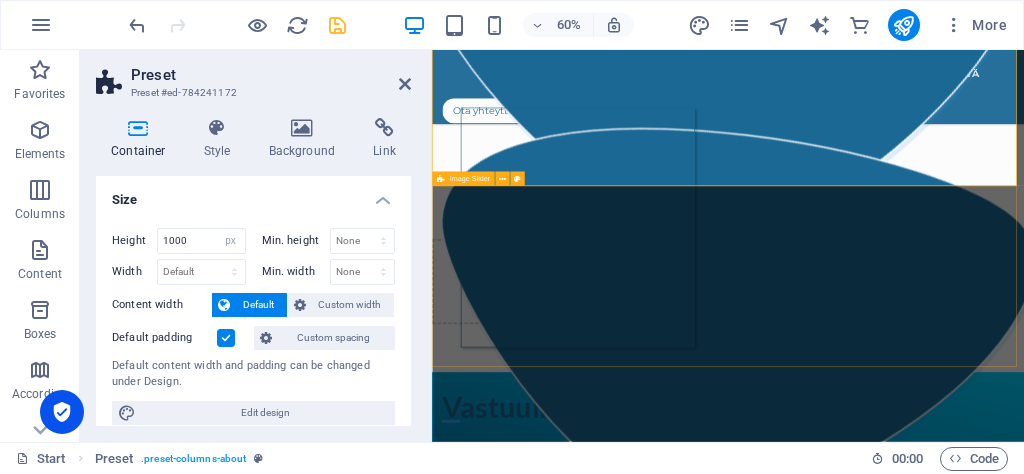 scroll, scrollTop: 1708, scrollLeft: 0, axis: vertical 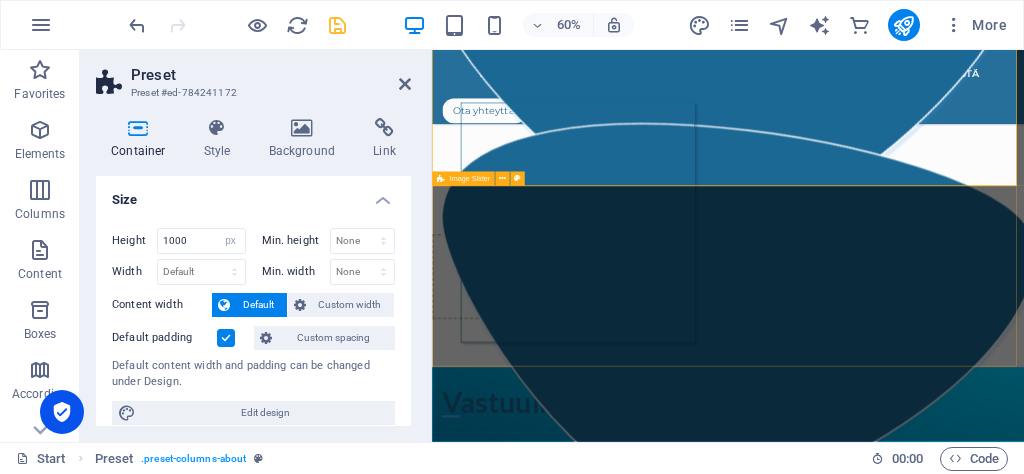type on "1627" 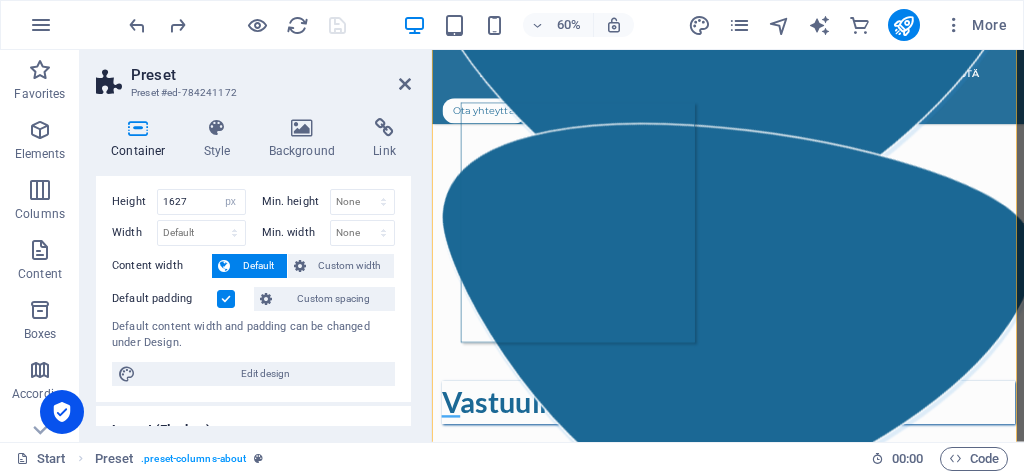 scroll, scrollTop: 66, scrollLeft: 0, axis: vertical 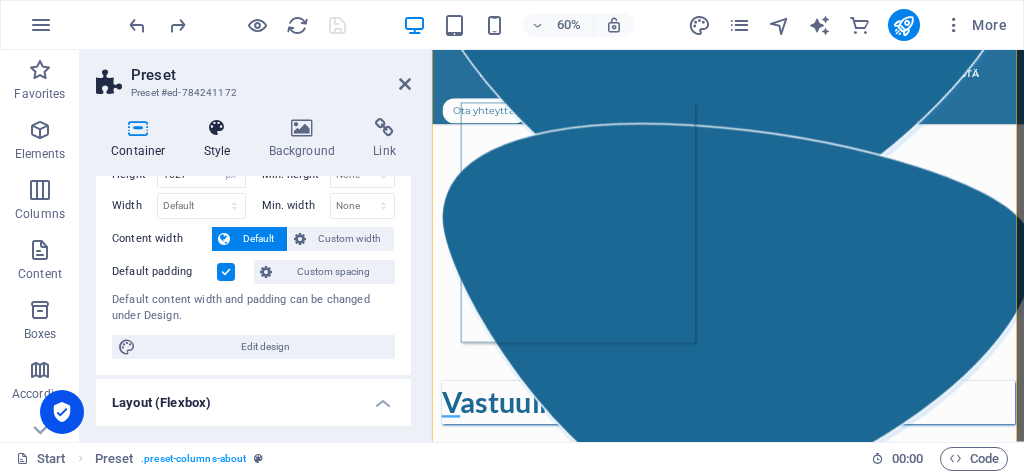 click at bounding box center (217, 128) 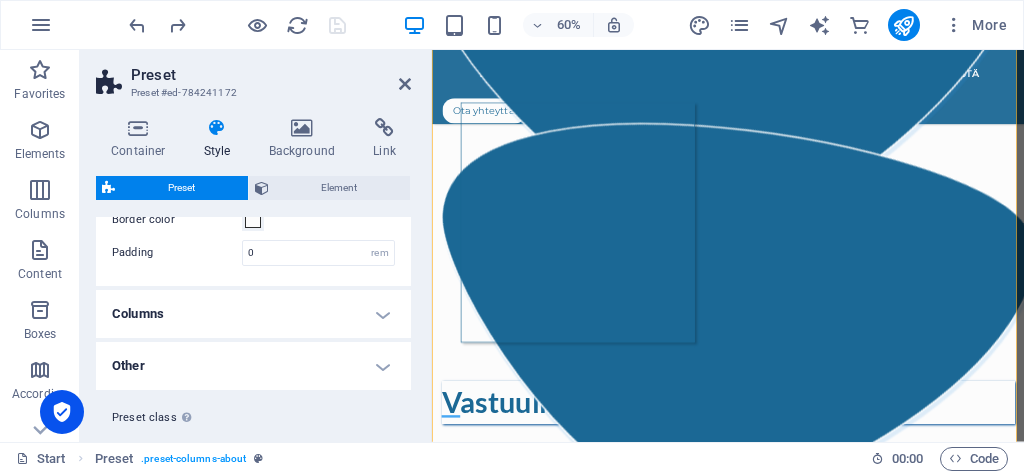 scroll, scrollTop: 204, scrollLeft: 0, axis: vertical 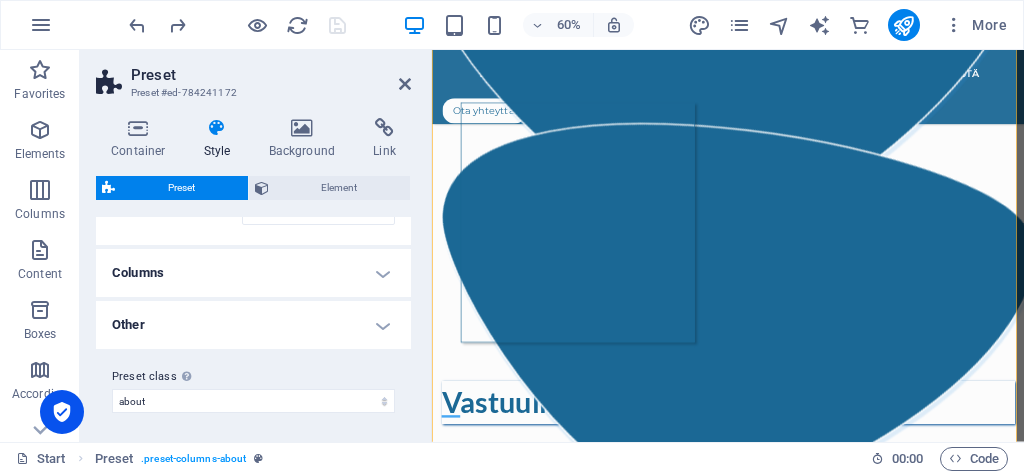 click on "Columns" at bounding box center (253, 273) 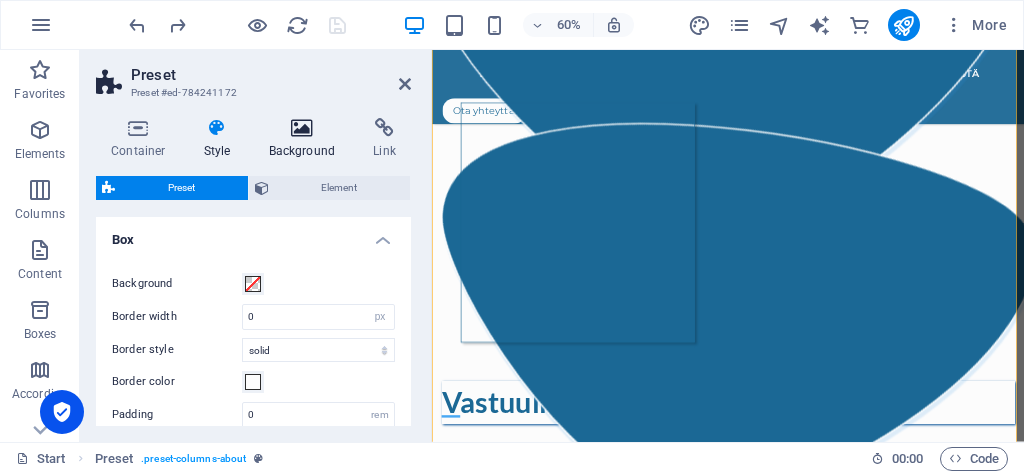 scroll, scrollTop: 0, scrollLeft: 0, axis: both 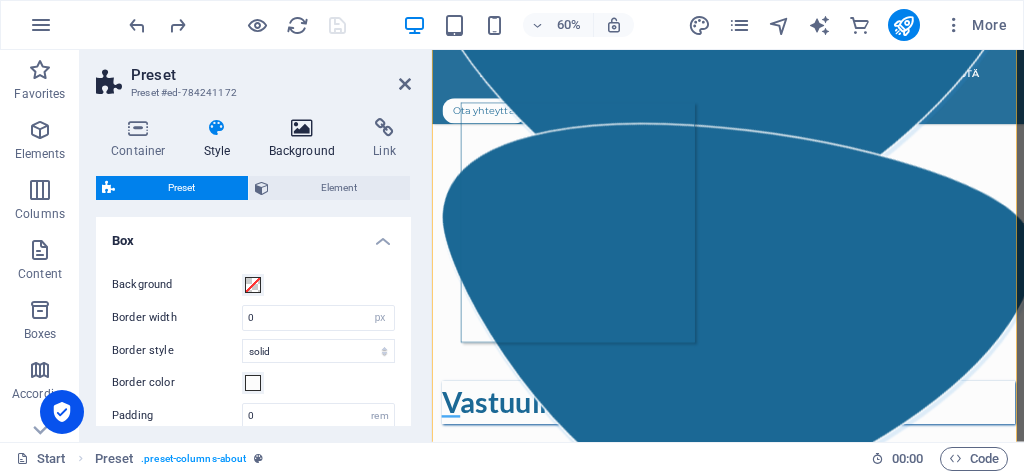 click at bounding box center [302, 128] 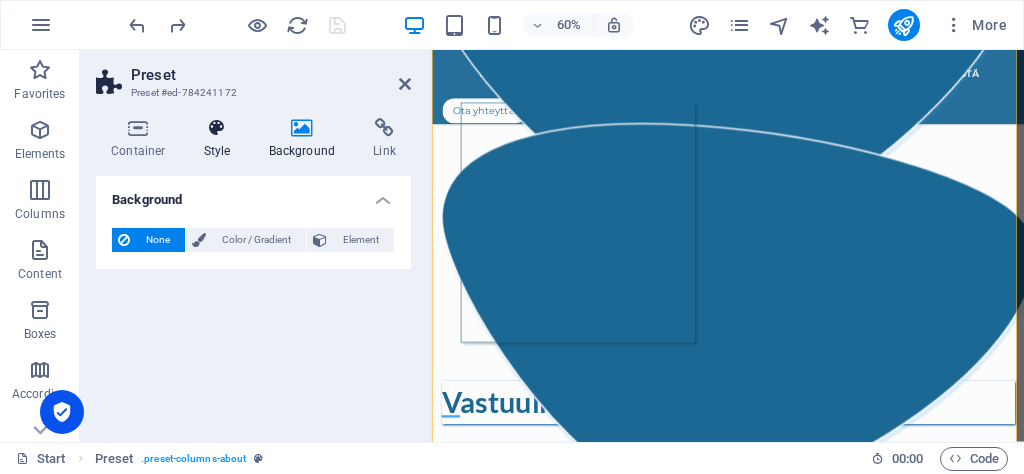 click at bounding box center (217, 128) 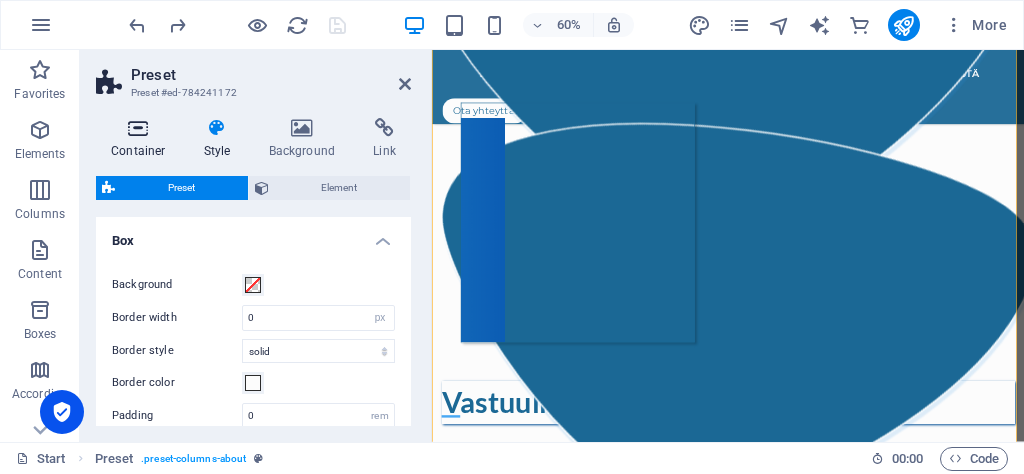click at bounding box center (138, 128) 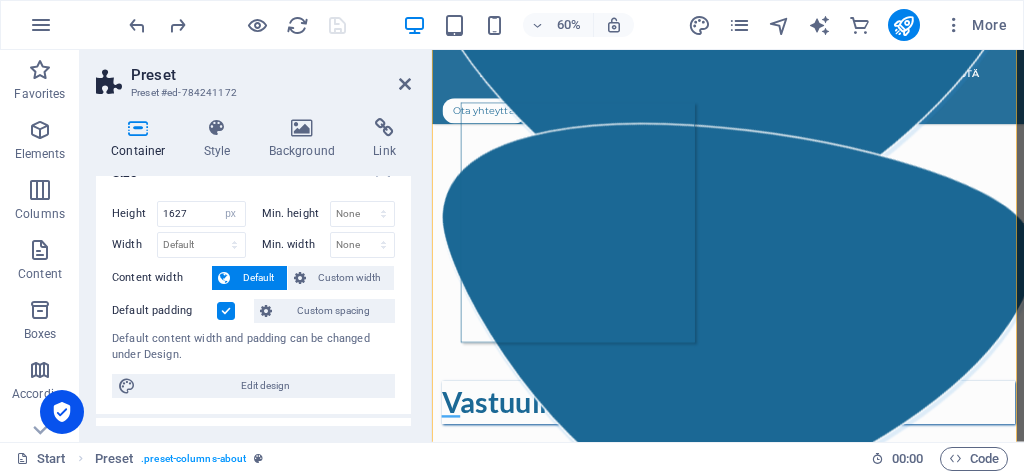 scroll, scrollTop: 0, scrollLeft: 0, axis: both 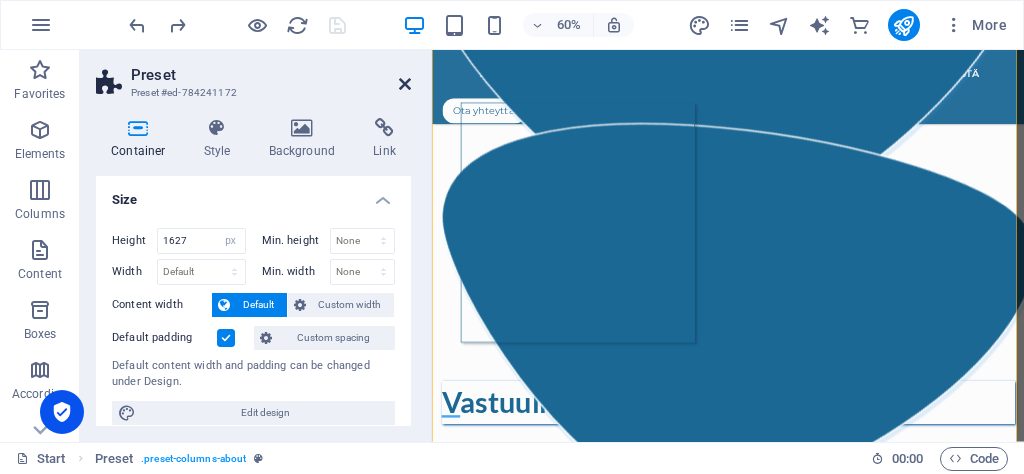click at bounding box center [405, 84] 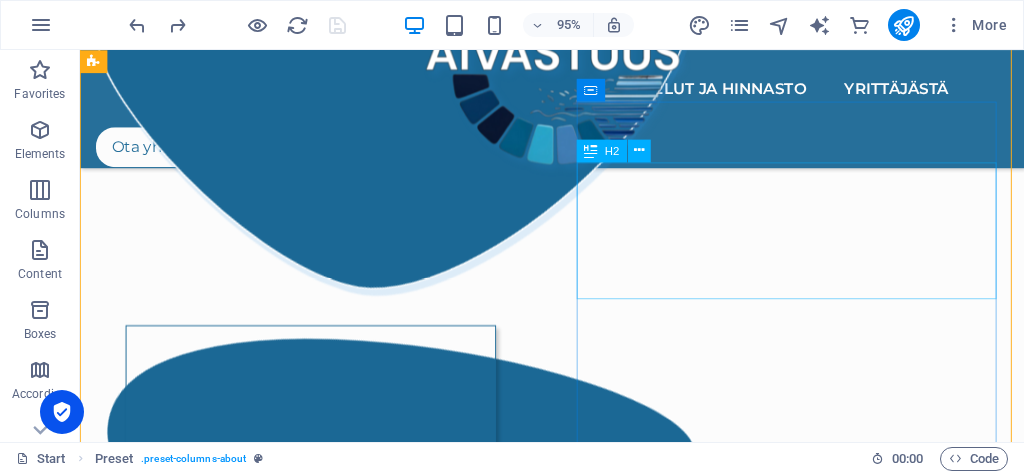scroll, scrollTop: 1515, scrollLeft: 0, axis: vertical 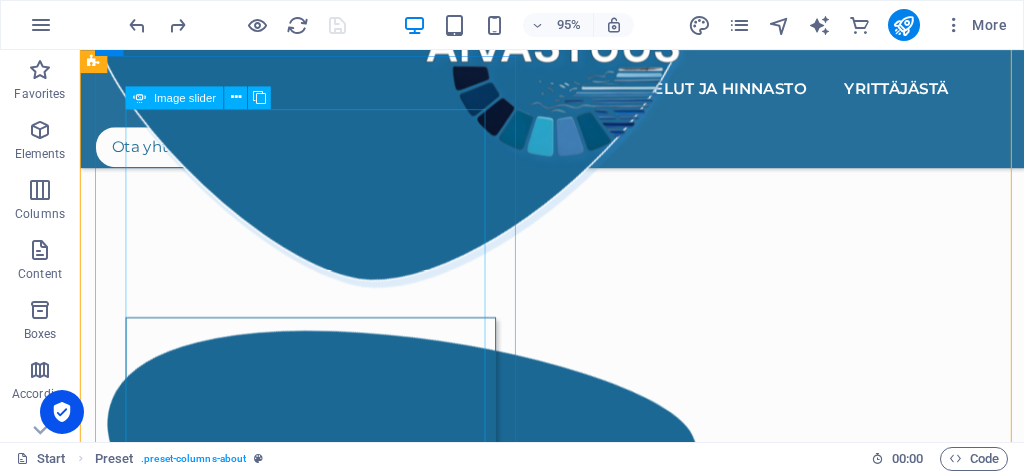 click at bounding box center (-493, 4659) 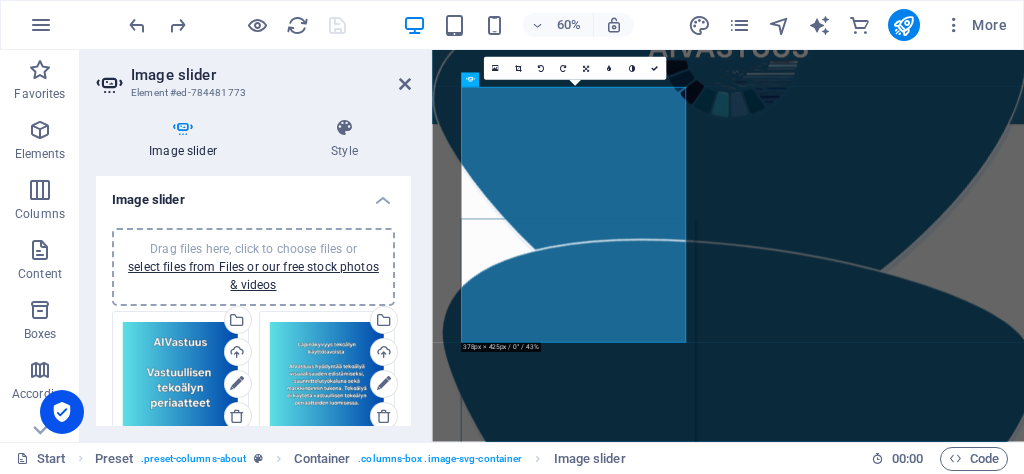 scroll, scrollTop: 1516, scrollLeft: 0, axis: vertical 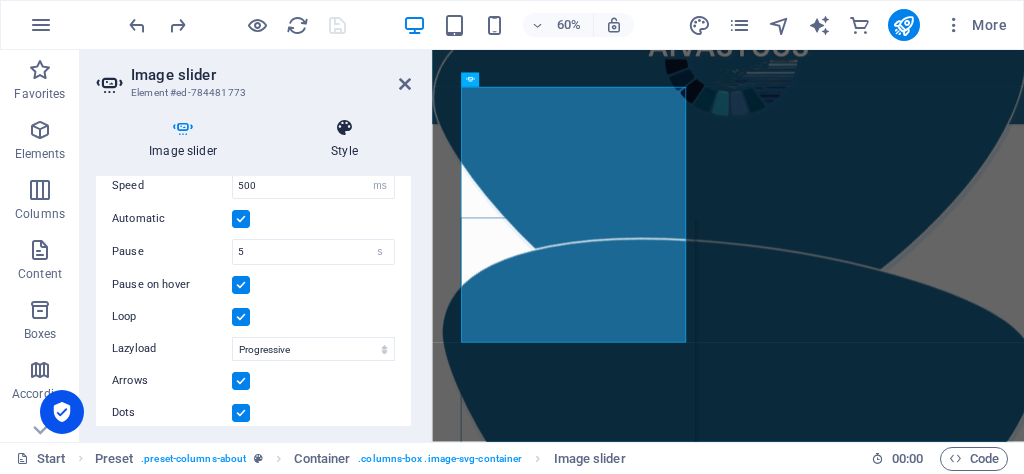 click at bounding box center (344, 128) 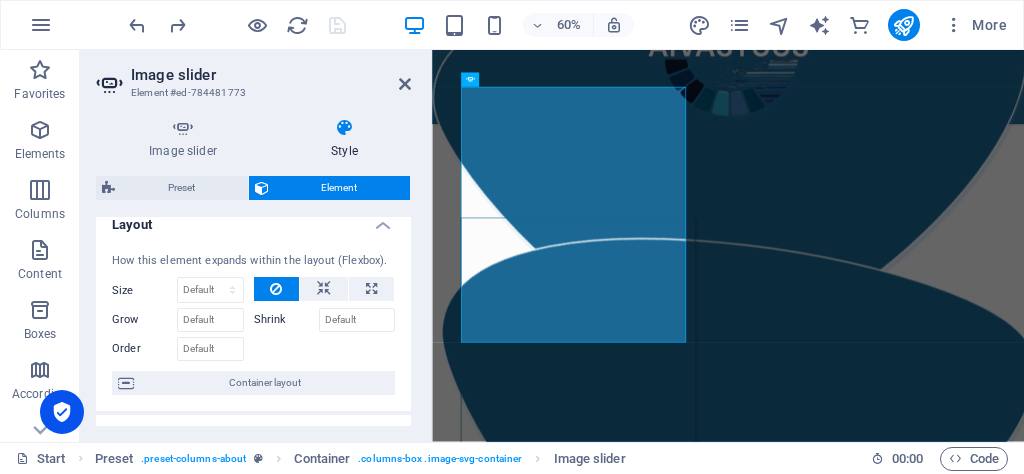 scroll, scrollTop: 0, scrollLeft: 0, axis: both 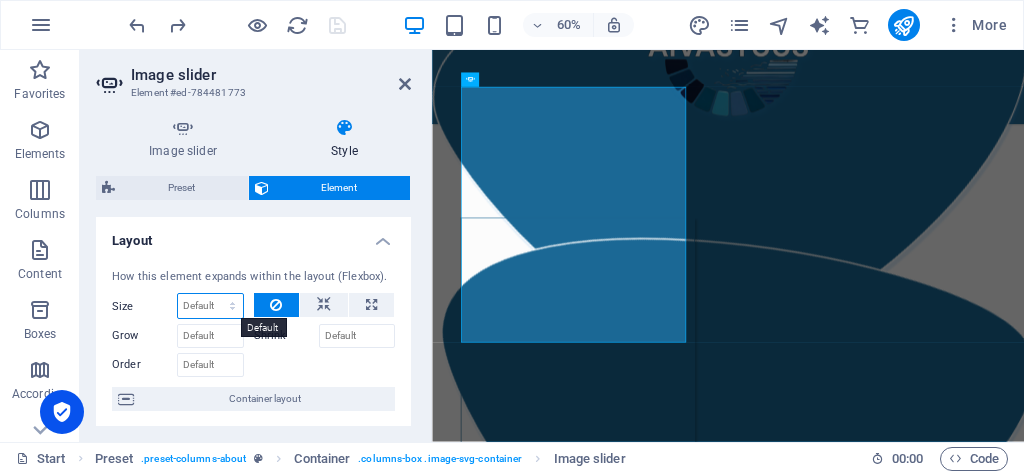 click on "Default auto px % 1/1 1/2 1/3 1/4 1/5 1/6 1/7 1/8 1/9 1/10" at bounding box center [210, 306] 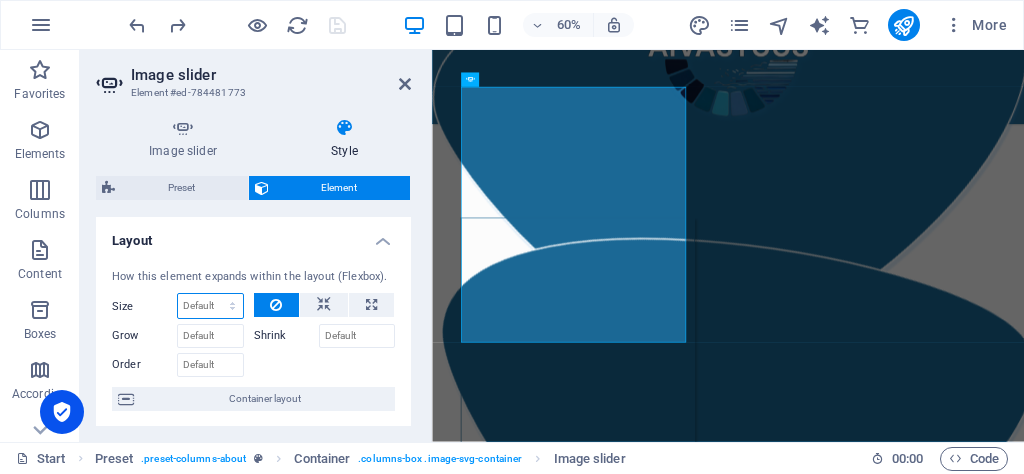 select on "1/5" 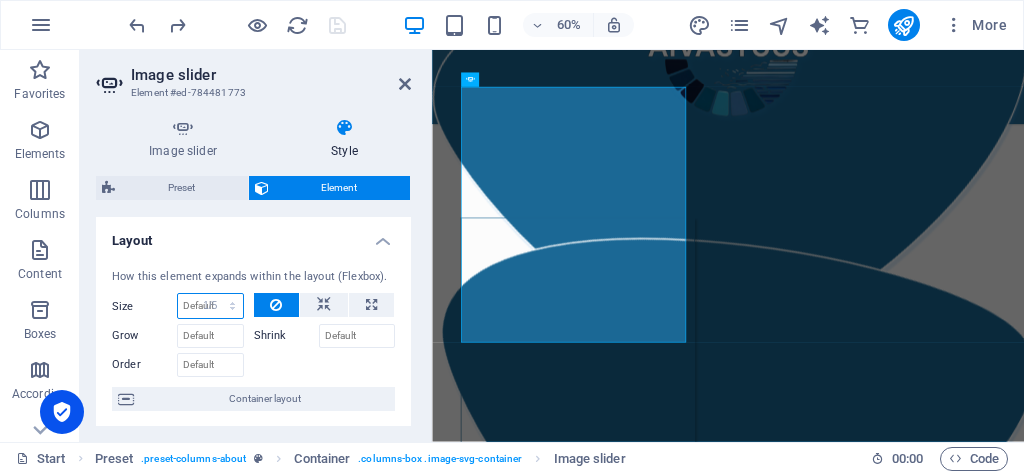 click on "Default auto px % 1/1 1/2 1/3 1/4 1/5 1/6 1/7 1/8 1/9 1/10" at bounding box center (210, 306) 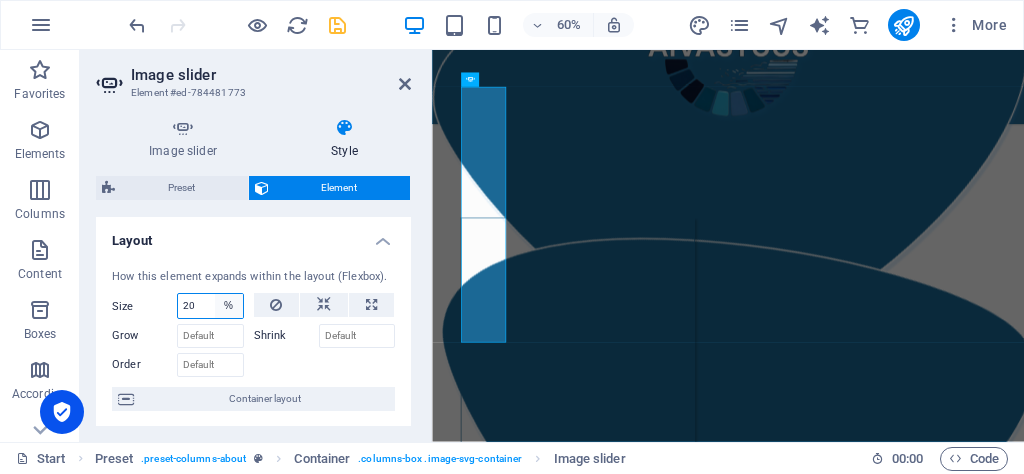 click on "Default auto px % 1/1 1/2 1/3 1/4 1/5 1/6 1/7 1/8 1/9 1/10" at bounding box center [229, 306] 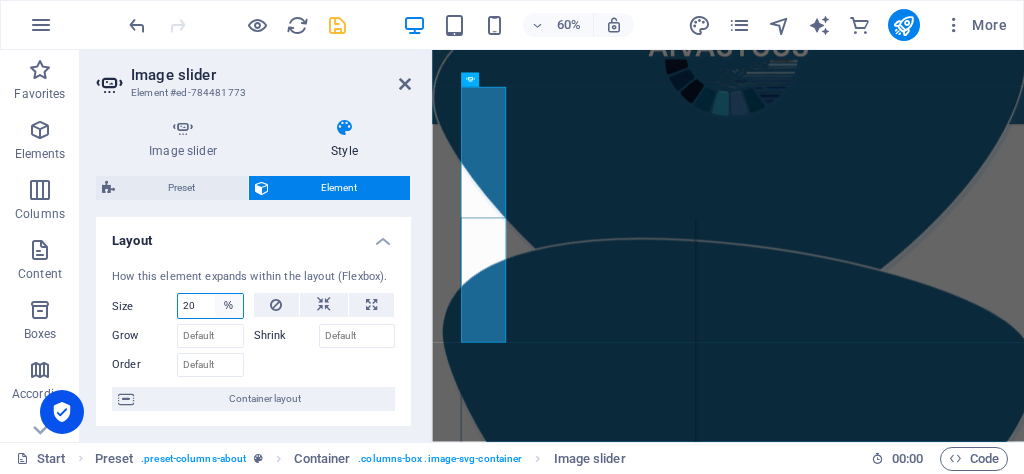 select on "3ntn2e2vqc8" 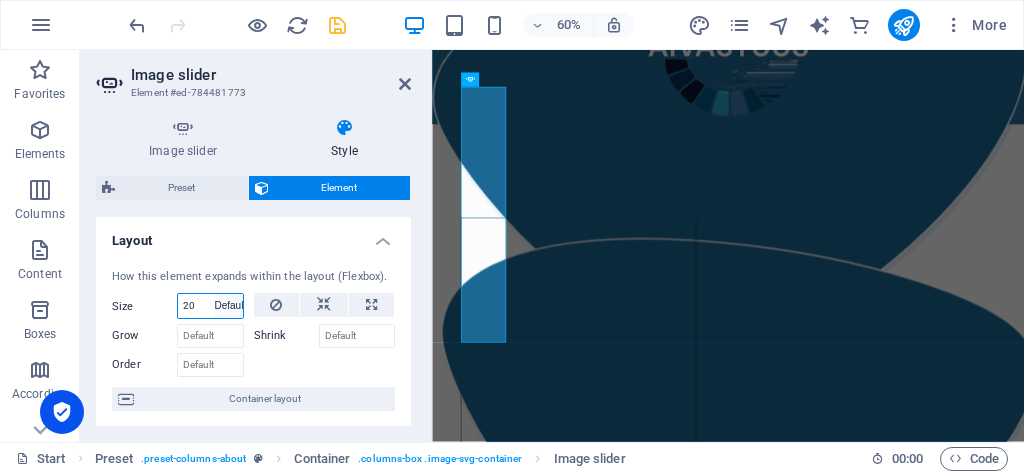 click on "Default auto px % 1/1 1/2 1/3 1/4 1/5 1/6 1/7 1/8 1/9 1/10" at bounding box center [229, 306] 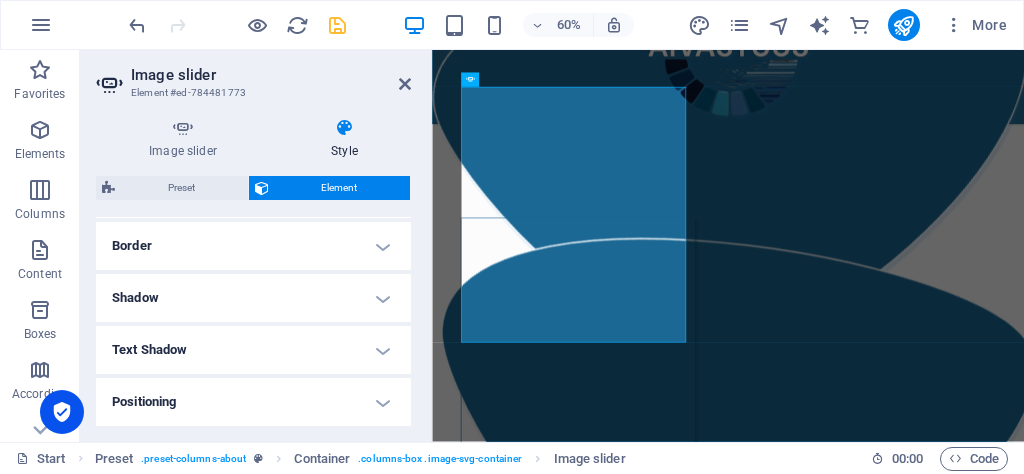 scroll, scrollTop: 423, scrollLeft: 0, axis: vertical 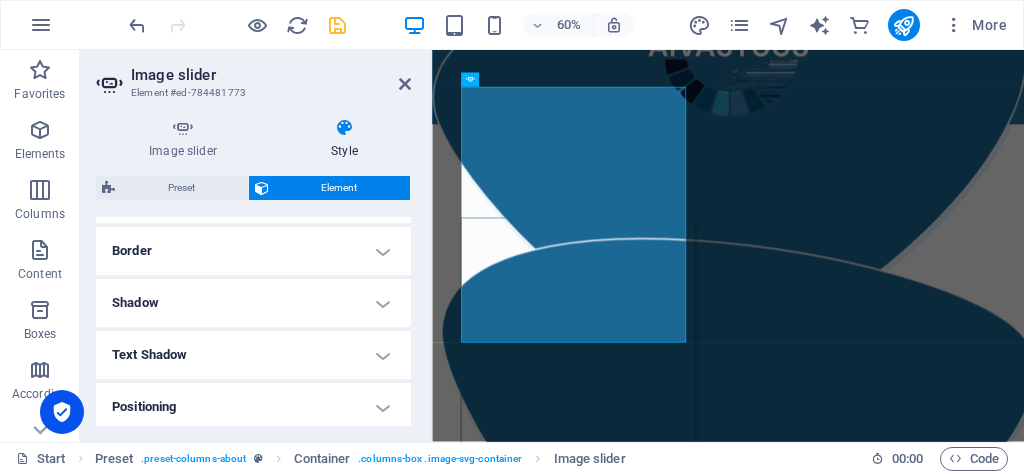 click on "Positioning" at bounding box center [253, 407] 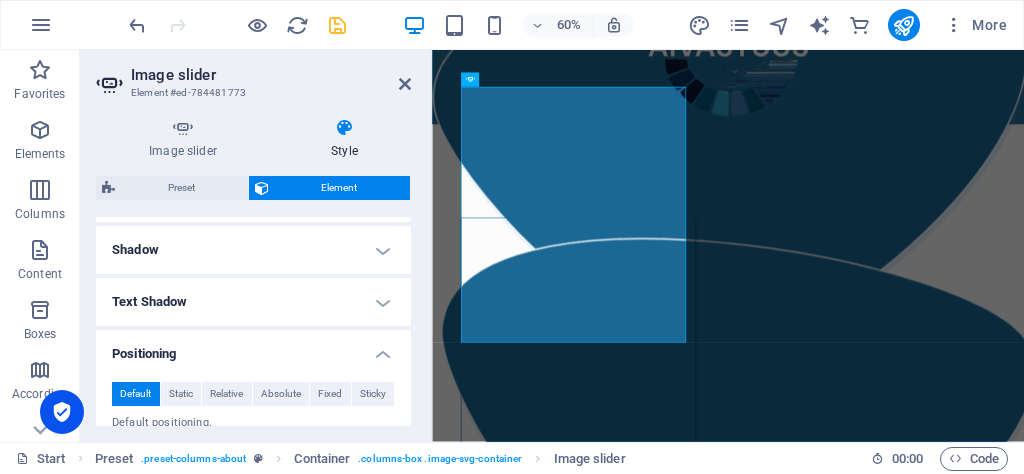 scroll, scrollTop: 458, scrollLeft: 0, axis: vertical 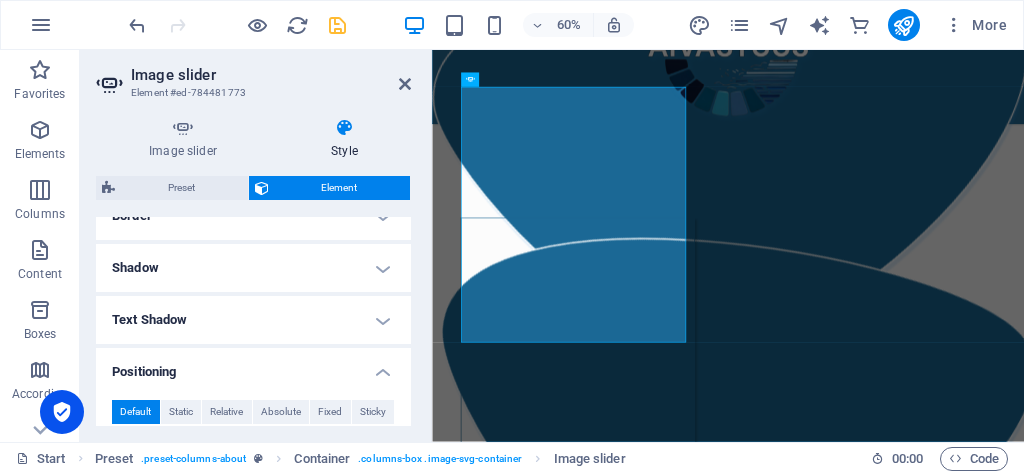click on "Positioning" at bounding box center (253, 366) 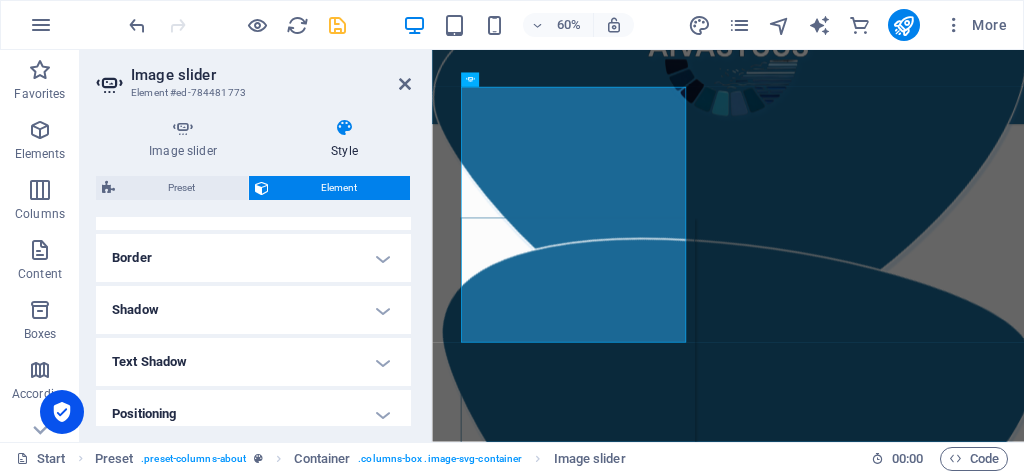 scroll, scrollTop: 415, scrollLeft: 0, axis: vertical 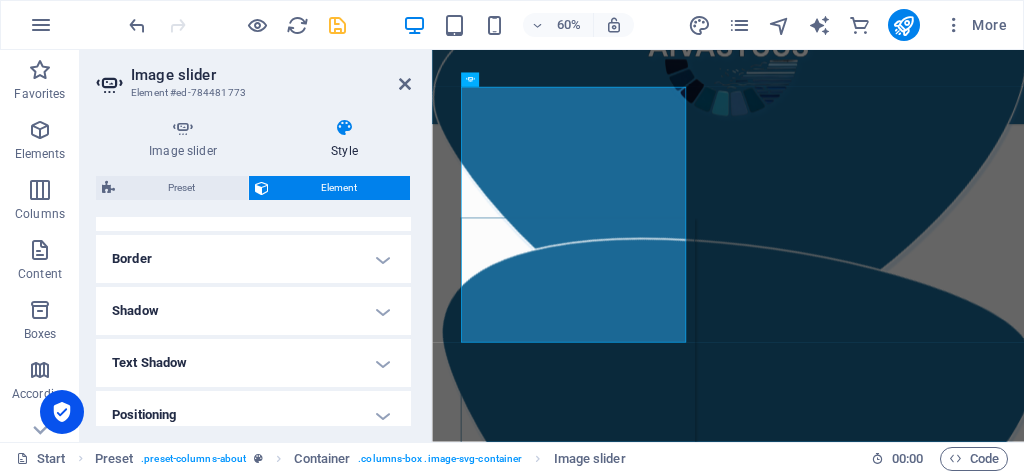 click on "Shadow" at bounding box center [253, 311] 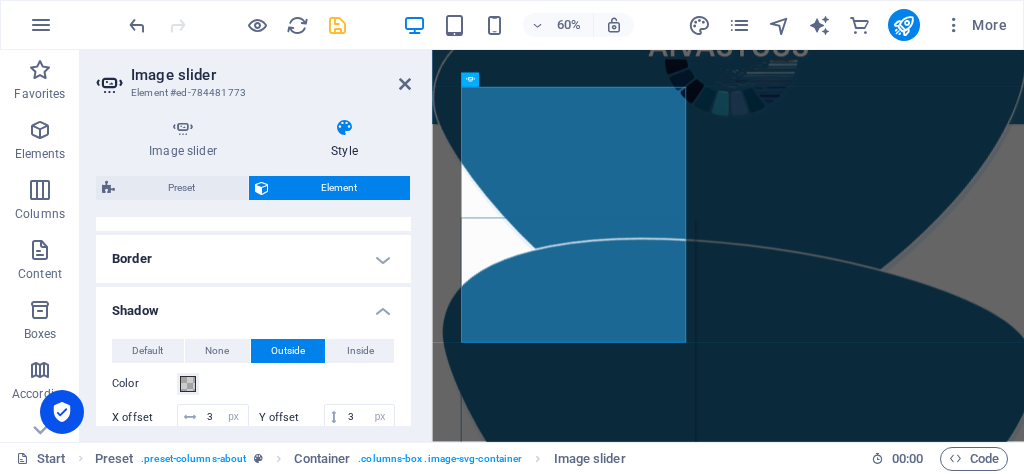 click on "Border" at bounding box center [253, 259] 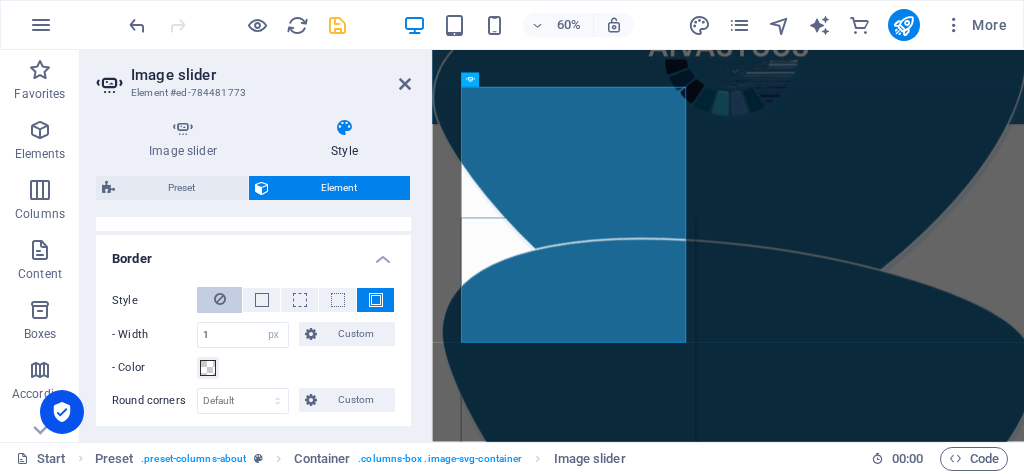 click at bounding box center (219, 300) 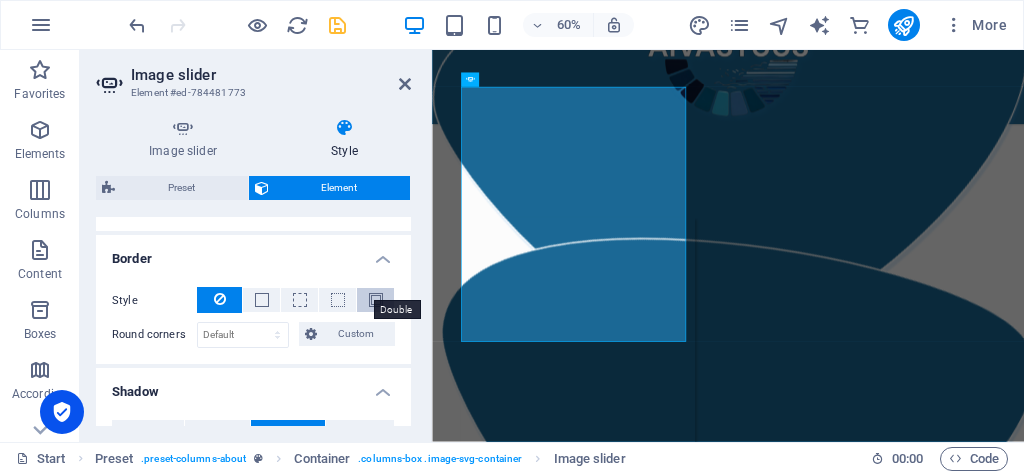 click at bounding box center [376, 300] 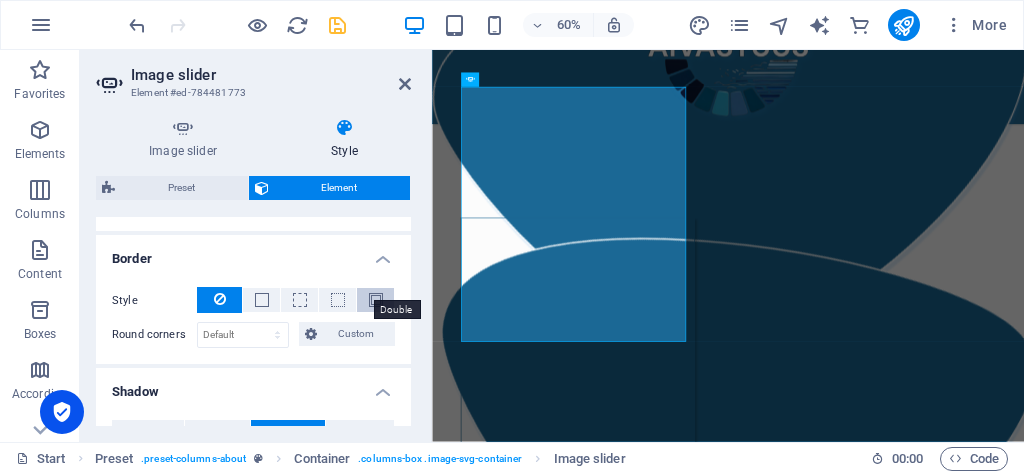 scroll, scrollTop: 1516, scrollLeft: 0, axis: vertical 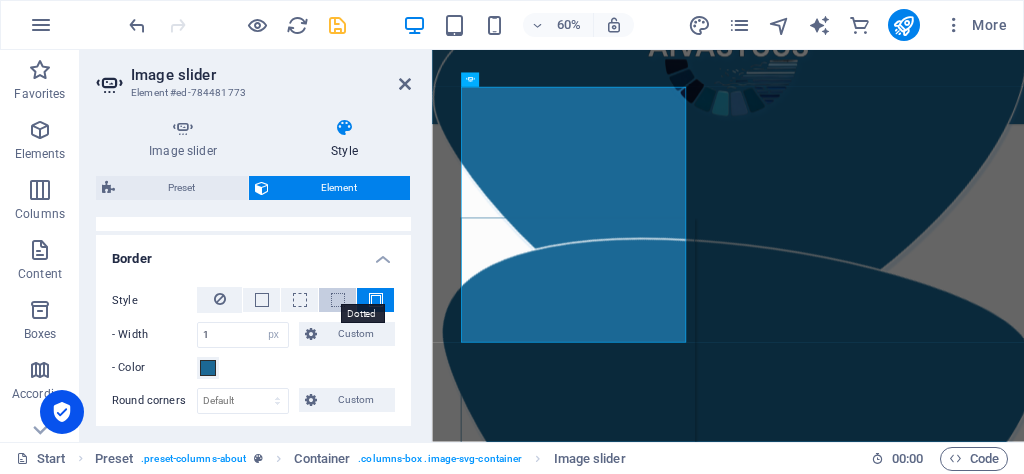 click at bounding box center [338, 300] 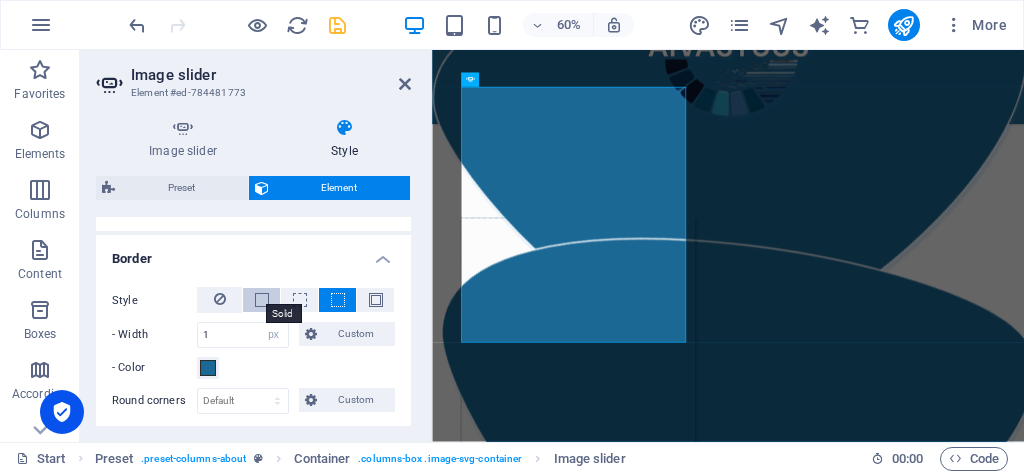 click at bounding box center [262, 300] 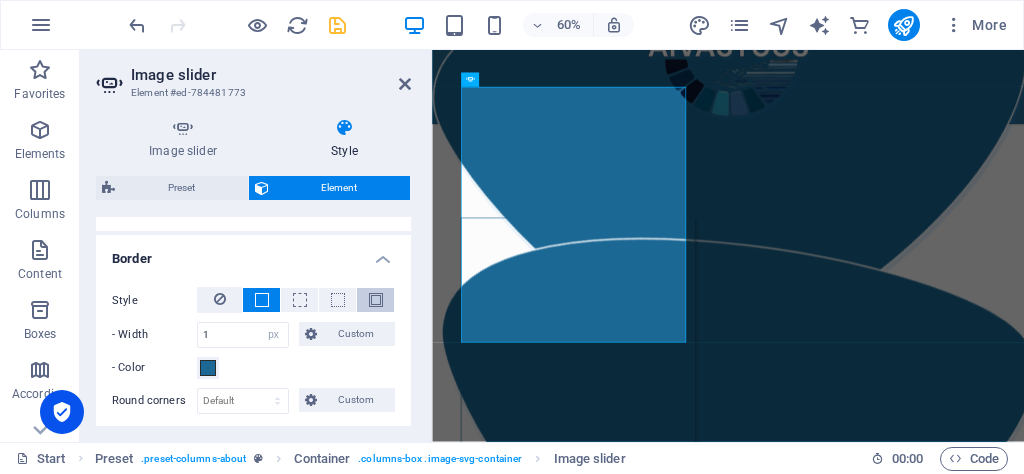 click at bounding box center [376, 300] 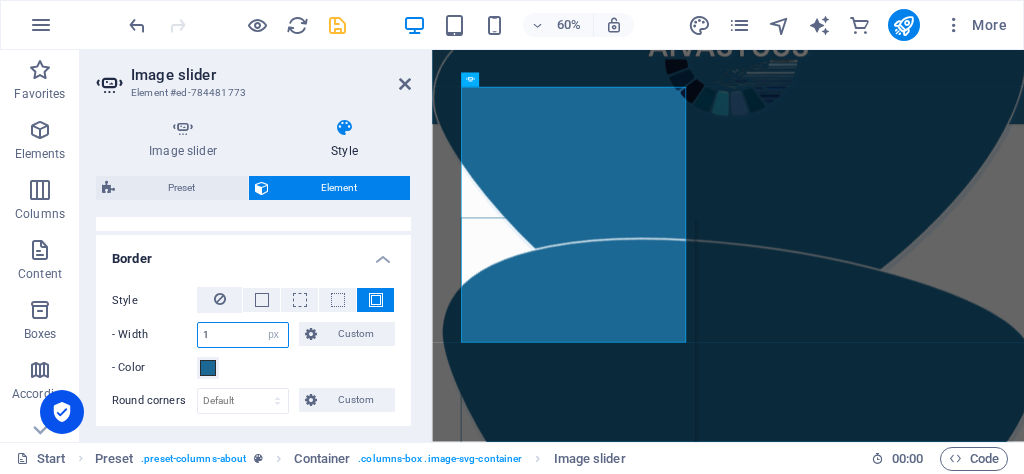 click on "1" at bounding box center (243, 335) 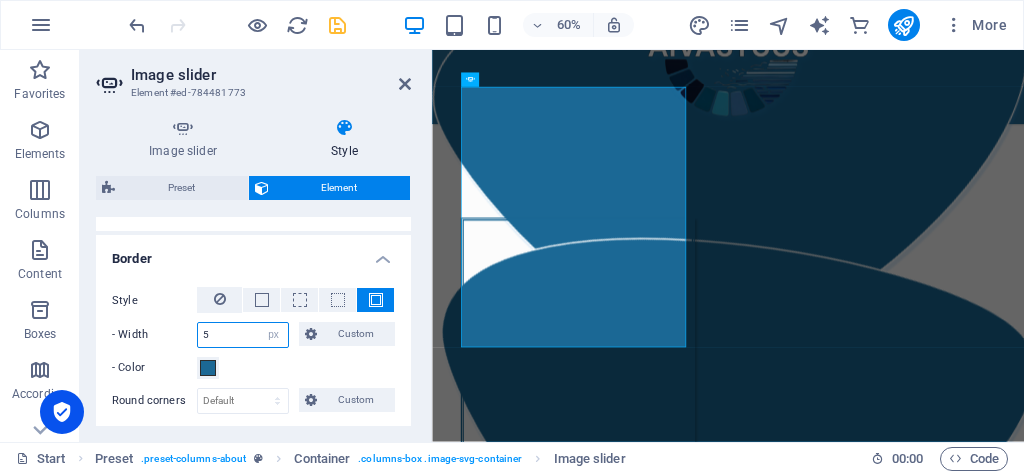scroll, scrollTop: 1513, scrollLeft: 0, axis: vertical 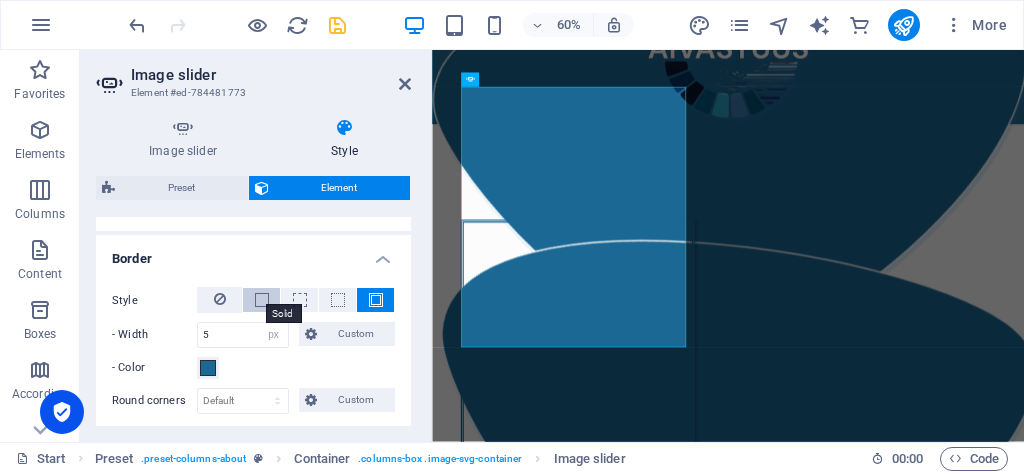 click at bounding box center [262, 300] 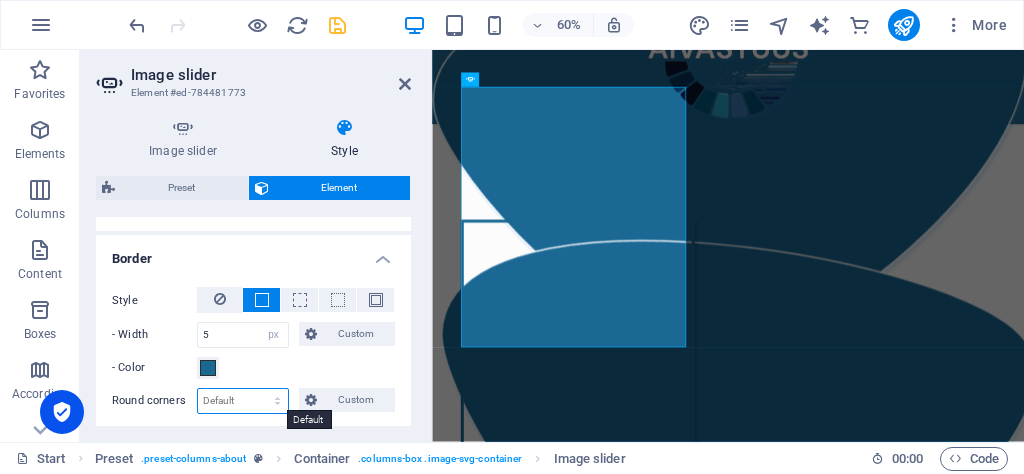 click on "Default px rem % vh vw Custom" at bounding box center [243, 401] 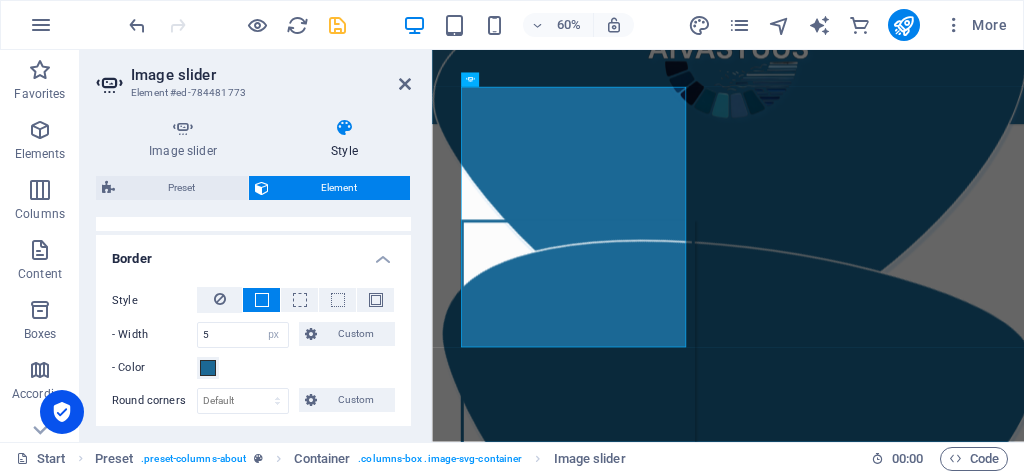 click on "- Color" at bounding box center (253, 368) 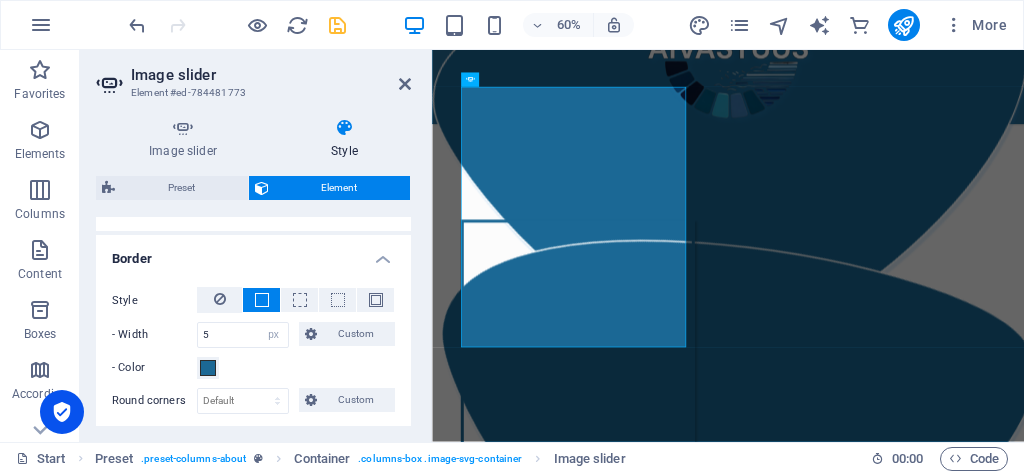 scroll, scrollTop: 431, scrollLeft: 0, axis: vertical 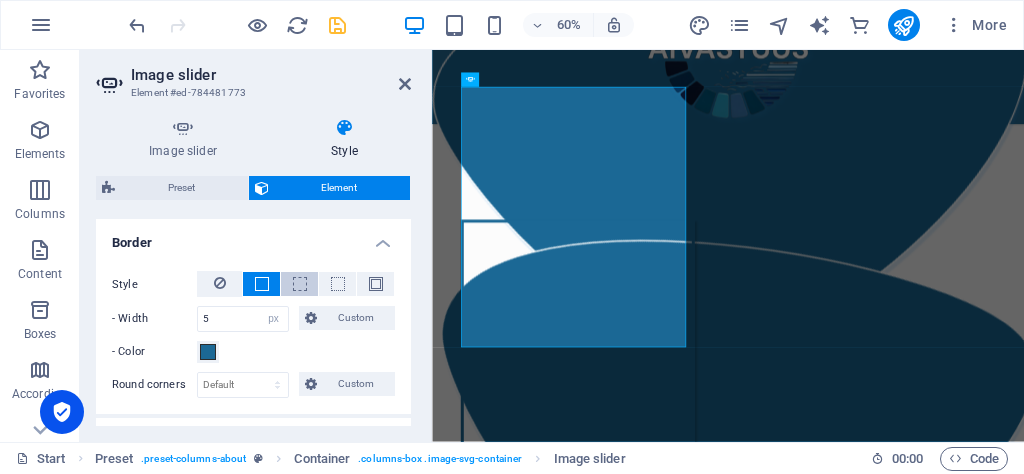 click at bounding box center [299, 284] 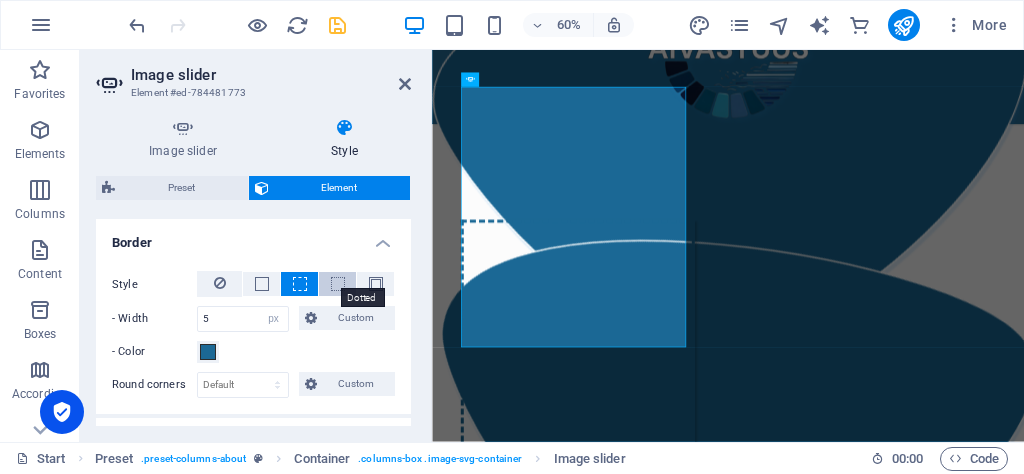 click at bounding box center (338, 284) 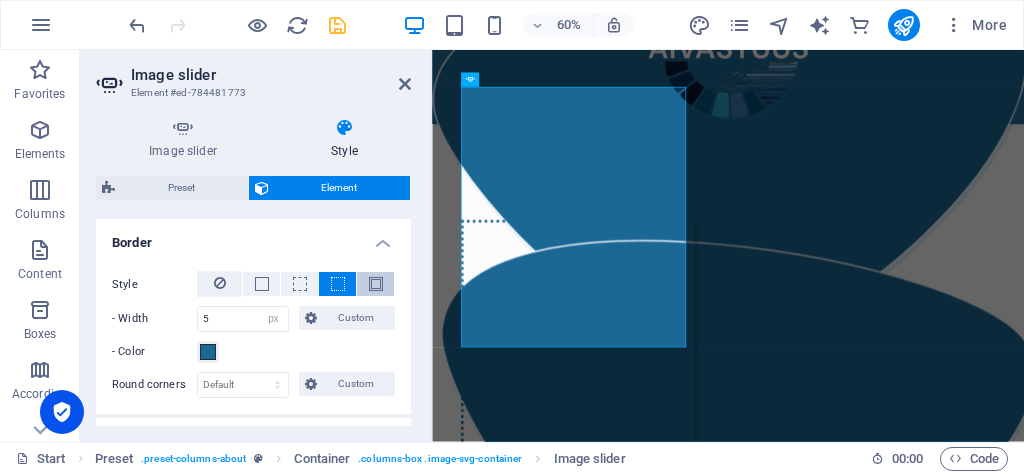 click at bounding box center (375, 284) 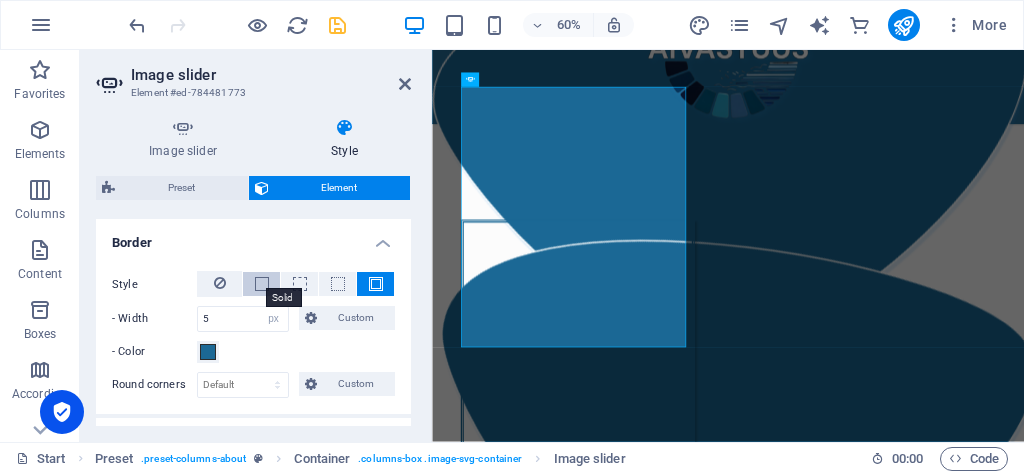 click at bounding box center (262, 284) 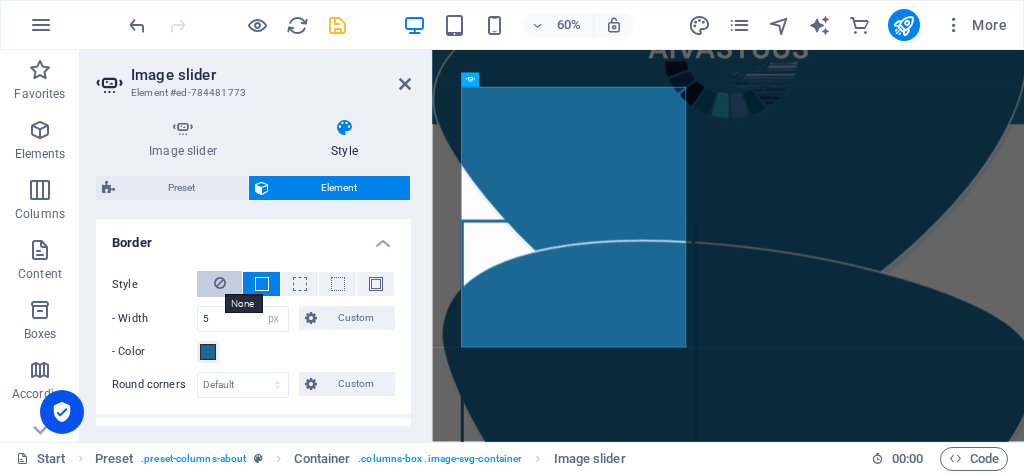 click at bounding box center [220, 283] 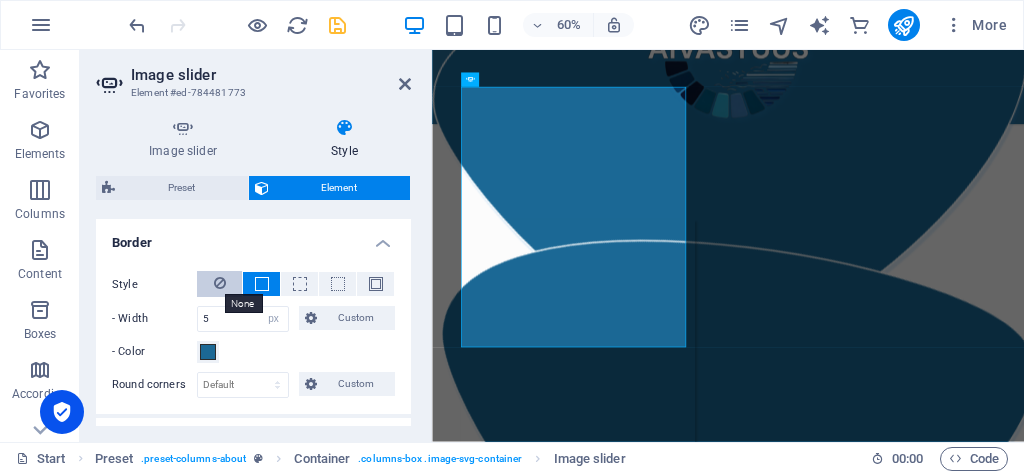 scroll, scrollTop: 1516, scrollLeft: 0, axis: vertical 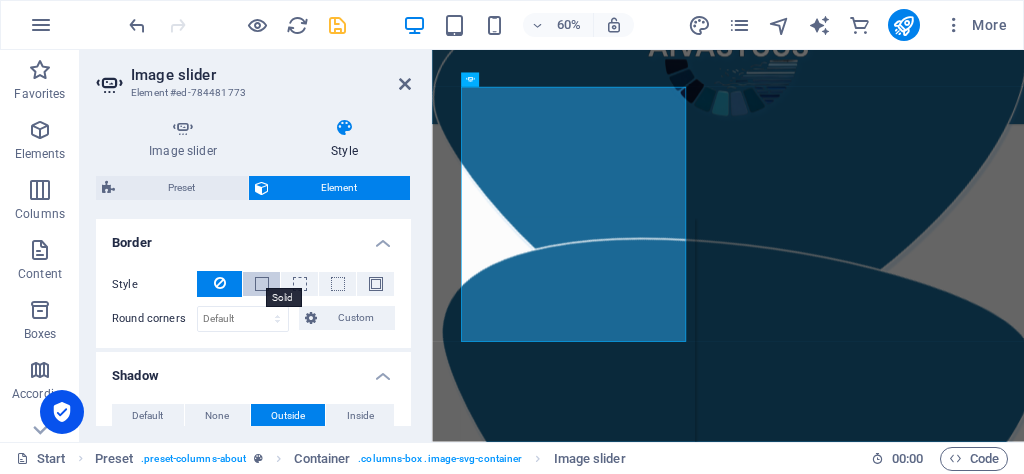 click at bounding box center (262, 284) 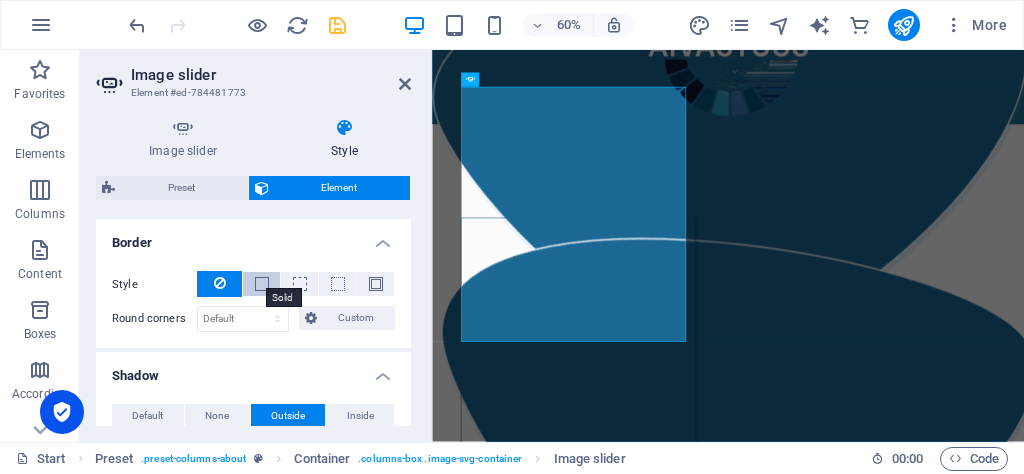 scroll, scrollTop: 1516, scrollLeft: 0, axis: vertical 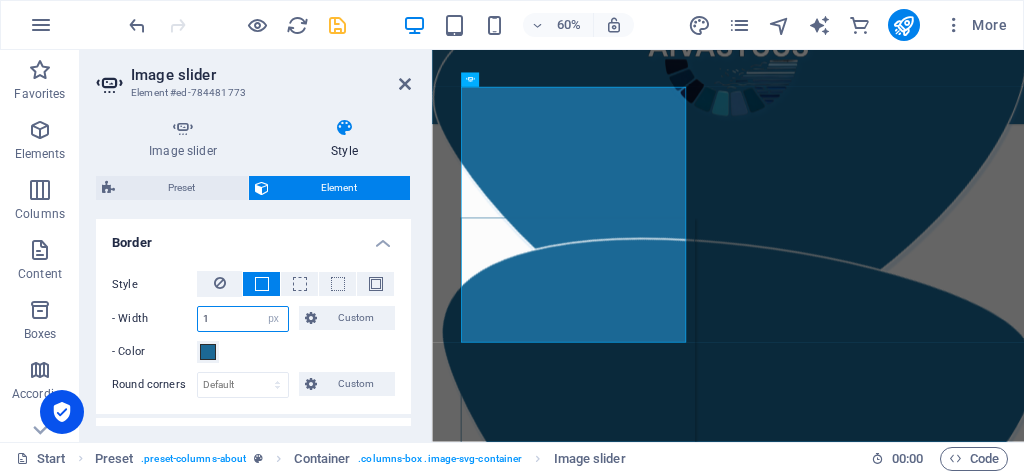 click on "1" at bounding box center [243, 319] 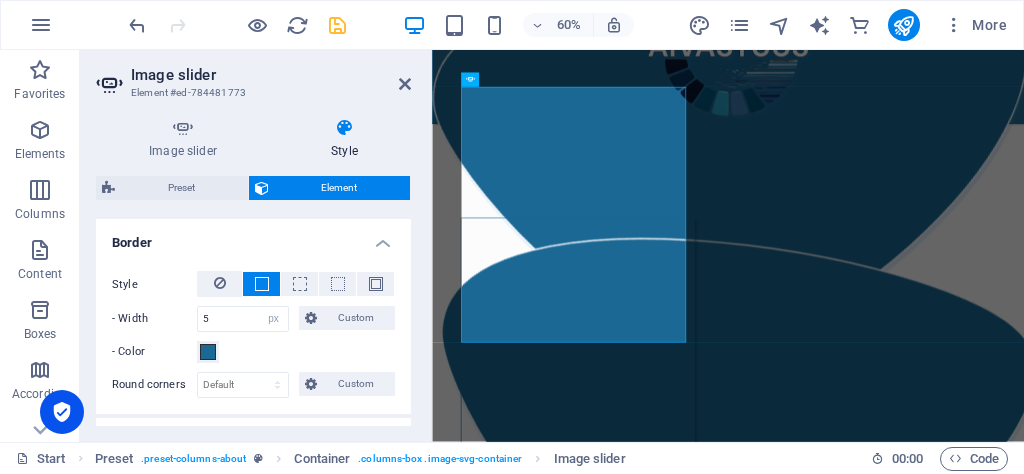 click on "- Color" at bounding box center (253, 352) 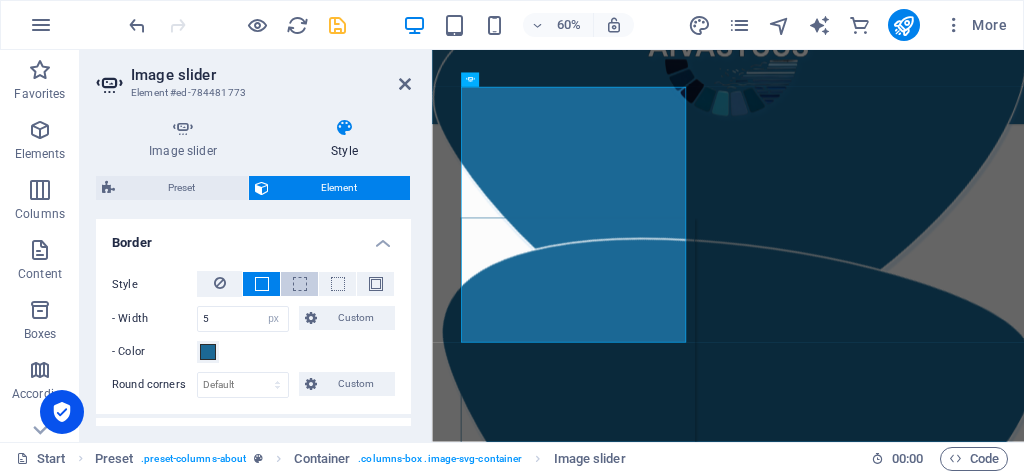 click at bounding box center [299, 284] 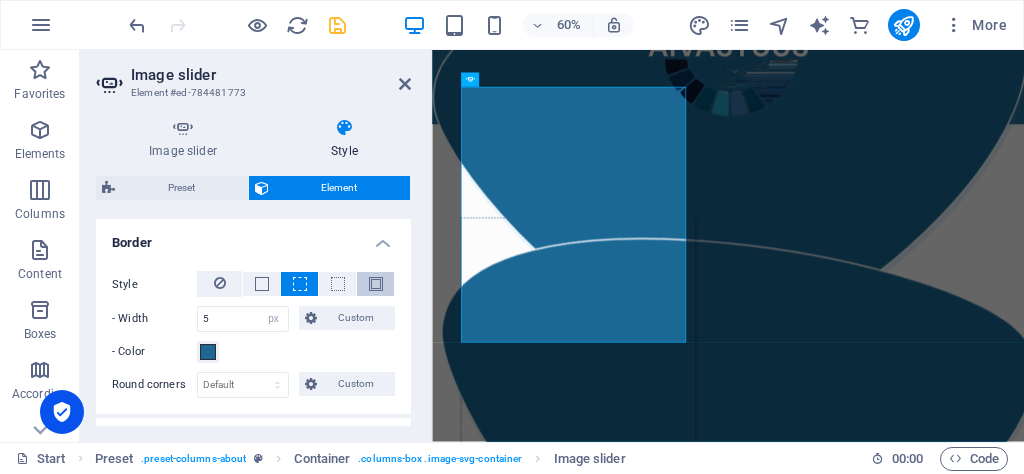 click at bounding box center (375, 284) 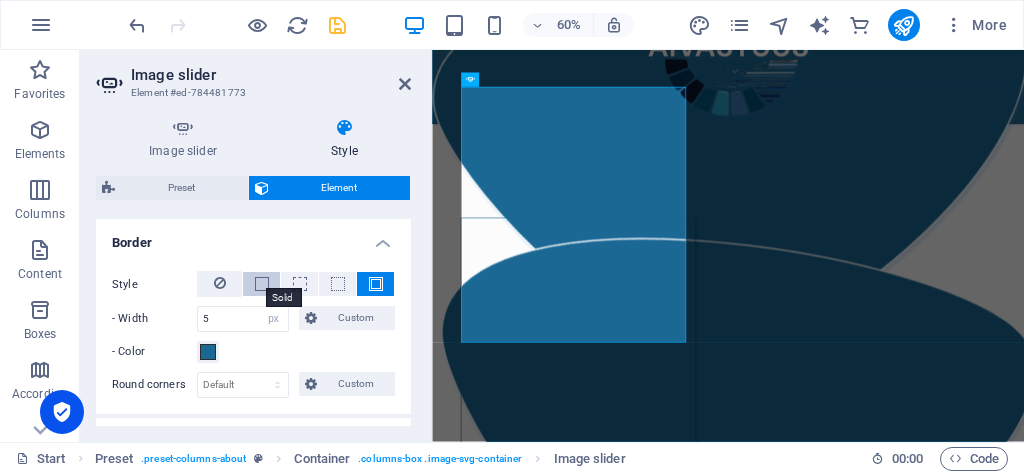 click at bounding box center (262, 284) 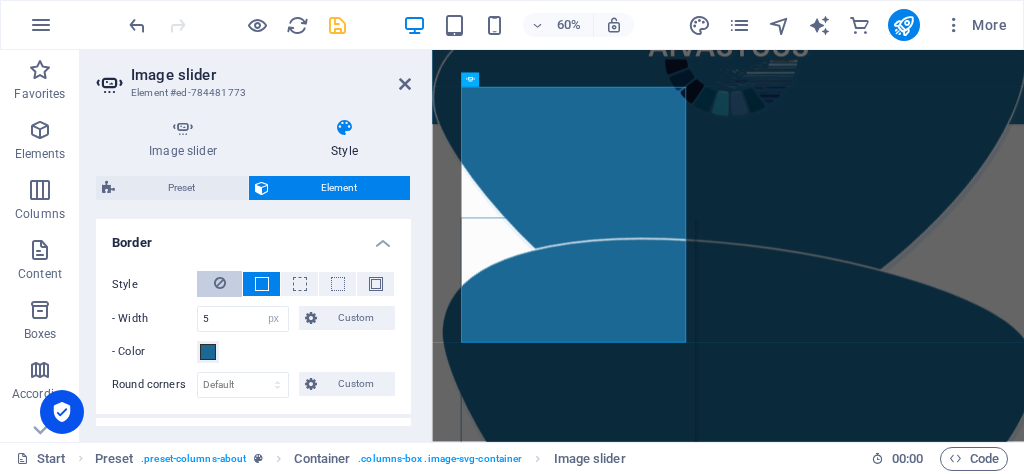 click at bounding box center (219, 284) 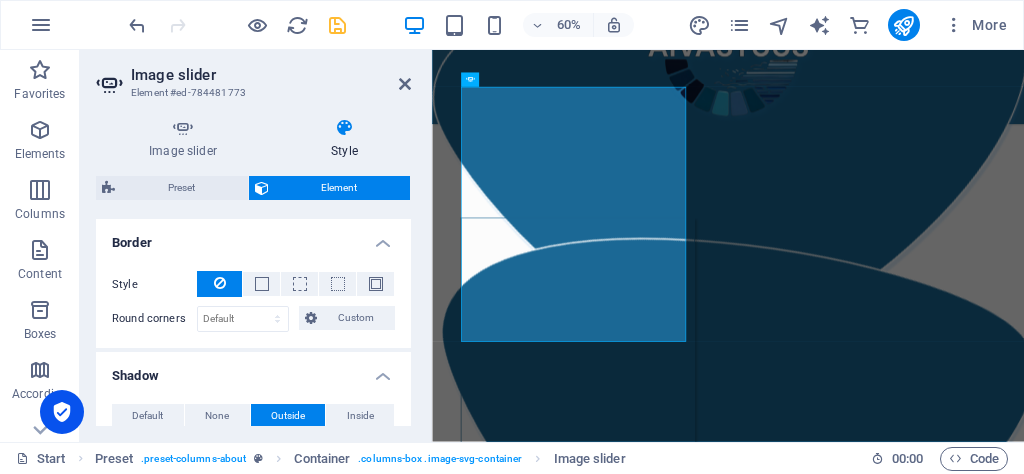 scroll, scrollTop: 1516, scrollLeft: 0, axis: vertical 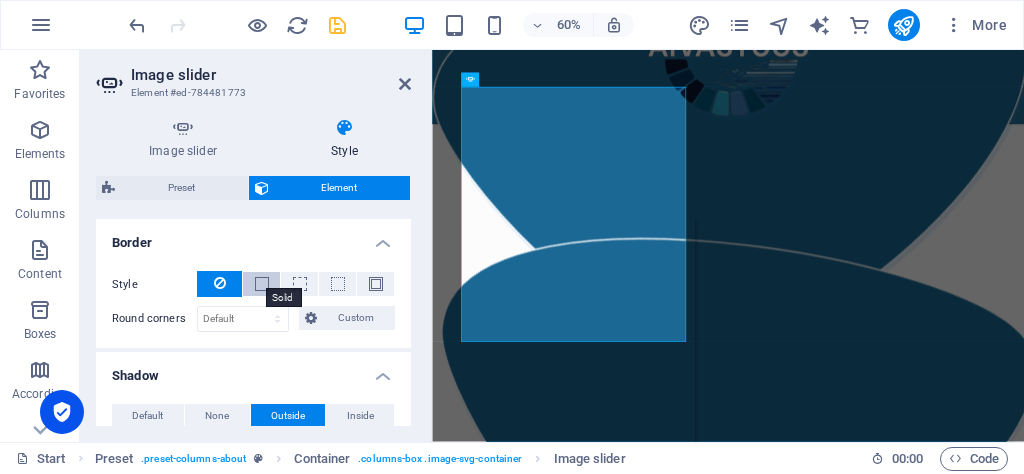 click at bounding box center (262, 284) 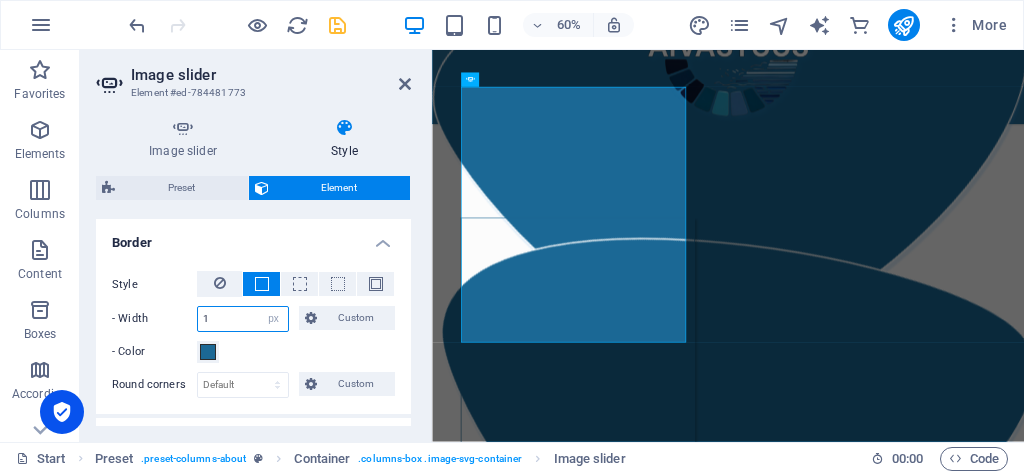 click on "1" at bounding box center (243, 319) 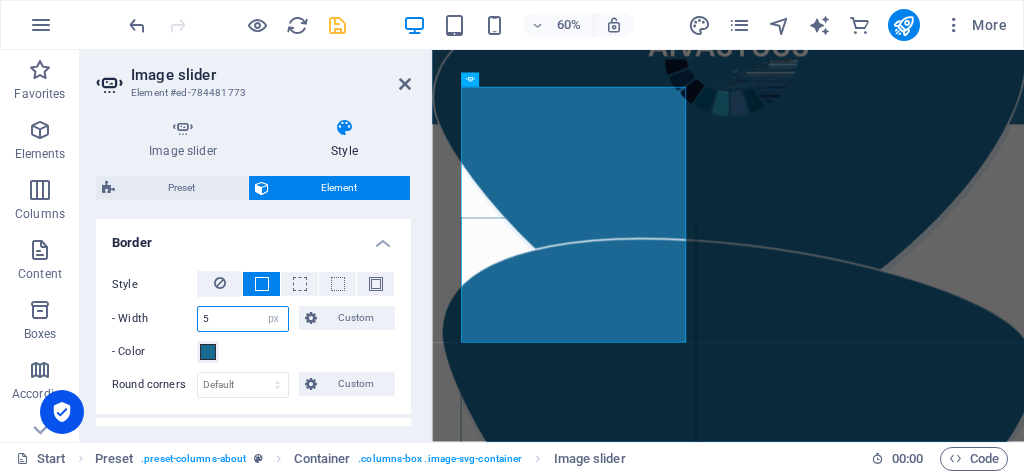 type on "5" 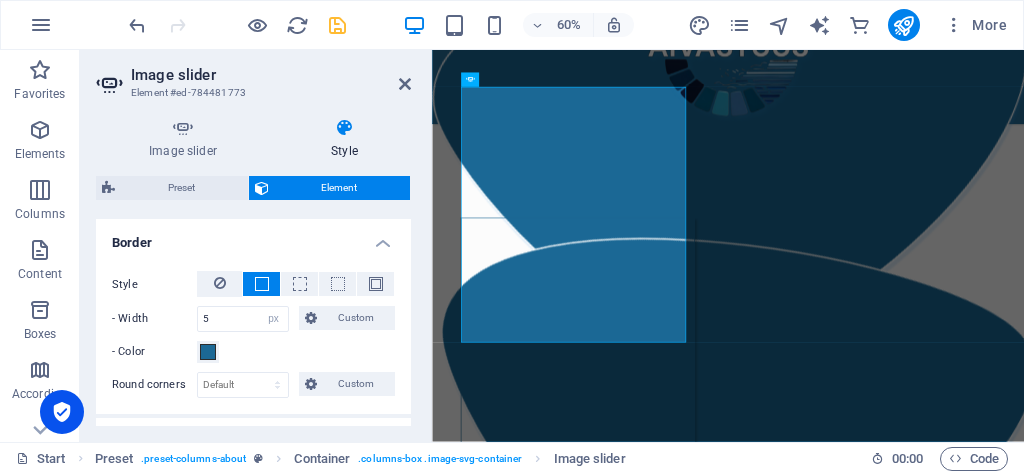 click on "- Color" at bounding box center (253, 352) 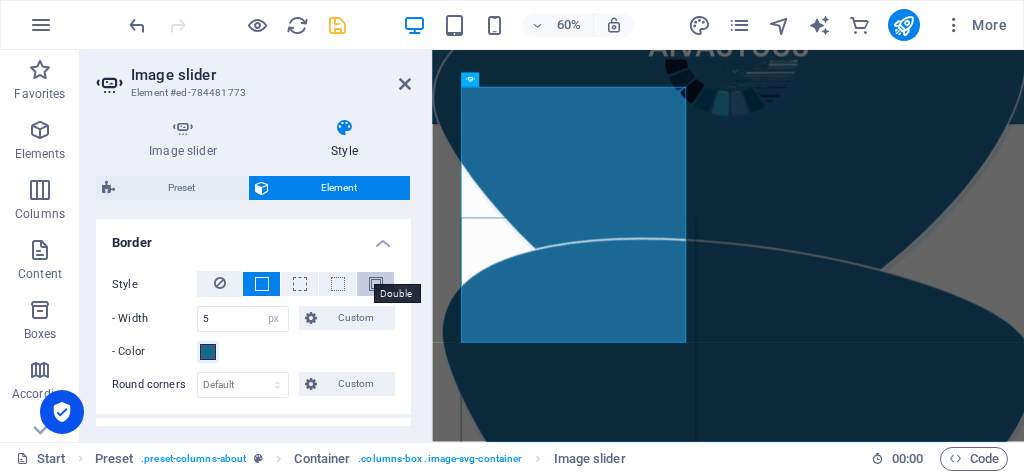 click at bounding box center (376, 284) 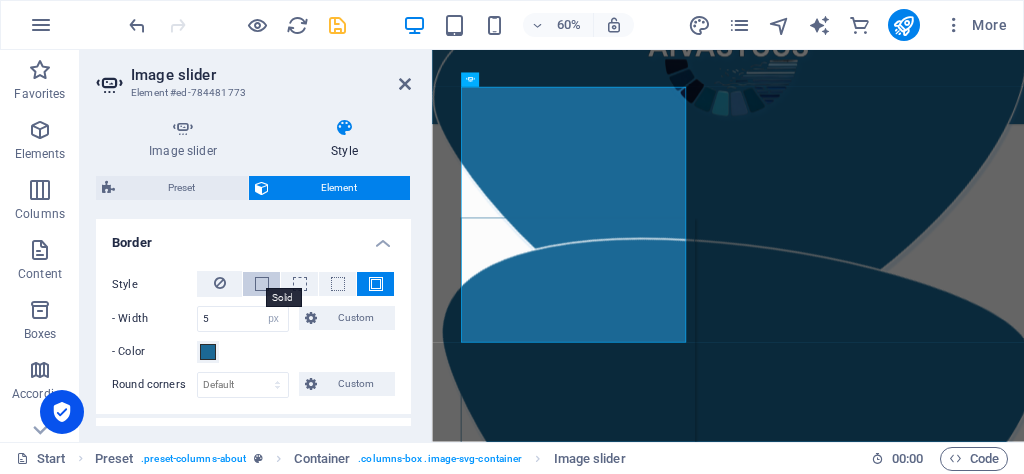 click at bounding box center (262, 284) 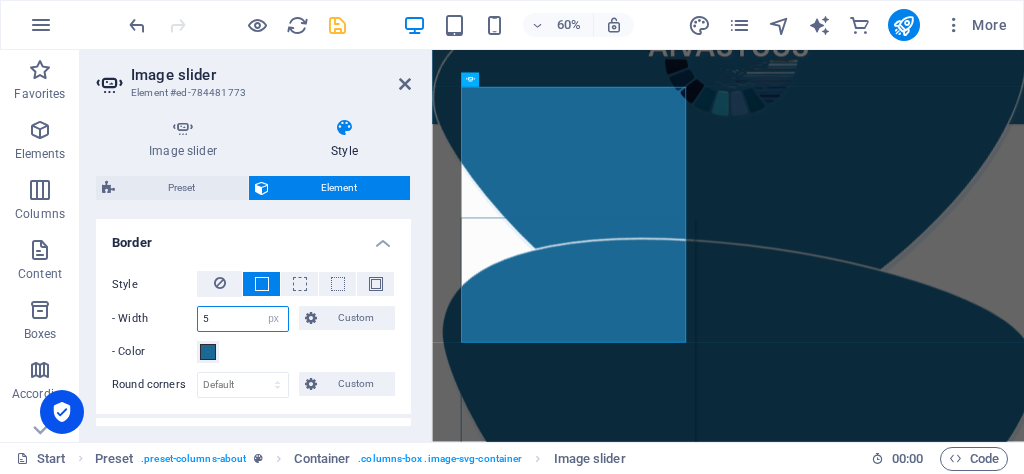 click on "5" at bounding box center (243, 319) 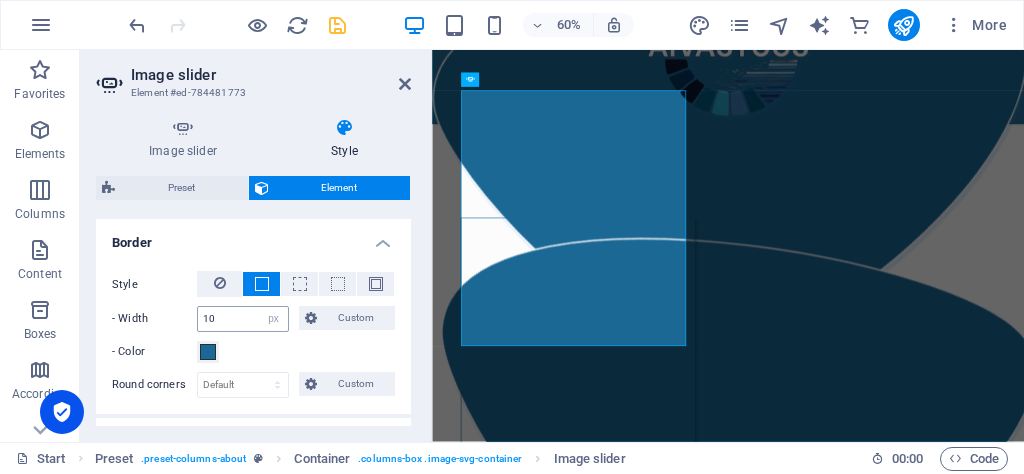 scroll, scrollTop: 1510, scrollLeft: 0, axis: vertical 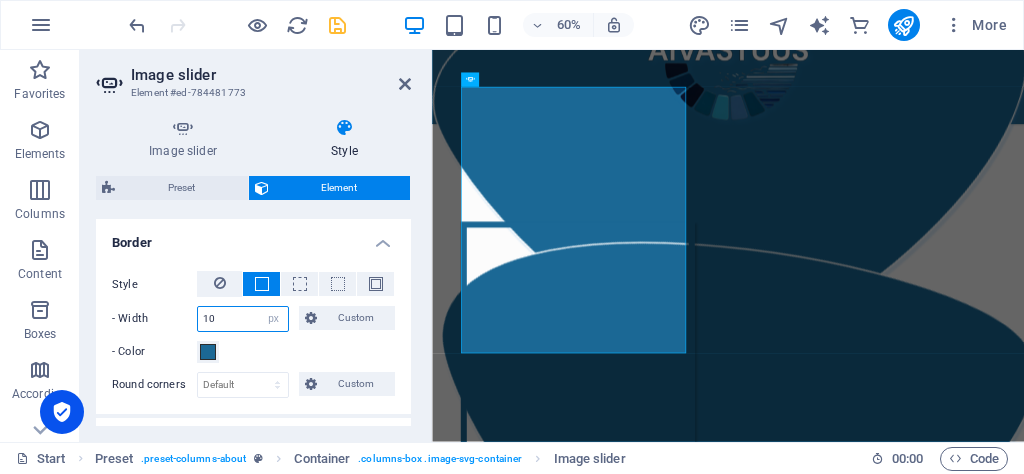click on "10" at bounding box center (243, 319) 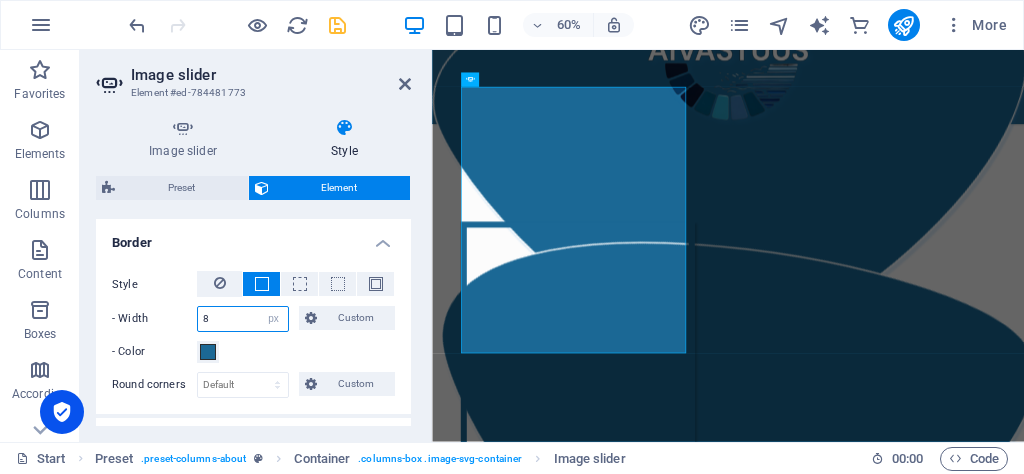 type on "8" 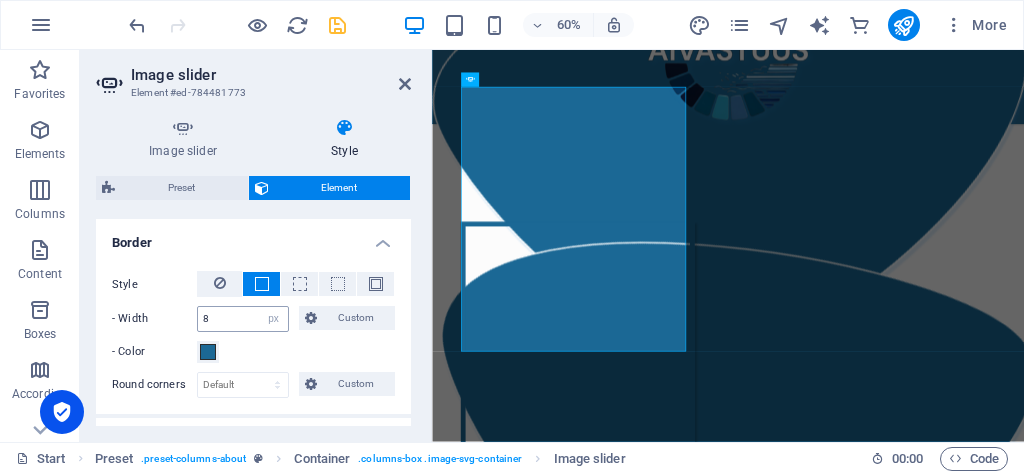 scroll, scrollTop: 1511, scrollLeft: 0, axis: vertical 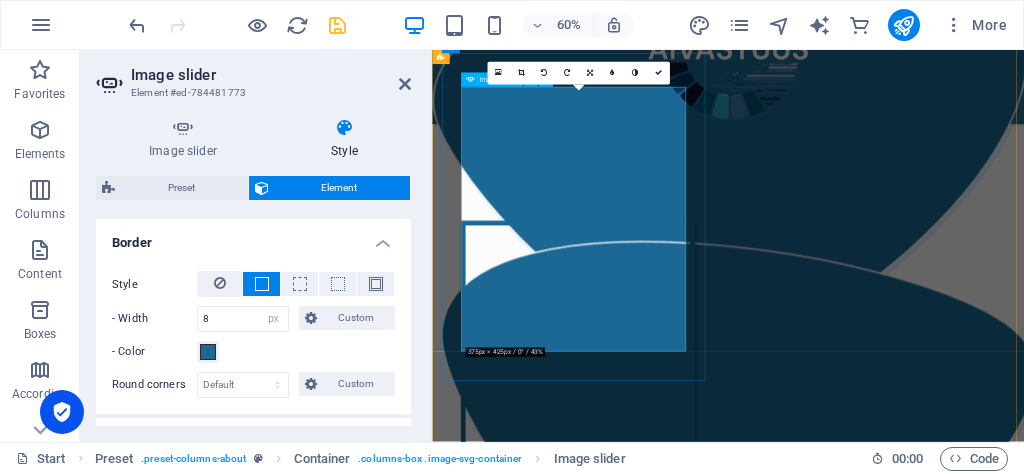 click at bounding box center [488, 11729] 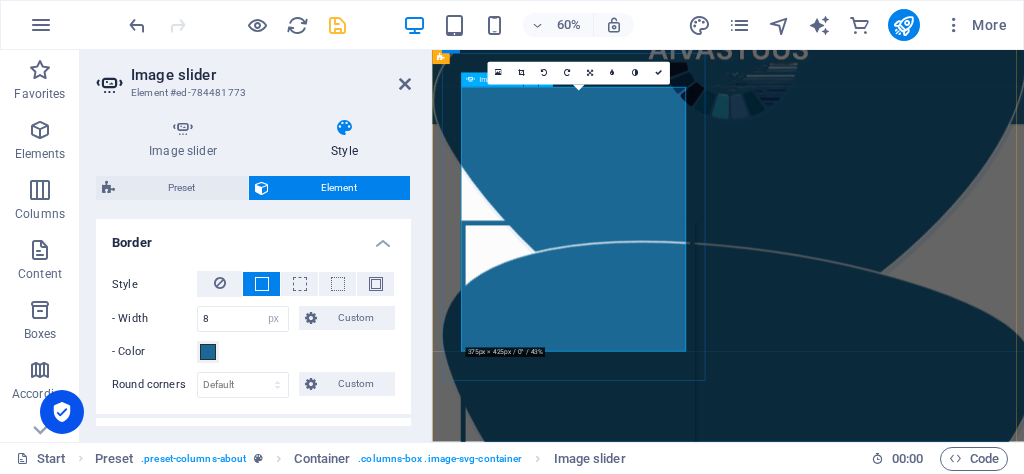 click at bounding box center [488, 11729] 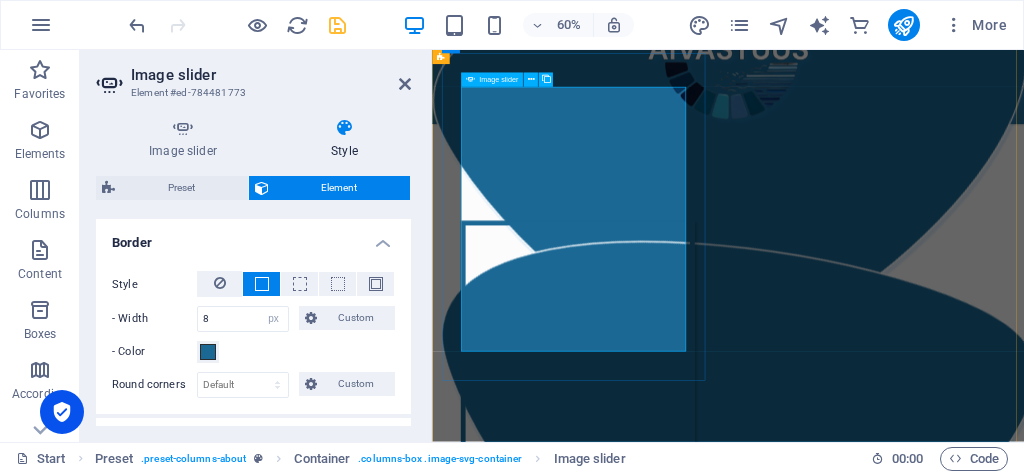 click at bounding box center [488, 11729] 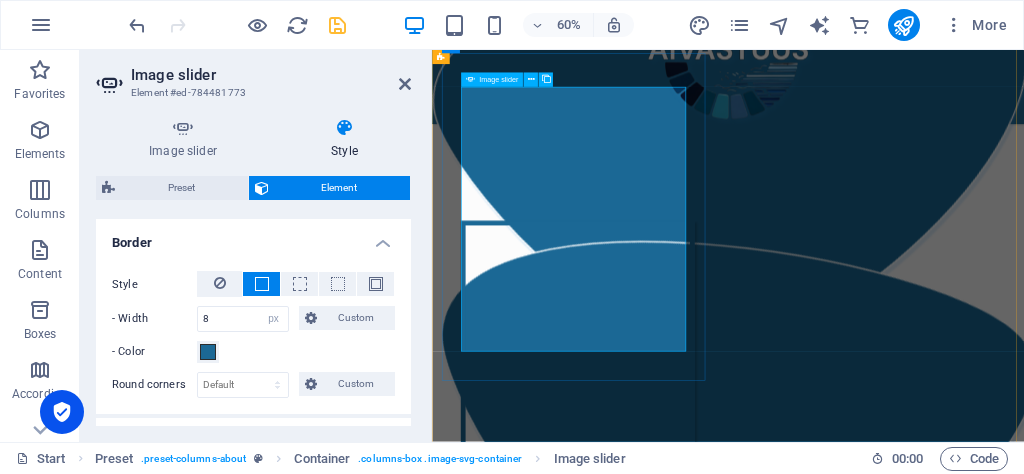 click at bounding box center (488, 11729) 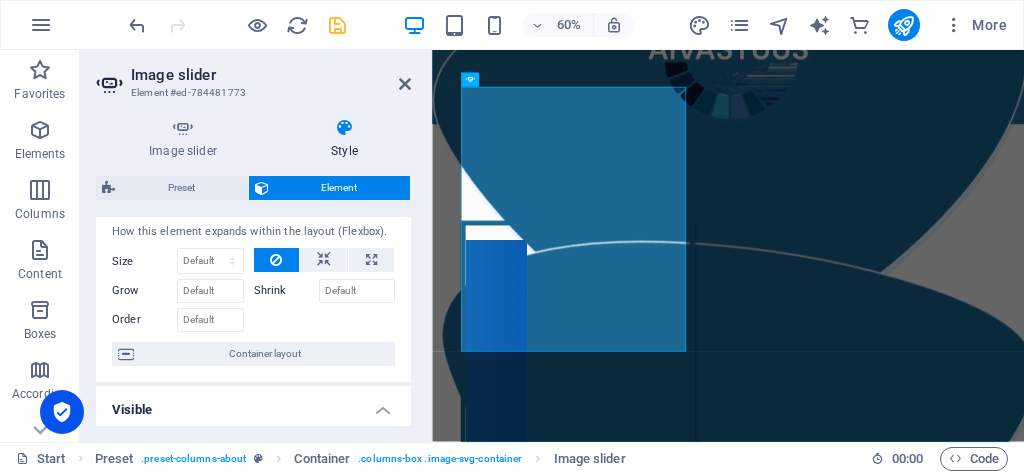scroll, scrollTop: 0, scrollLeft: 0, axis: both 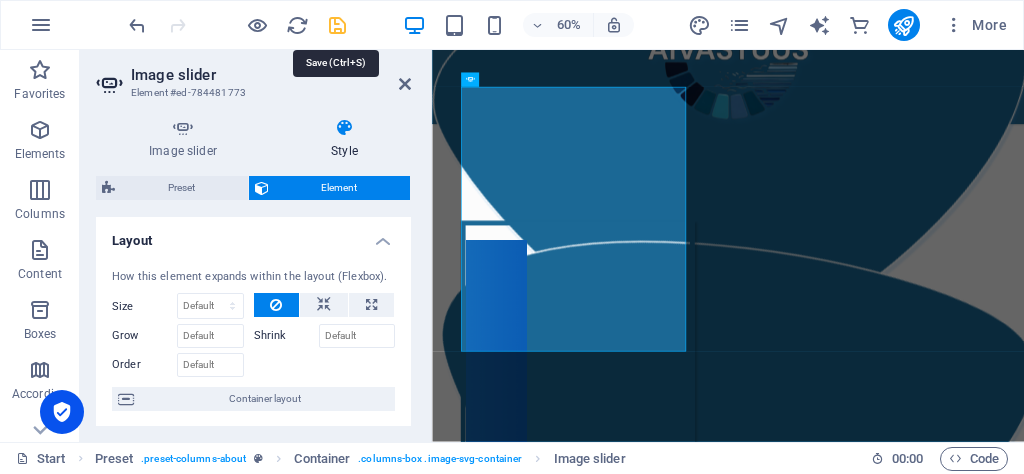 click at bounding box center (337, 25) 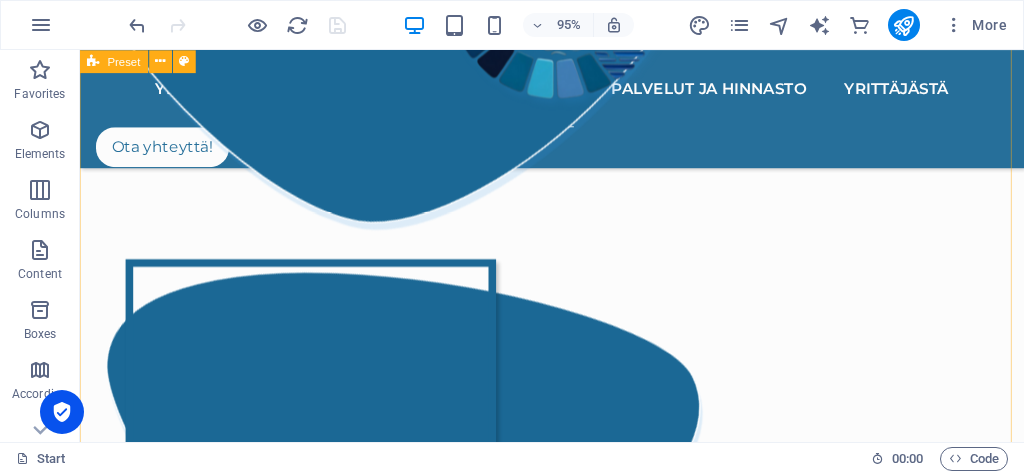 scroll, scrollTop: 1461, scrollLeft: 0, axis: vertical 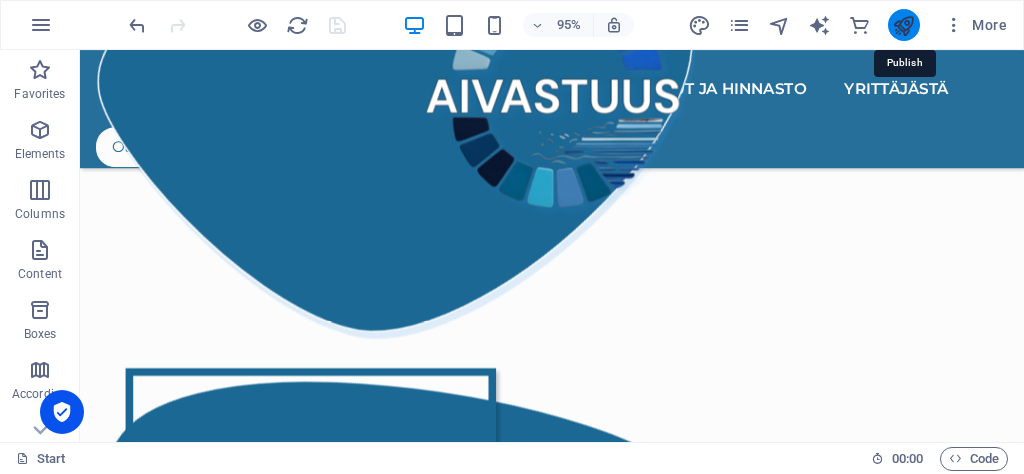 click at bounding box center [903, 25] 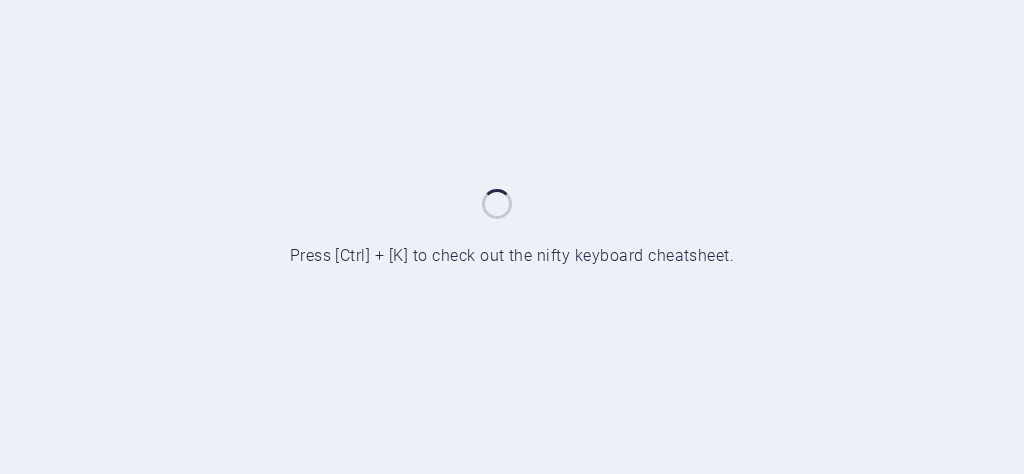 scroll, scrollTop: 0, scrollLeft: 0, axis: both 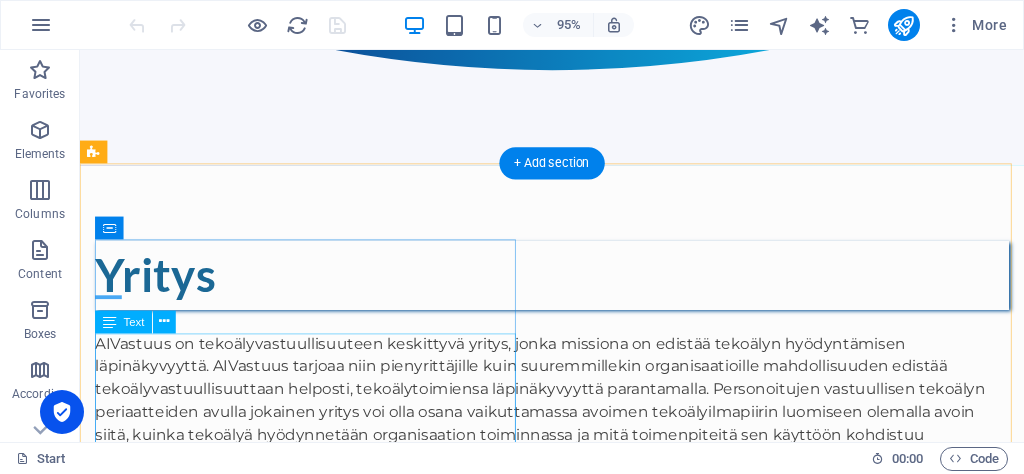 click on "AIVastuus on tekoälyvastuullisuuteen keskittyvä yritys, jonka missiona on edistää tekoälyn hyödyntämisen läpinäkyvyyttä. AIVastuus tarjoaa niin pienyrittäjille kuin suuremmillekin organisaatioille mahdollisuuden edistää tekoälyvastuullisuuttaan helposti, tekoälytoimiensa läpinäkyvyyttä parantamalla. Personoitujen vastuullisen tekoälyn periaatteiden avulla jokainen yritys voi olla osana vaikuttamassa avoimen tekoälyilmapiirin luomiseen olemalla avoin siitä, kuinka tekoälyä hyödynnetään organisaation toiminnassa ja mitä toimenpiteitä sen käyttöön kohdistuu vastuullisuuden edistämiseksi." at bounding box center (577, 407) 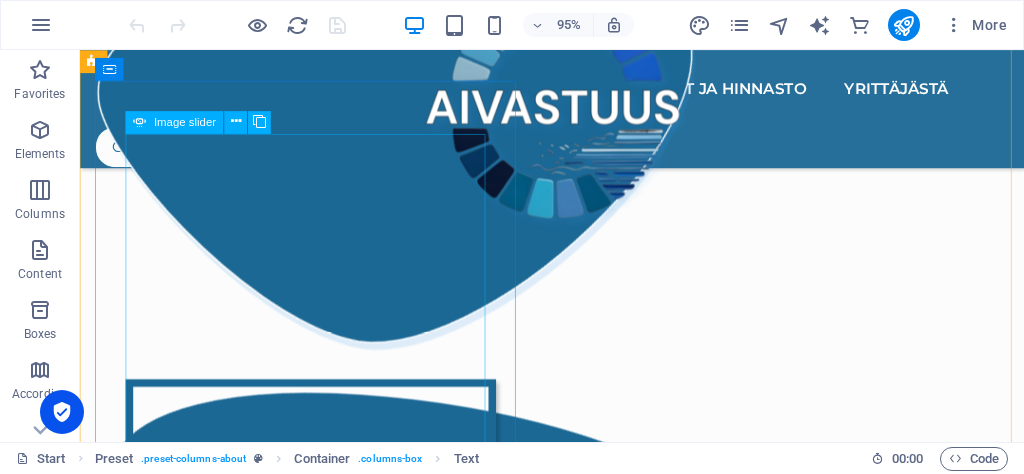 scroll, scrollTop: 1491, scrollLeft: 0, axis: vertical 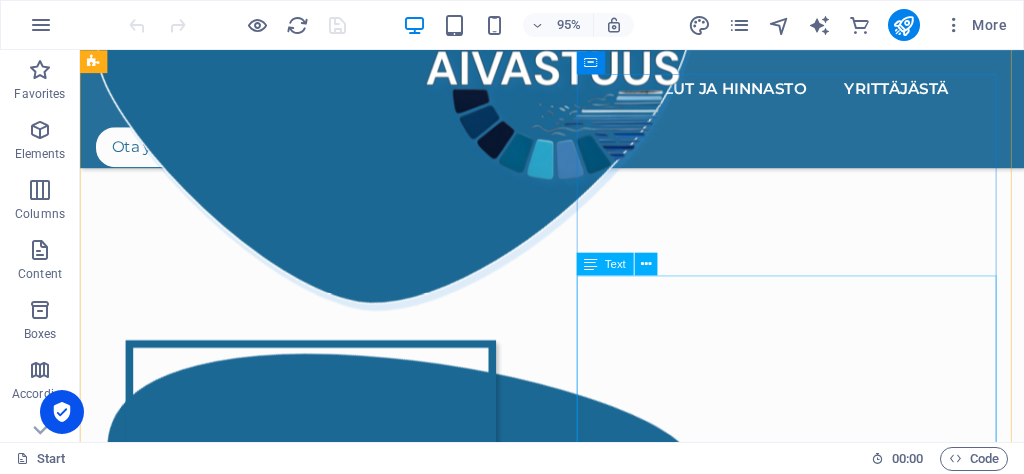 click on "Vastuullisen tekoälyn periaatteet luodaan yhteistyössä asiakkaan kanssa. Jokaiselle asiakkaalle luodaan uniikit vastuullisuusperiaatteet yhdistämällä organisaation luonne ja käytännöt heidän kannaltaan oleellisimpiin tekoälyvastuullisuuden osa-alueisiin ja toimintatapoihin. Asiakas täyttää taustatietolomakkeen, jonka pohjalta tekoälyn vastuullisuusperiaatteet rakennetaan. Asiakkaan halutessa voidaan vastuullisuusperiaatteita edistää myös palaverin muodossa." at bounding box center [577, 963] 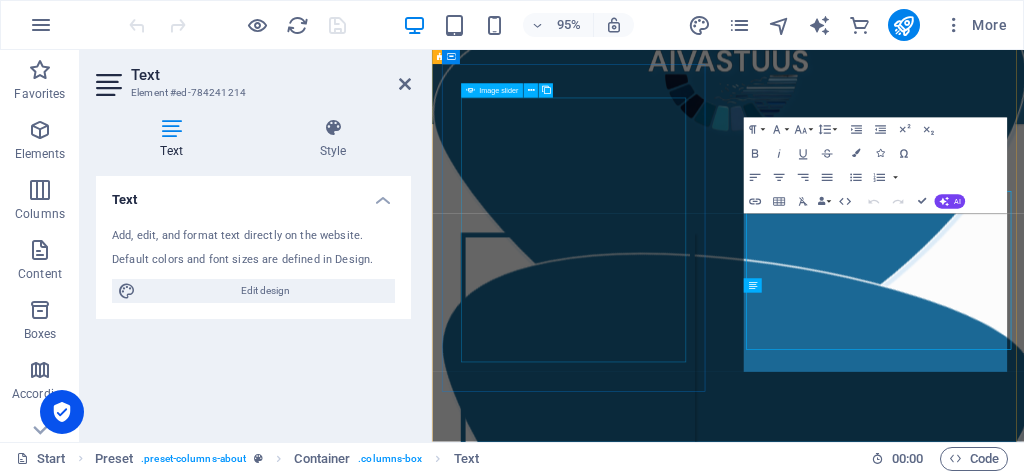 scroll, scrollTop: 1492, scrollLeft: 0, axis: vertical 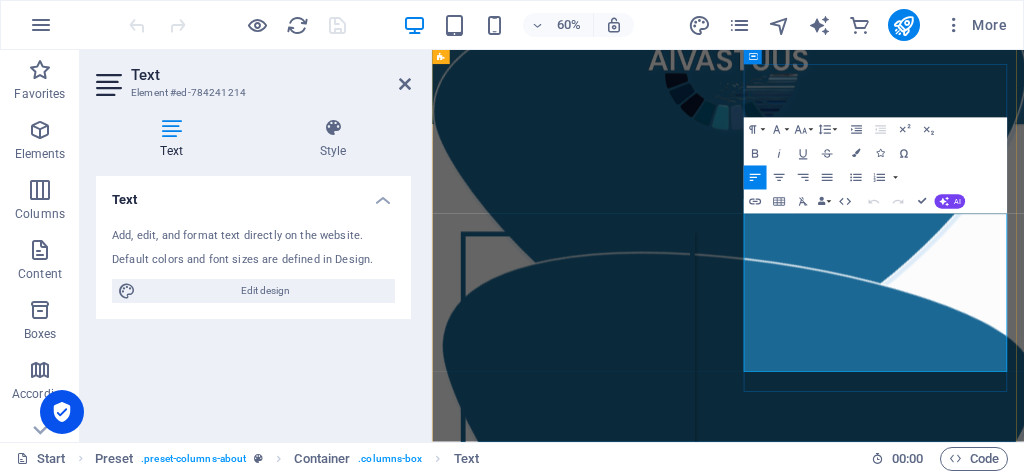 click on "Vastuullisen tekoälyn periaatteet luodaan yhteistyössä asiakkaan kanssa. Jokaiselle asiakkaalle luodaan uniikit vastuullisuusperiaatteet yhdistämällä organisaation luonne ja käytännöt heidän kannaltaan oleellisimpiin tekoälyvastuullisuuden osa-alueisiin ja toimintatapoihin. Asiakas täyttää taustatietolomakkeen, jonka pohjalta tekoälyn vastuullisuusperiaatteet rakennetaan. Asiakkaan halutessa voidaan vastuullisuusperiaatteita edistää myös palaverin muodossa." at bounding box center (925, 974) 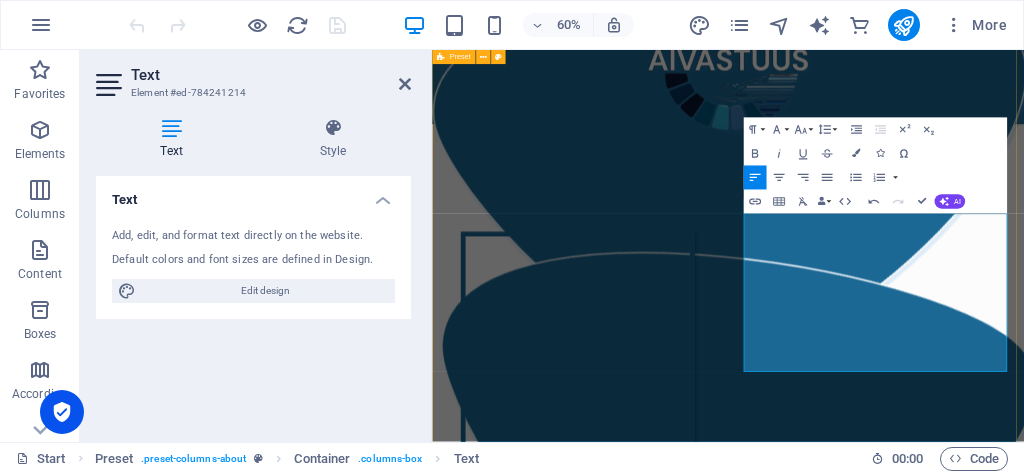click on "Yritys AIVastuus on tekoälyvastuullisuuteen keskittyvä yritys, jonka missiona on edistää tekoälyn hyödyntämisen läpinäkyvyyttä. AIVastuus tarjoaa niin pienyrittäjille kuin suuremmillekin organisaatioille mahdollisuuden edistää tekoälyvastuullisuuttaan helposti, tekoälytoimiensa läpinäkyvyyttä parantamalla. Personoitujen vastuullisen tekoälyn periaatteiden avulla jokainen yritys voi olla osana vaikuttamassa avoimen tekoälyilmapiirin luomiseen olemalla avoin siitä, kuinka tekoälyä hyödynnetään organisaation toiminnassa ja mitä toimenpiteitä sen käyttöön kohdistuu vastuullisuuden edistämiseksi.
.cls-1{fill:#1a171b;stroke:#fff;stroke-miterlimit:10;} Element 2
.cls-1{fill:#1a171b;stroke:#fff;stroke-miterlimit:10;} Element 2
Yrityksen omat vastuullisen tekoälyn periaatteet Yrityksen omat vastuullisen tekoälyn periaatteet Yrityksen omat vastuullisen tekoälyn periaatteet Yrityksen omat vastuullisen tekoälyn periaatteet 1 2 3 4 5" at bounding box center [925, 306] 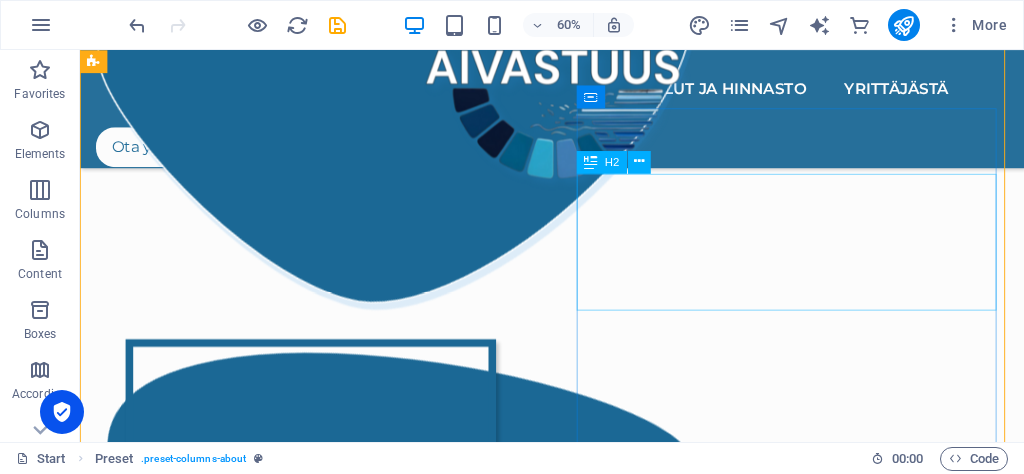 scroll, scrollTop: 1455, scrollLeft: 0, axis: vertical 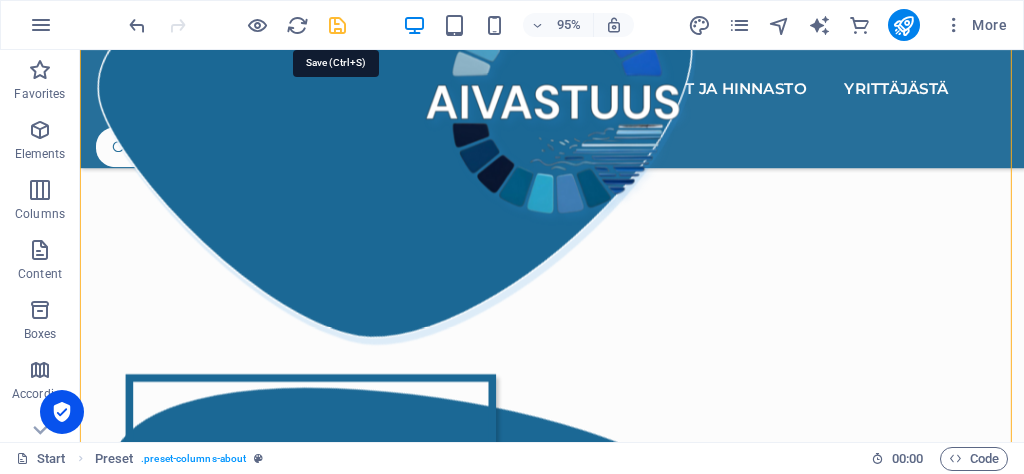 click at bounding box center [337, 25] 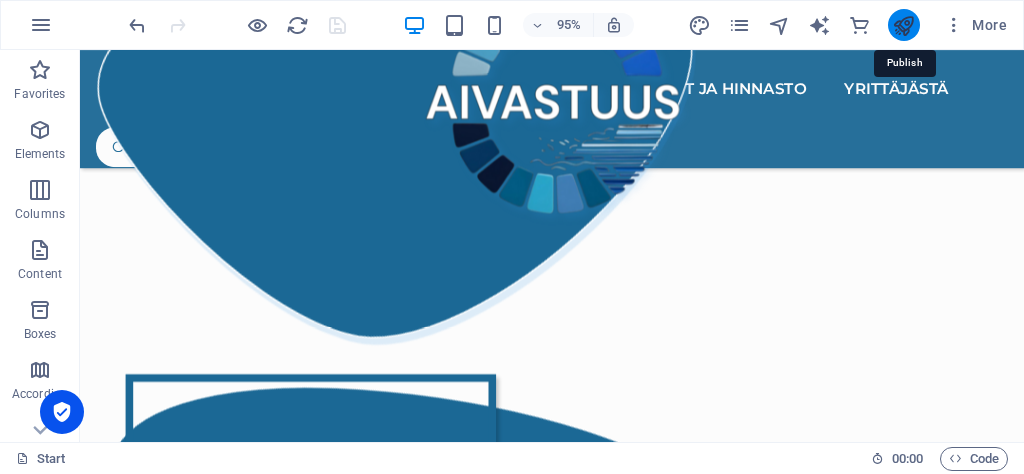click at bounding box center [903, 25] 